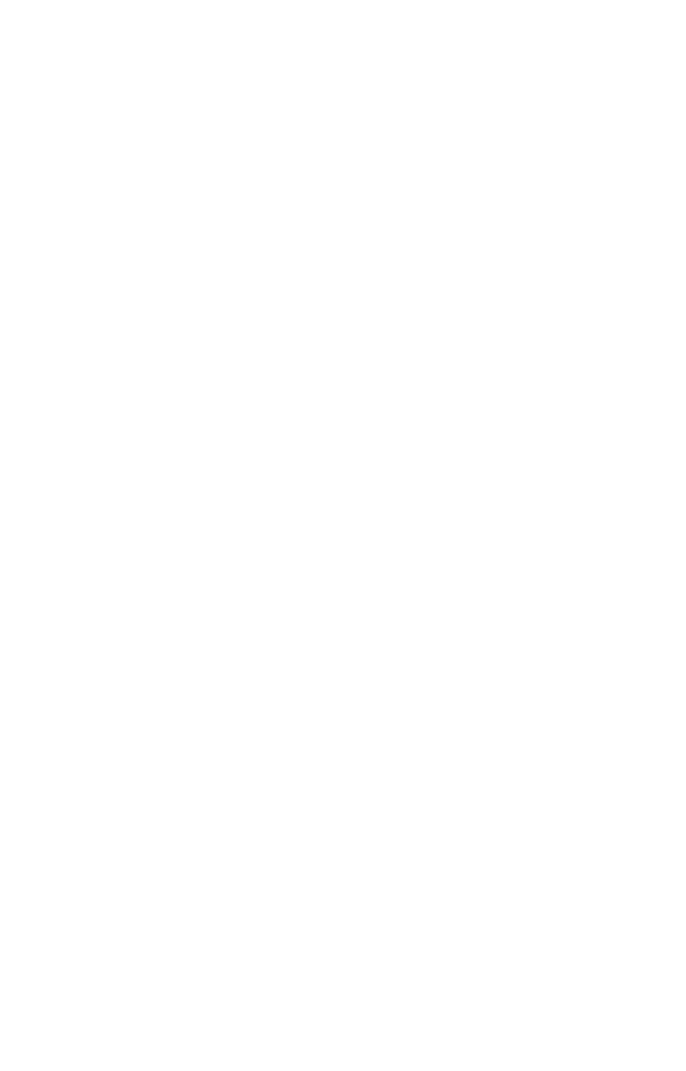 scroll, scrollTop: 0, scrollLeft: 0, axis: both 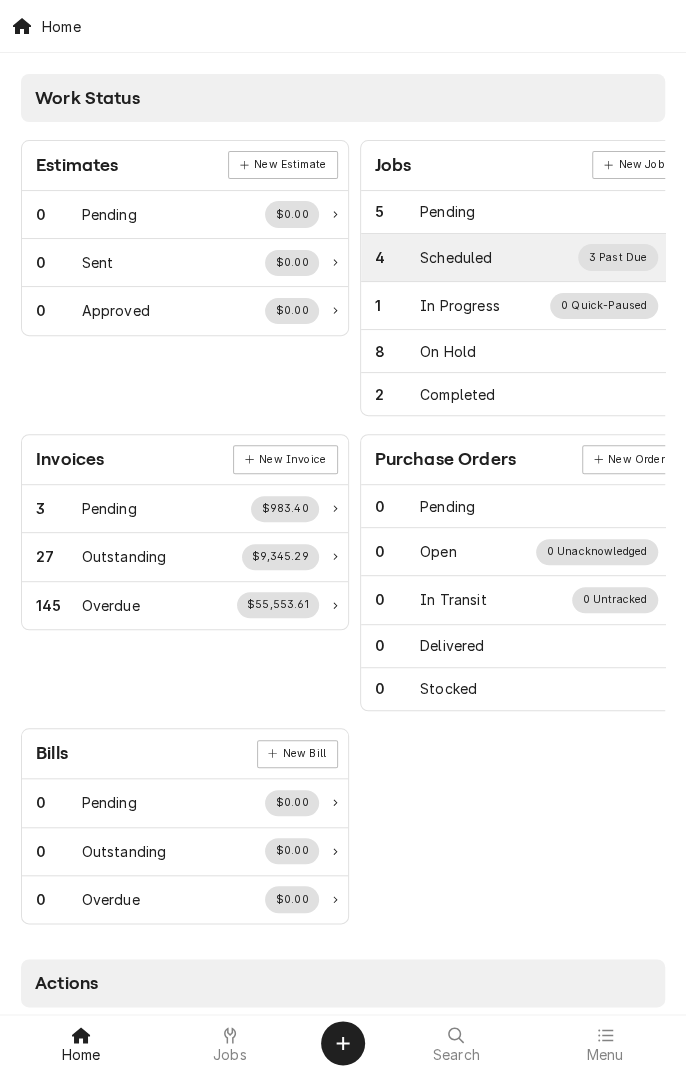 click on "Scheduled" at bounding box center (456, 257) 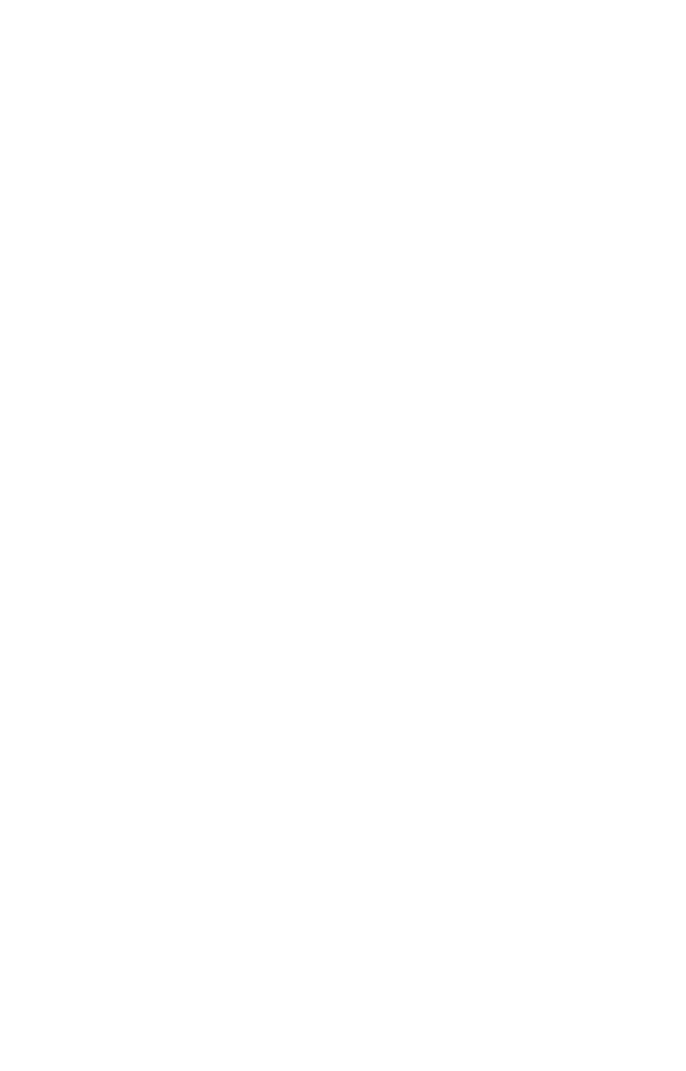 scroll, scrollTop: 0, scrollLeft: 0, axis: both 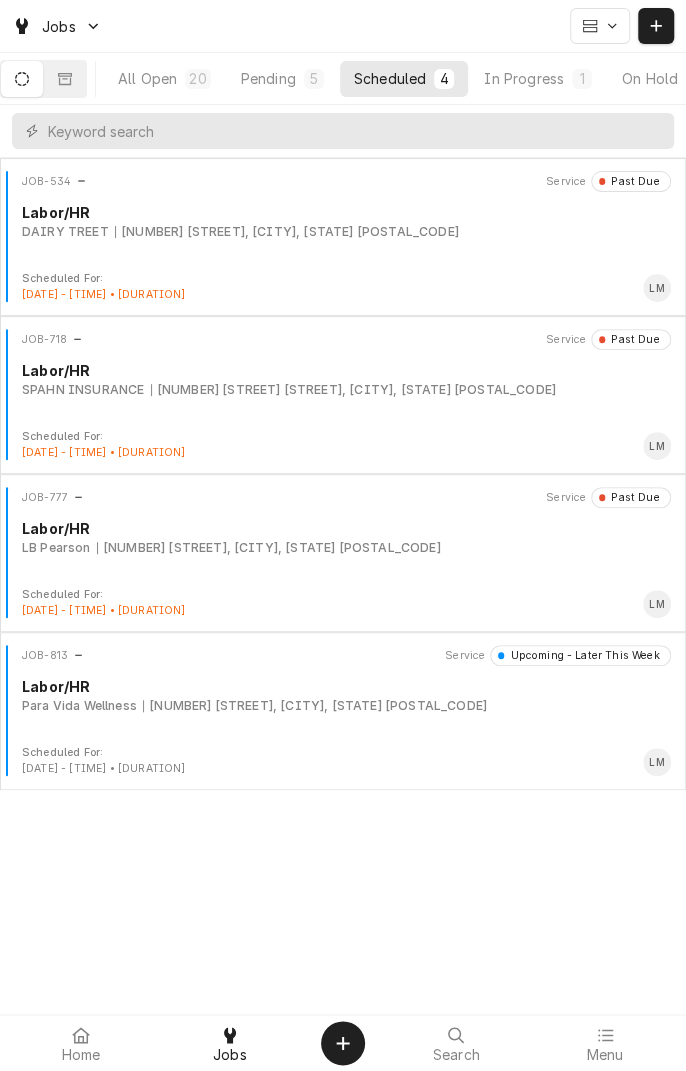 click on "In Progress 1" at bounding box center [538, 79] 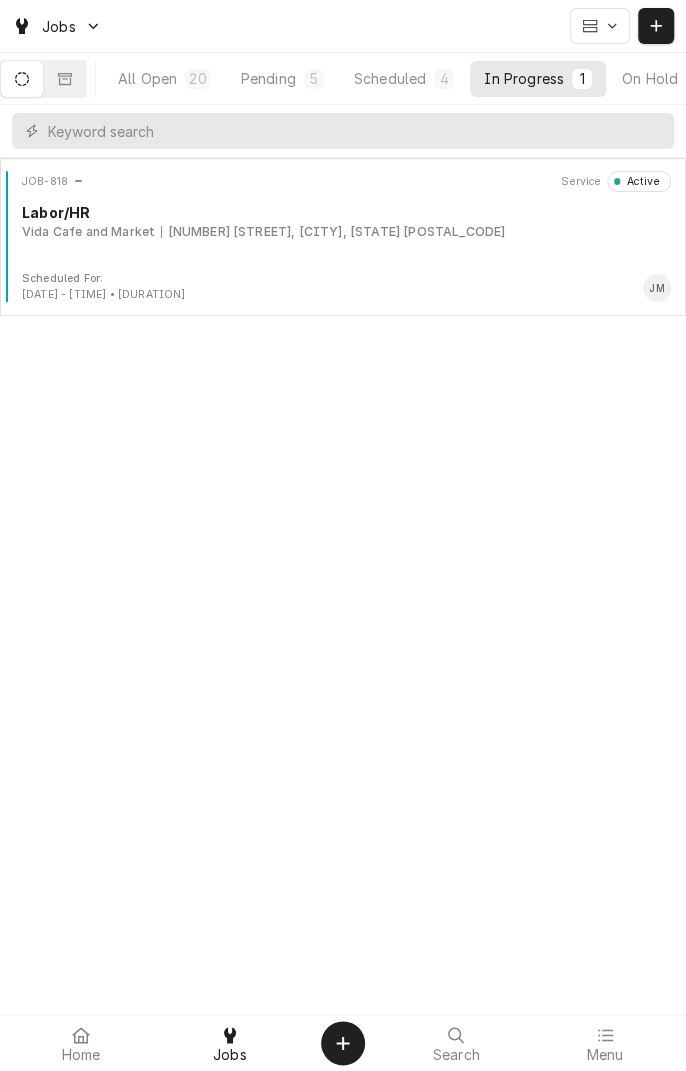 click on "JOB-818 Service Active Labor/HR Vida Cafe and Market [NUMBER] [STREET], [CITY], [STATE] [POSTAL_CODE]" at bounding box center (343, 221) 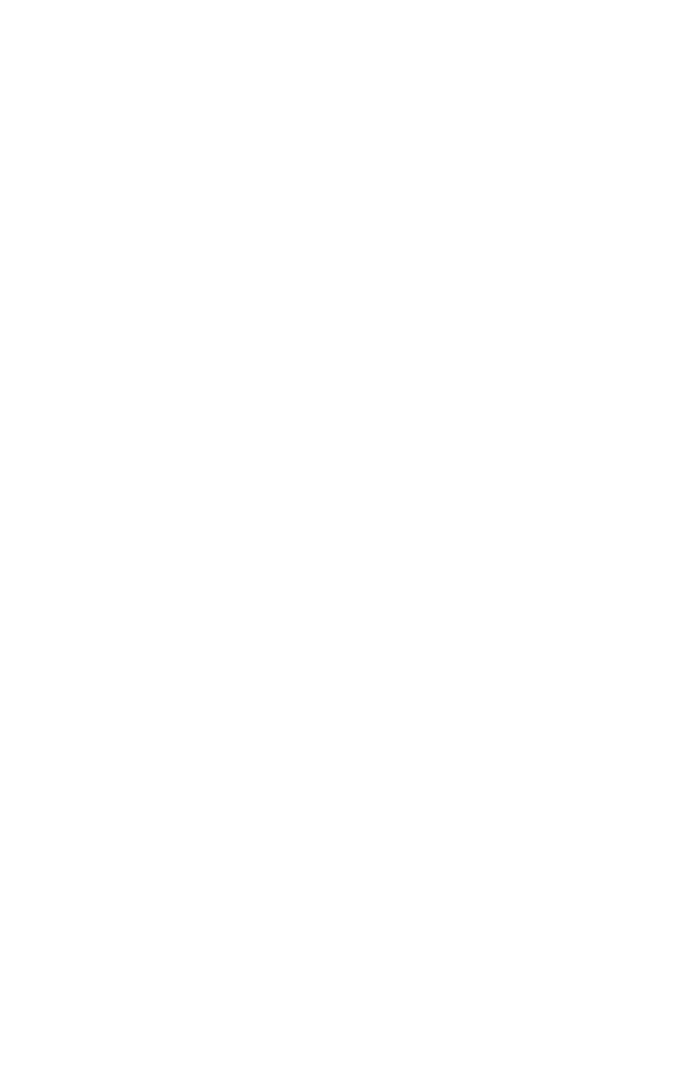 scroll, scrollTop: 0, scrollLeft: 0, axis: both 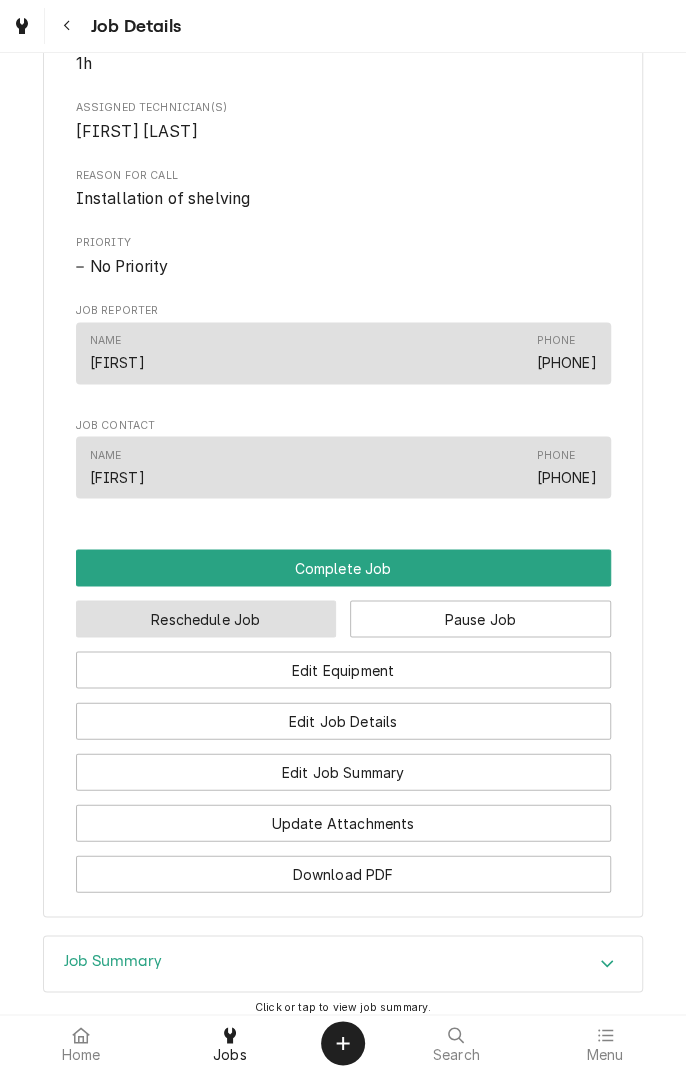 click on "Reschedule Job" at bounding box center [206, 618] 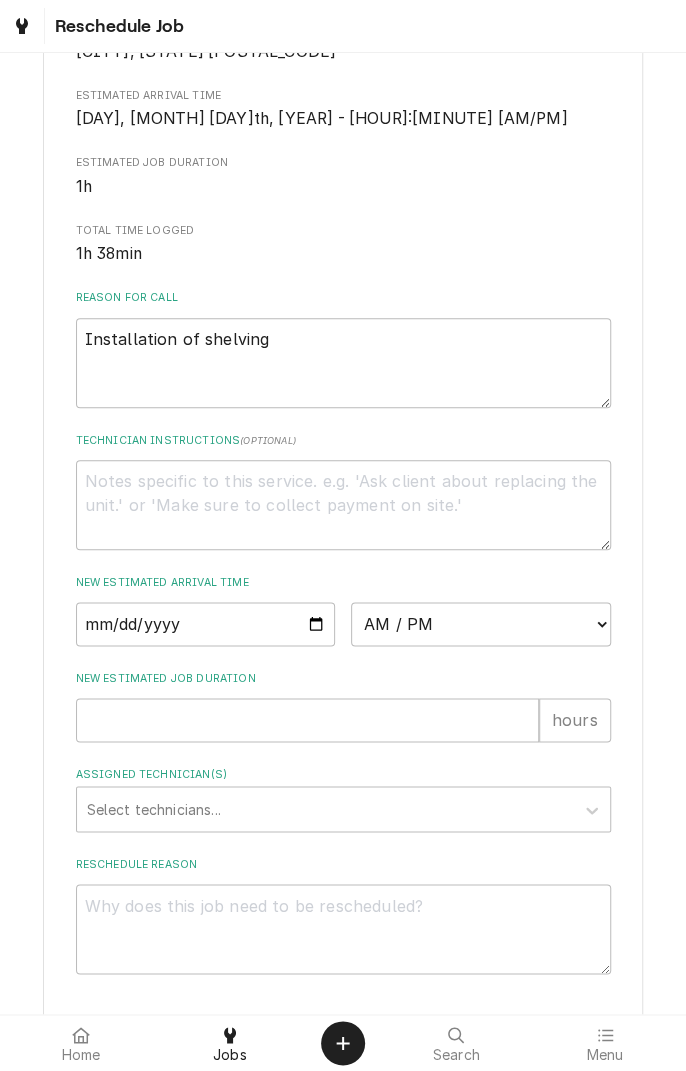scroll, scrollTop: 380, scrollLeft: 0, axis: vertical 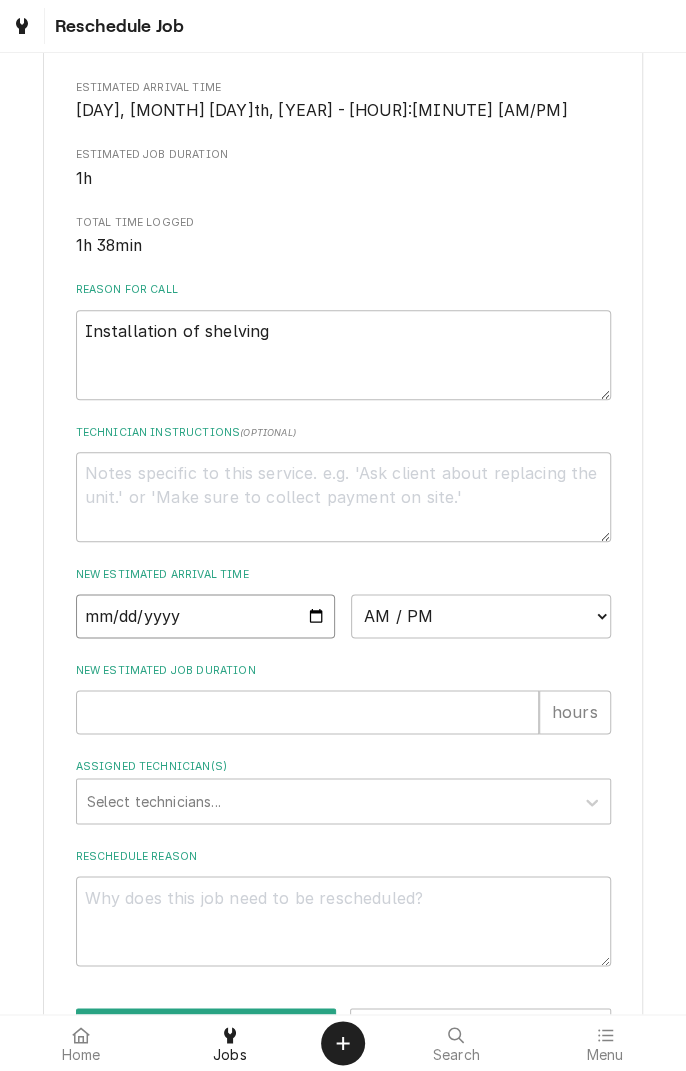click at bounding box center [206, 616] 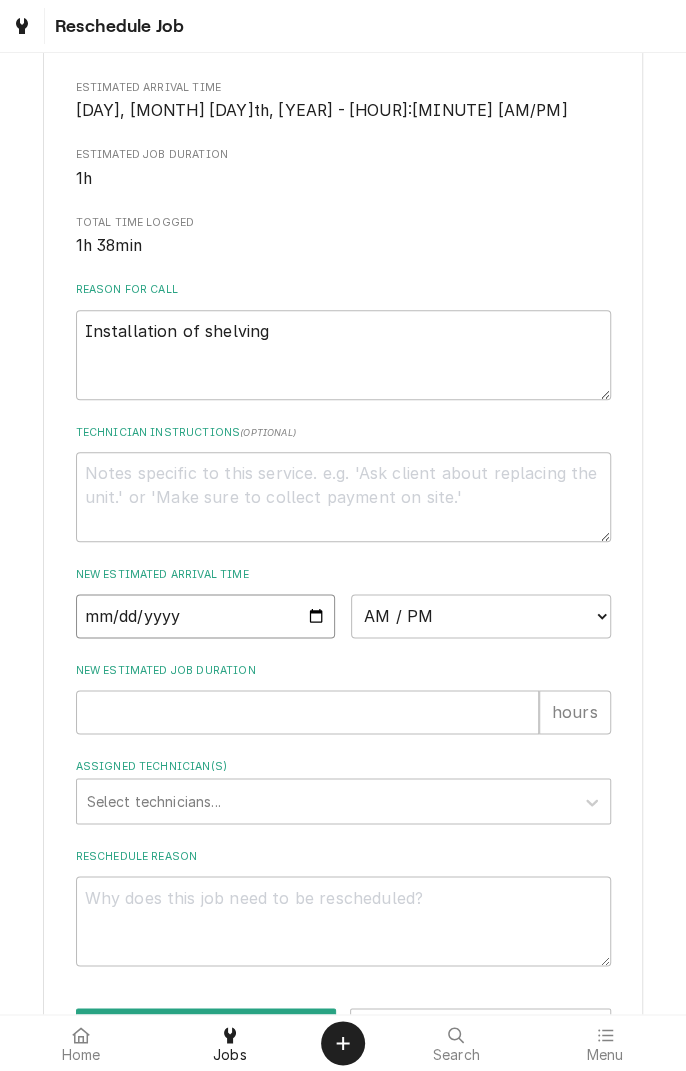 type on "2025-08-08" 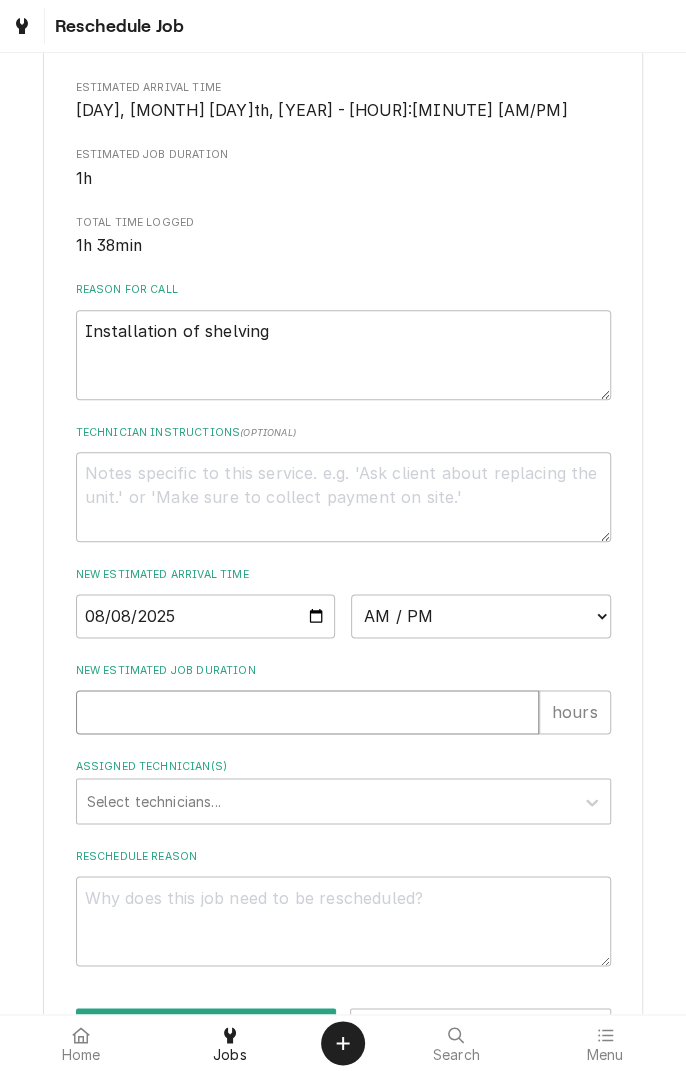 click on "New Estimated Job Duration" at bounding box center (307, 712) 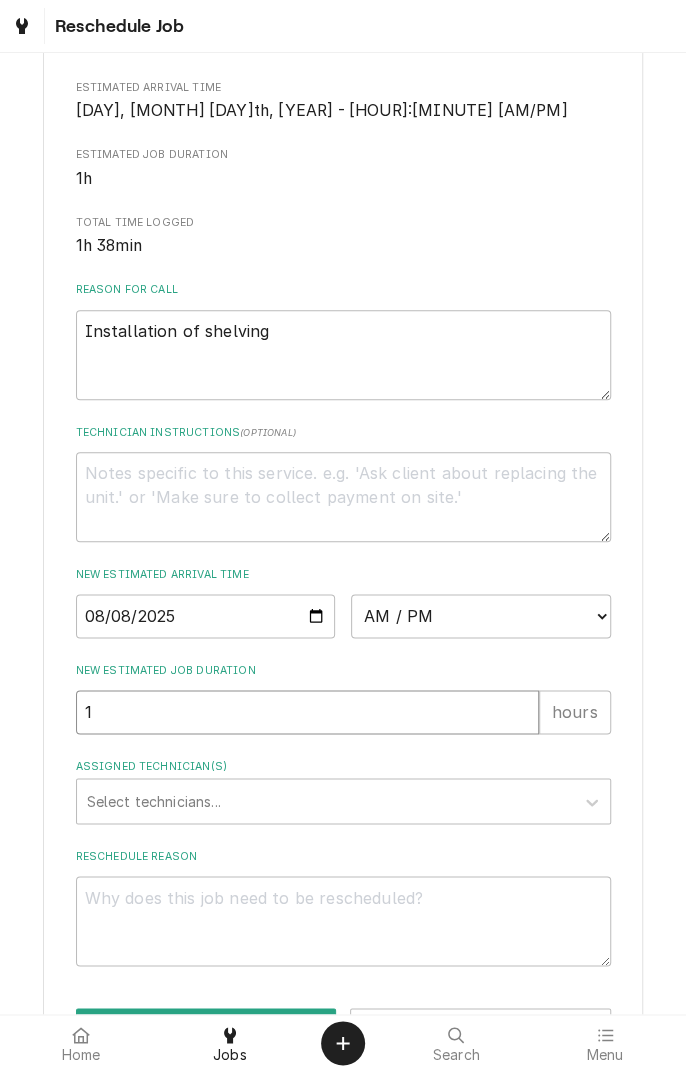 type on "x" 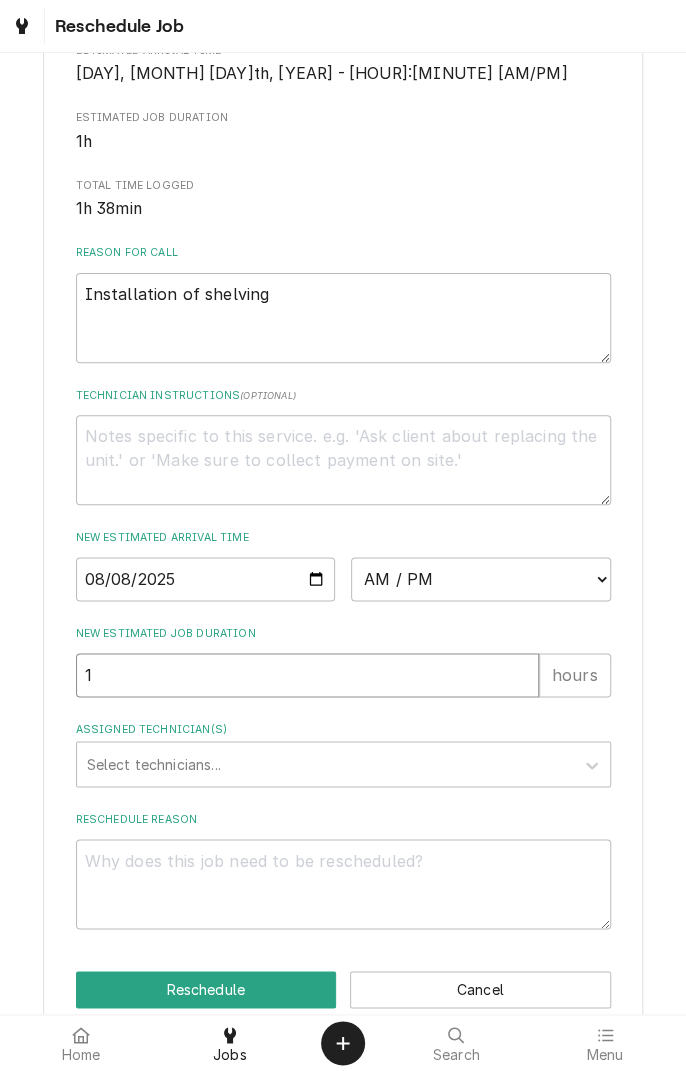 scroll, scrollTop: 453, scrollLeft: 0, axis: vertical 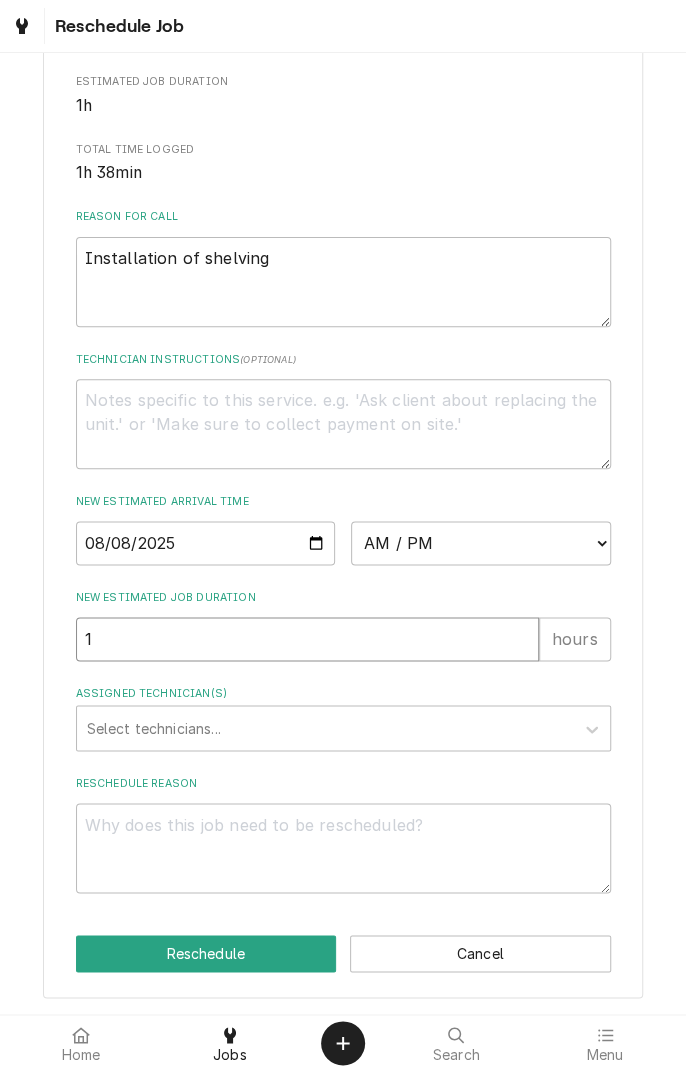 type on "1" 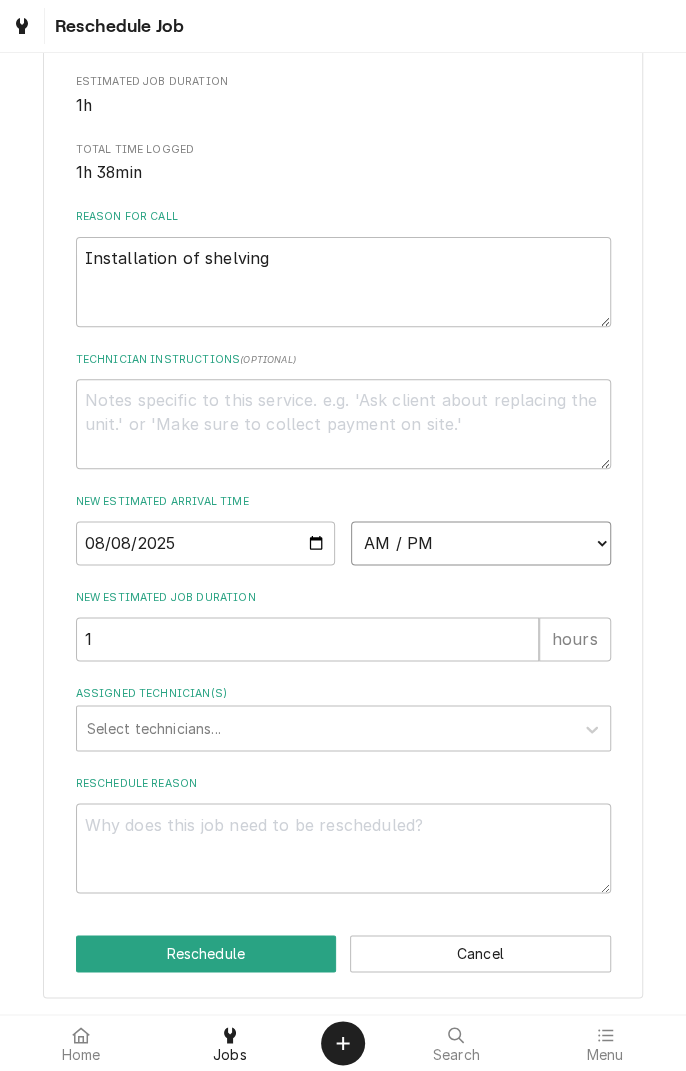 click on "AM / PM 6:00 AM 6:15 AM 6:30 AM 6:45 AM 7:00 AM 7:15 AM 7:30 AM 7:45 AM 8:00 AM 8:15 AM 8:30 AM 8:45 AM 9:00 AM 9:15 AM 9:30 AM 9:45 AM 10:00 AM 10:15 AM 10:30 AM 10:45 AM 11:00 AM 11:15 AM 11:30 AM 11:45 AM 12:00 PM 12:15 PM 12:30 PM 12:45 PM 1:00 PM 1:15 PM 1:30 PM 1:45 PM 2:00 PM 2:15 PM 2:30 PM 2:45 PM 3:00 PM 3:15 PM 3:30 PM 3:45 PM 4:00 PM 4:15 PM 4:30 PM 4:45 PM 5:00 PM 5:15 PM 5:30 PM 5:45 PM 6:00 PM 6:15 PM 6:30 PM 6:45 PM 7:00 PM 7:15 PM 7:30 PM 7:45 PM 8:00 PM 8:15 PM 8:30 PM 8:45 PM 9:00 PM 9:15 PM 9:30 PM 9:45 PM 10:00 PM 10:15 PM 10:30 PM 10:45 PM 11:00 PM 11:15 PM 11:30 PM 11:45 PM 12:00 AM 12:15 AM 12:30 AM 12:45 AM 1:00 AM 1:15 AM 1:30 AM 1:45 AM 2:00 AM 2:15 AM 2:30 AM 2:45 AM 3:00 AM 3:15 AM 3:30 AM 3:45 AM 4:00 AM 4:15 AM 4:30 AM 4:45 AM 5:00 AM 5:15 AM 5:30 AM 5:45 AM" at bounding box center [481, 543] 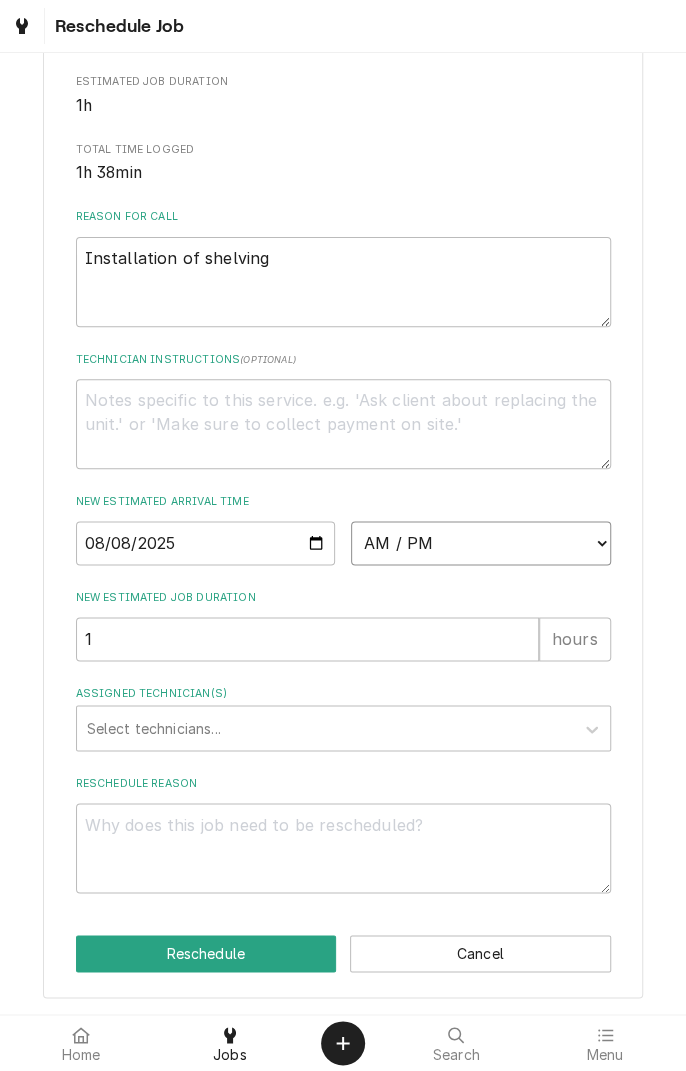 select on "08:45:00" 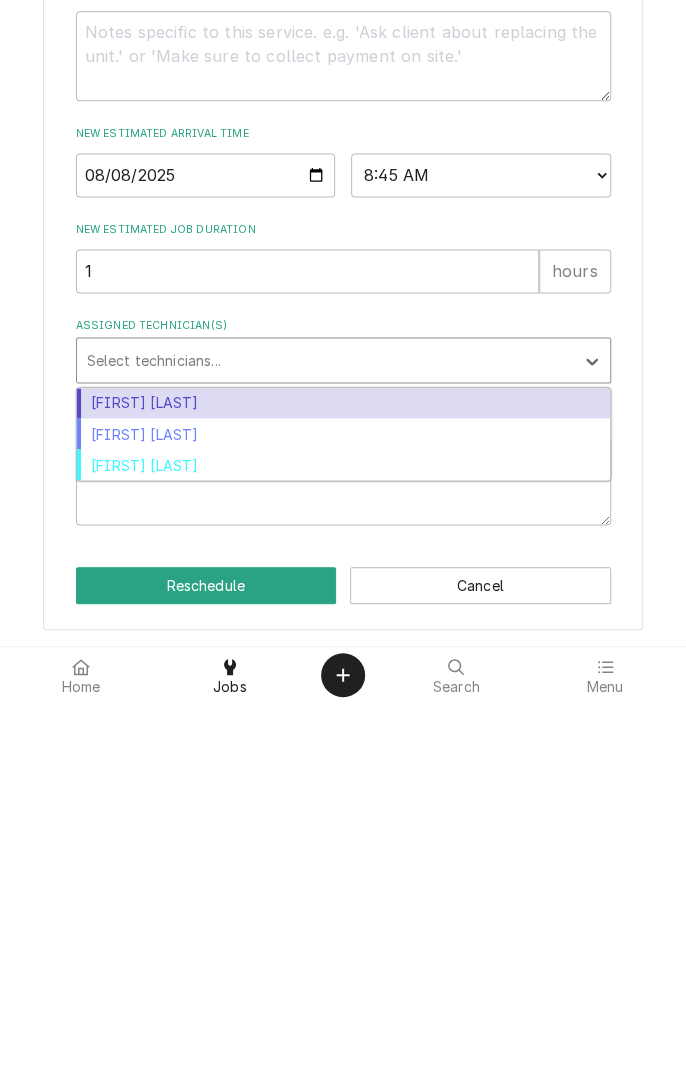 click on "Jason Marroquin" at bounding box center [343, 771] 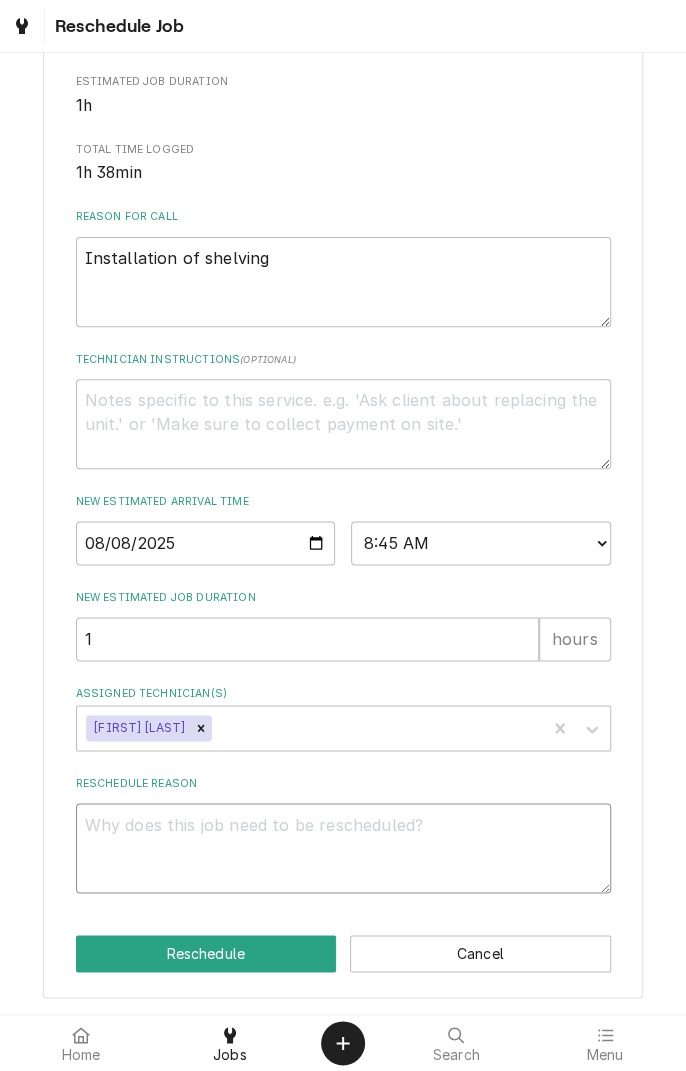click on "Reschedule Reason" at bounding box center (343, 848) 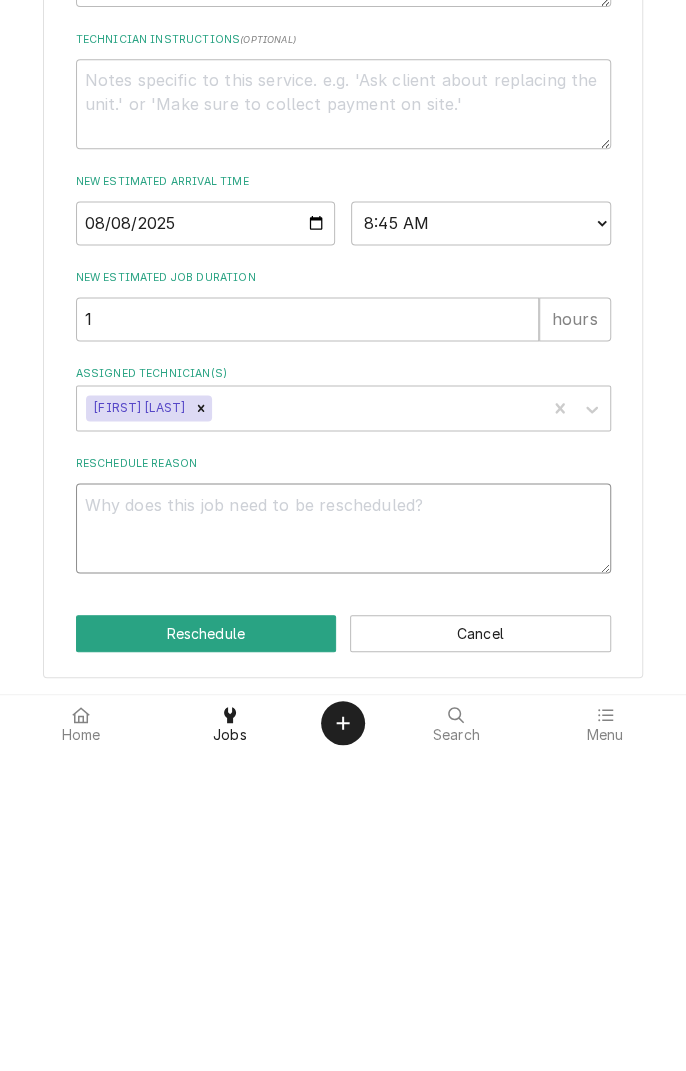 type on "G" 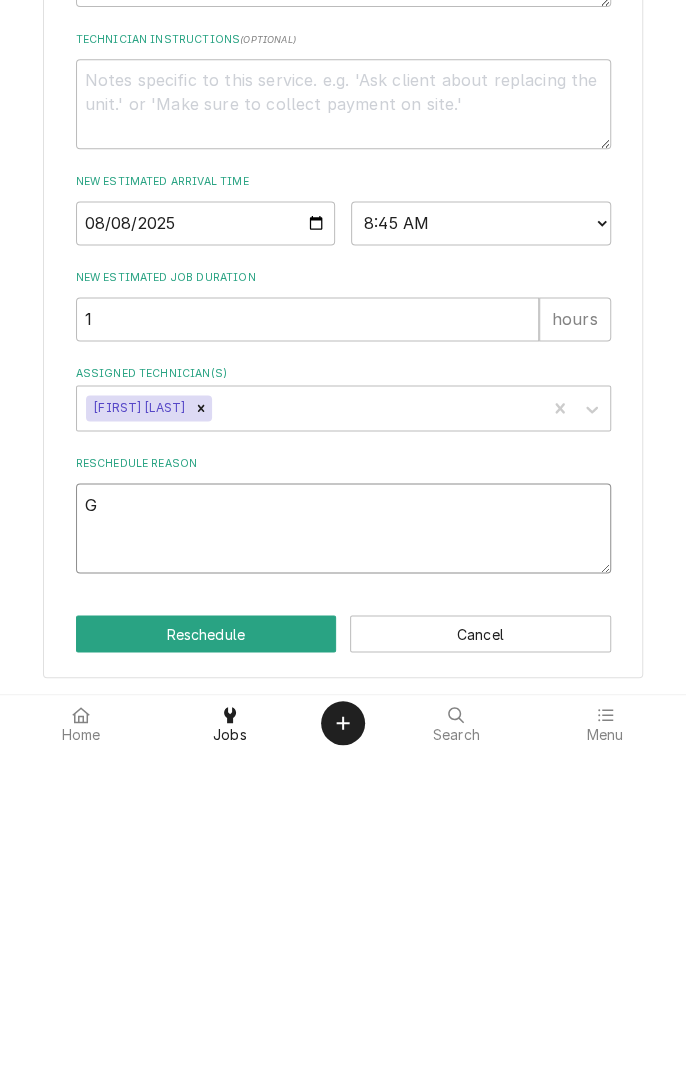type on "x" 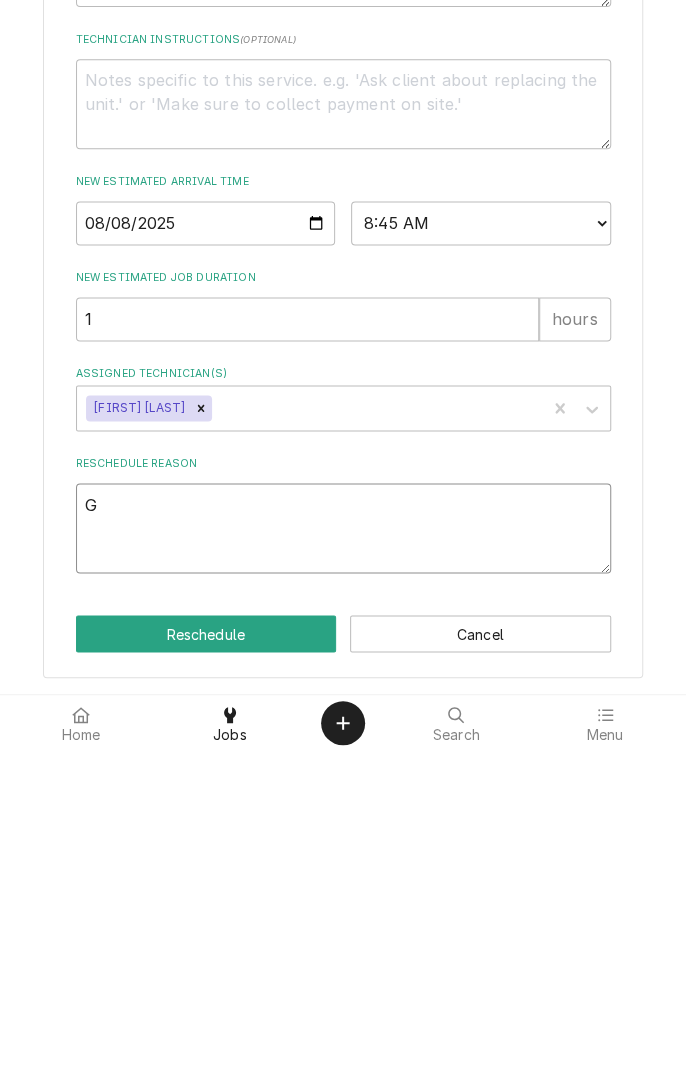 type on "Gr" 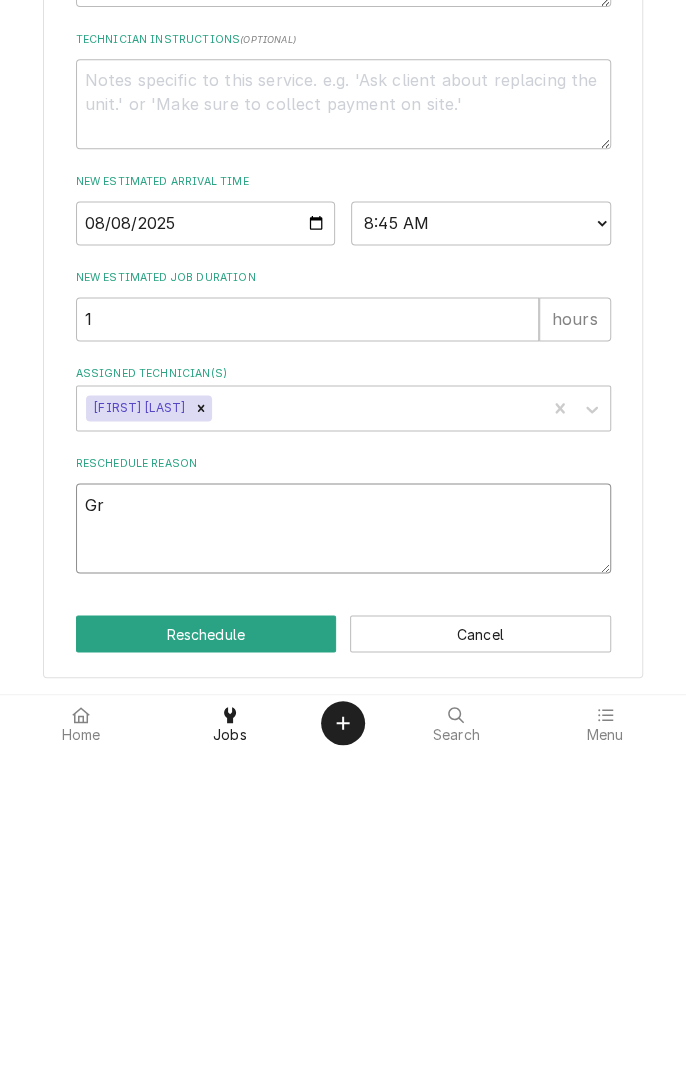 type on "x" 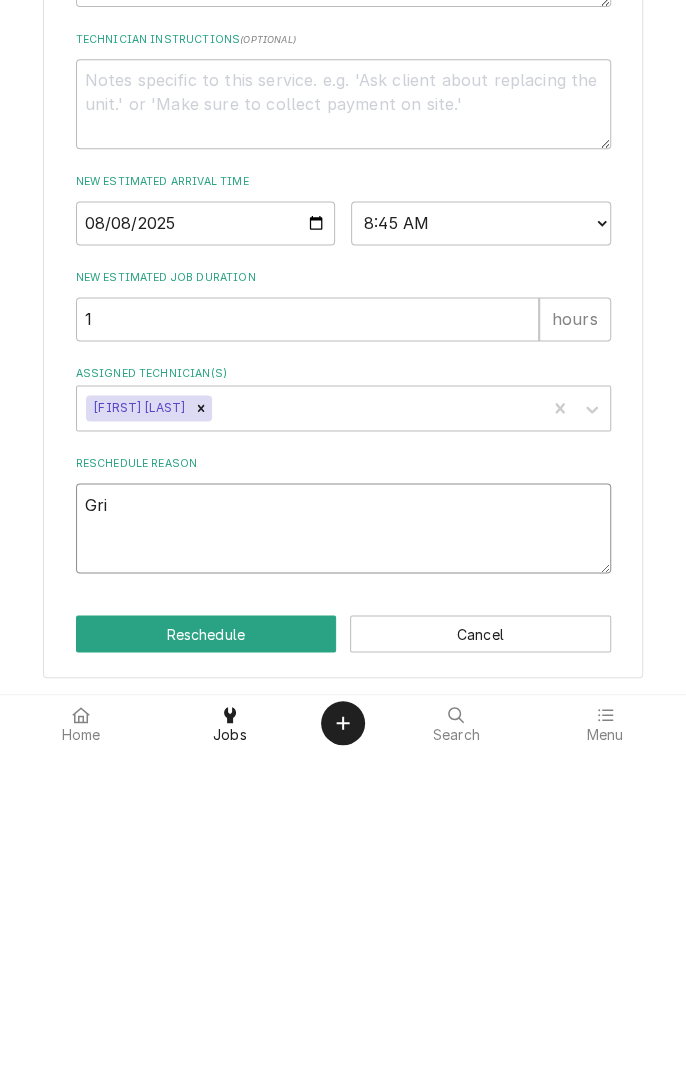 type on "x" 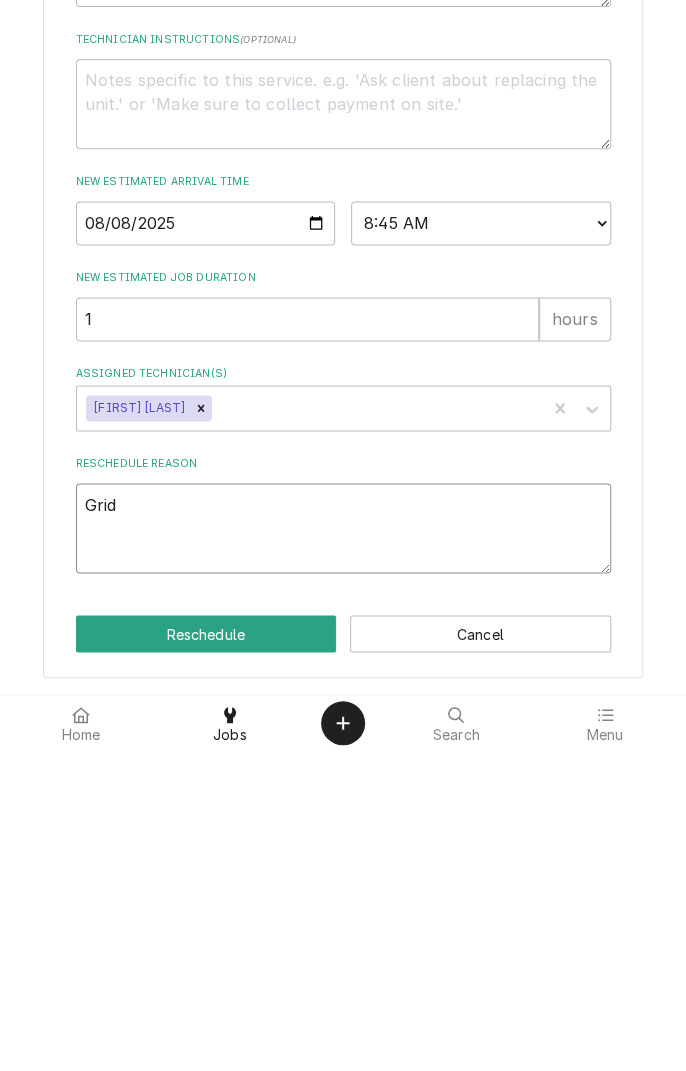 type on "x" 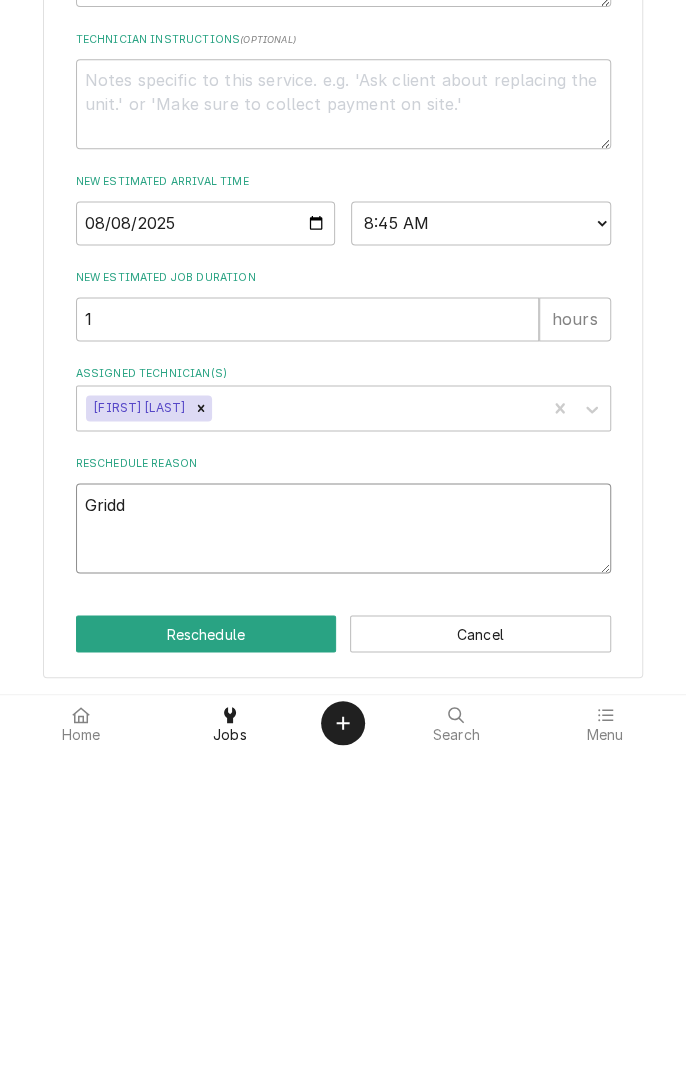 type on "x" 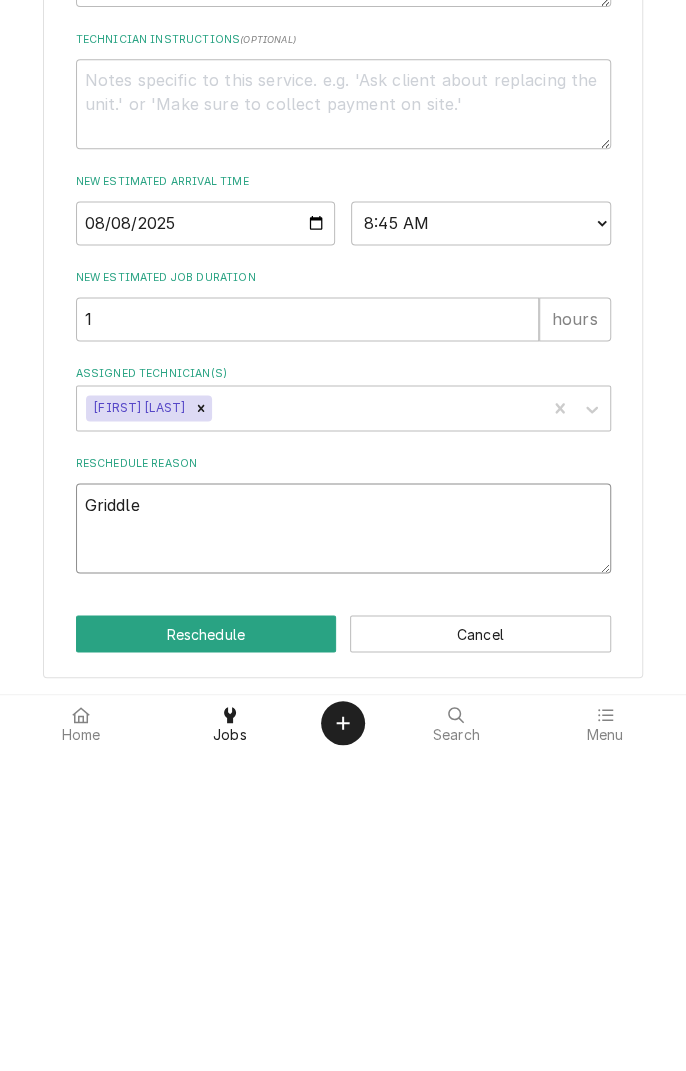 type on "x" 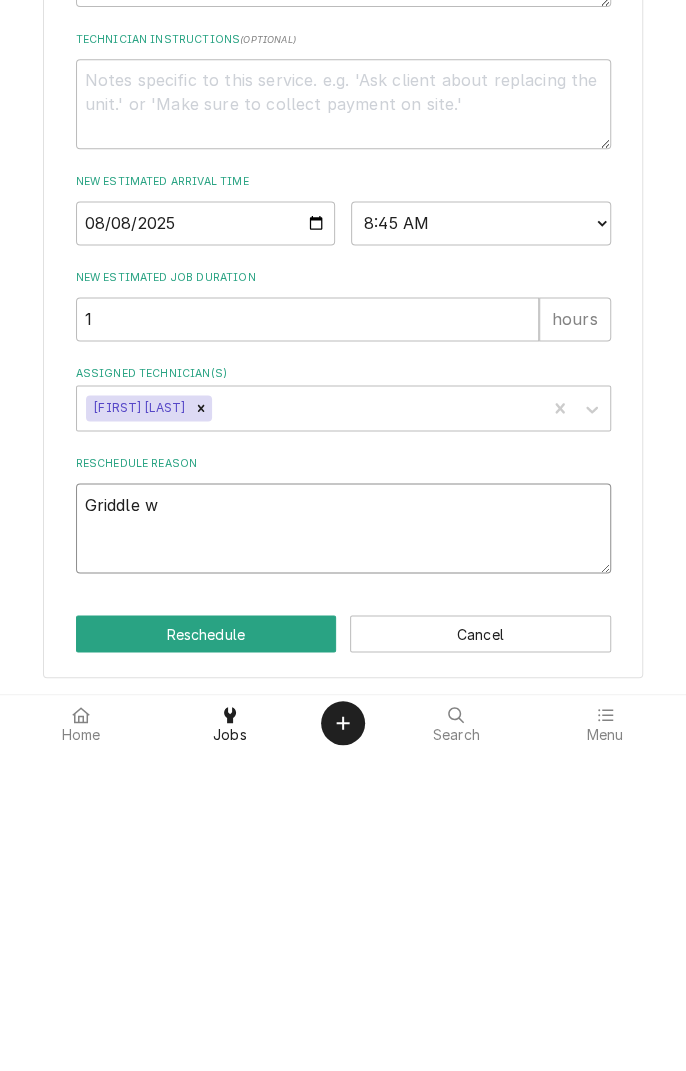 type on "x" 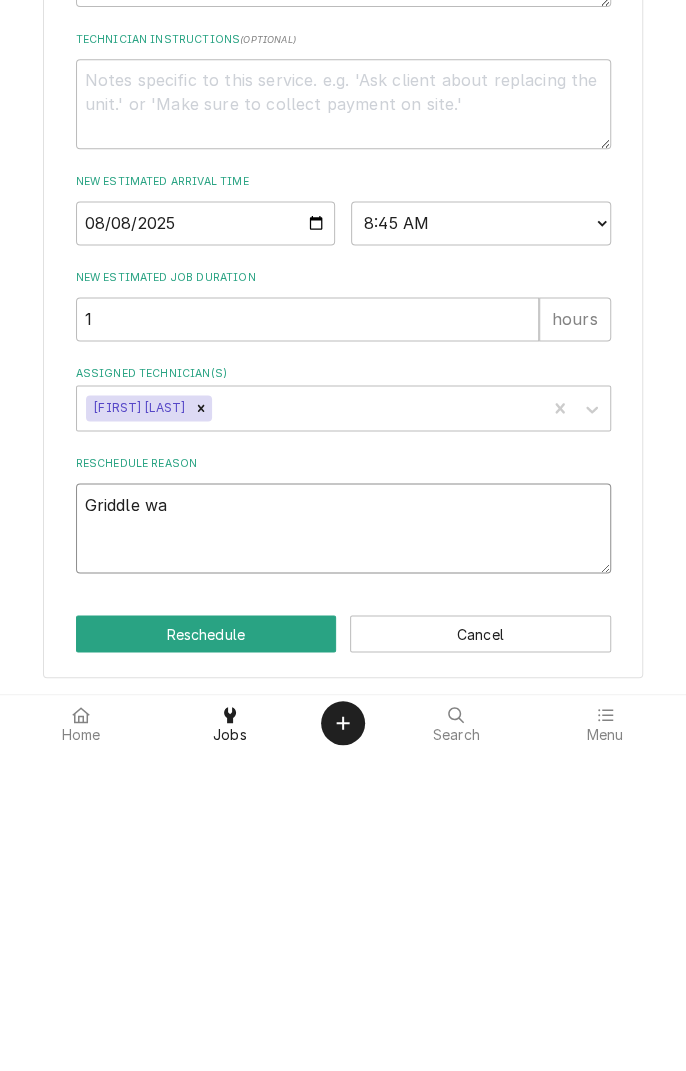 type on "x" 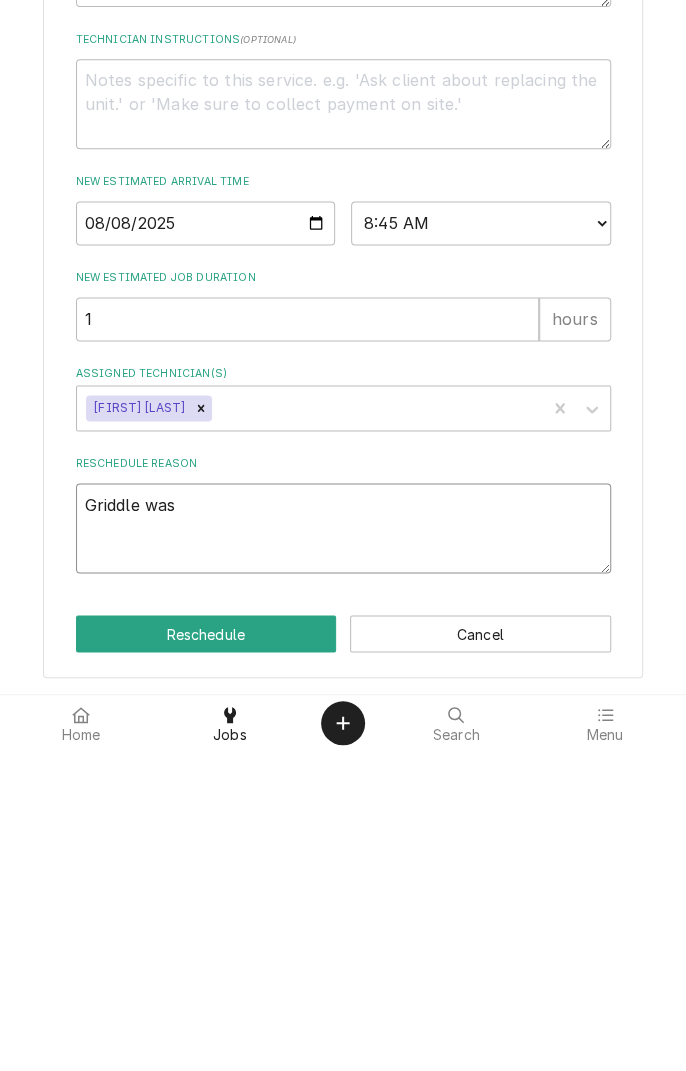 type on "x" 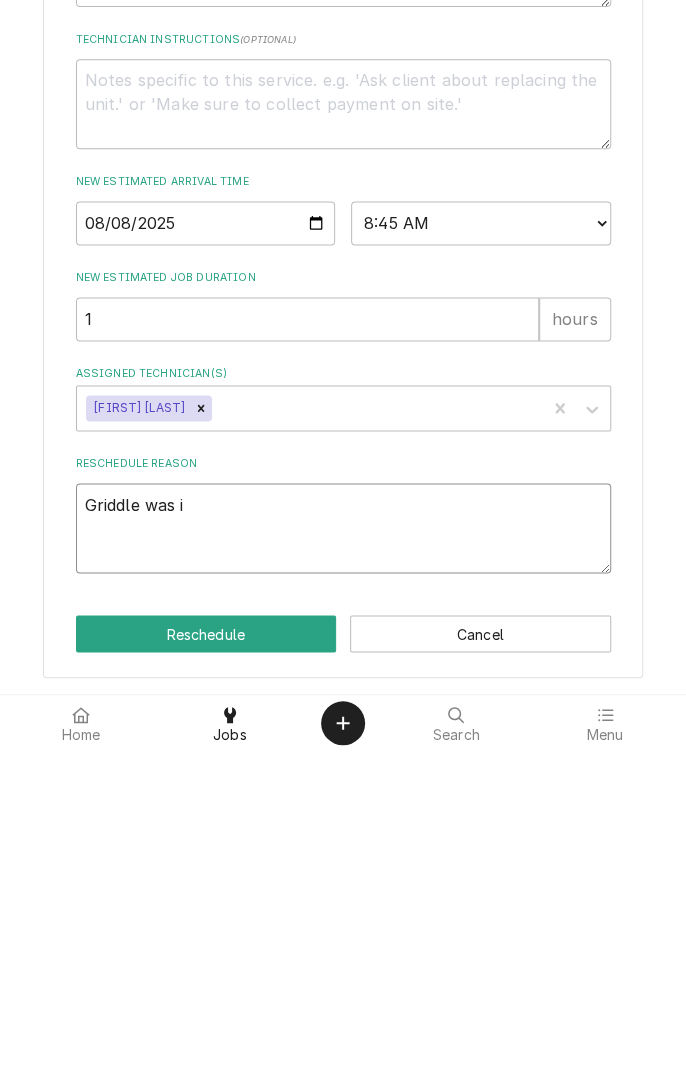 type on "x" 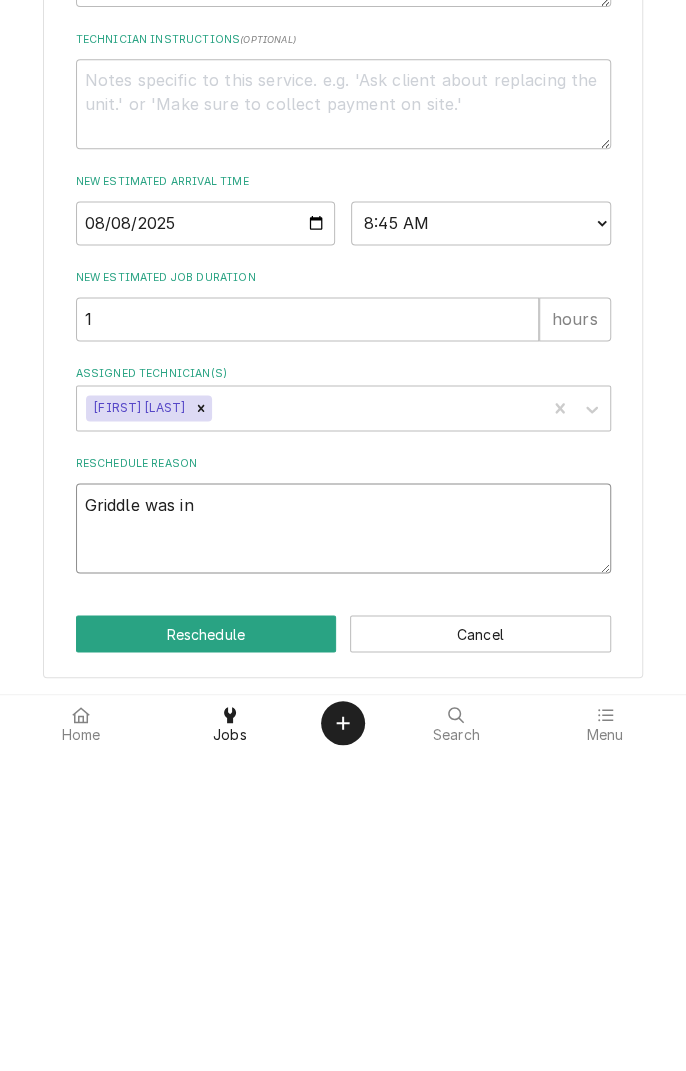 type on "x" 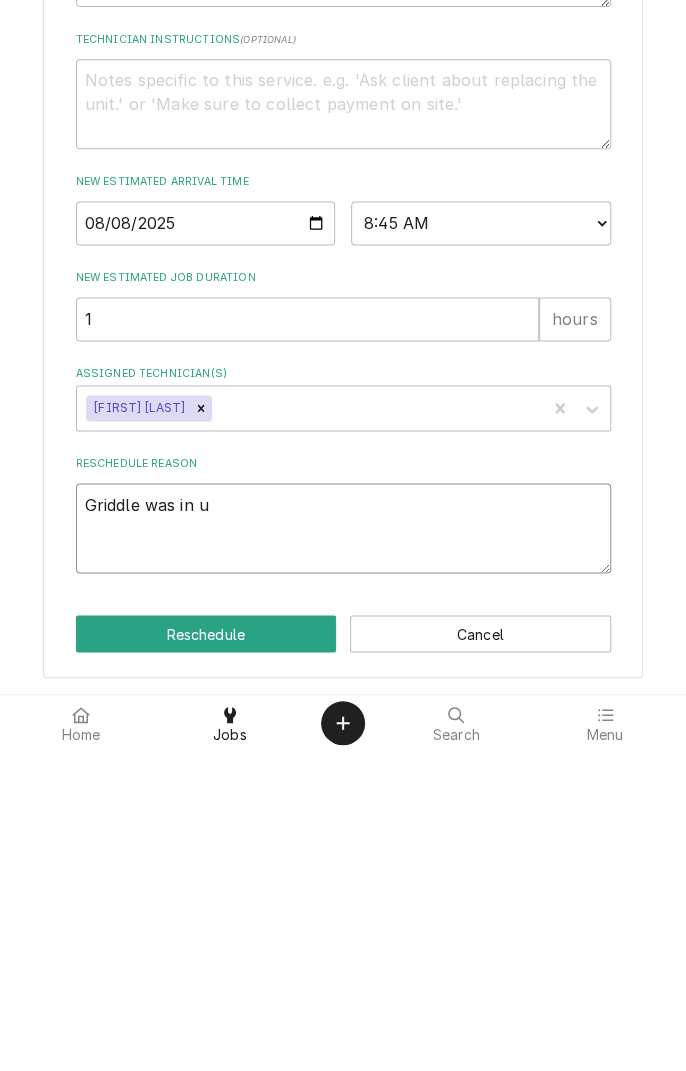 type on "x" 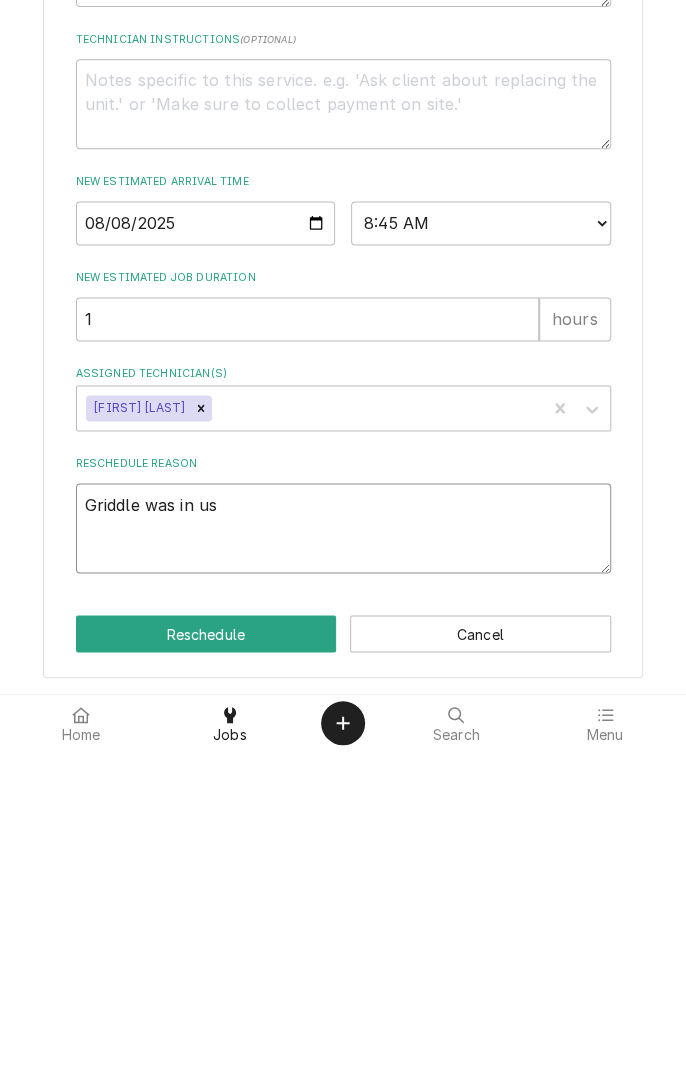type on "x" 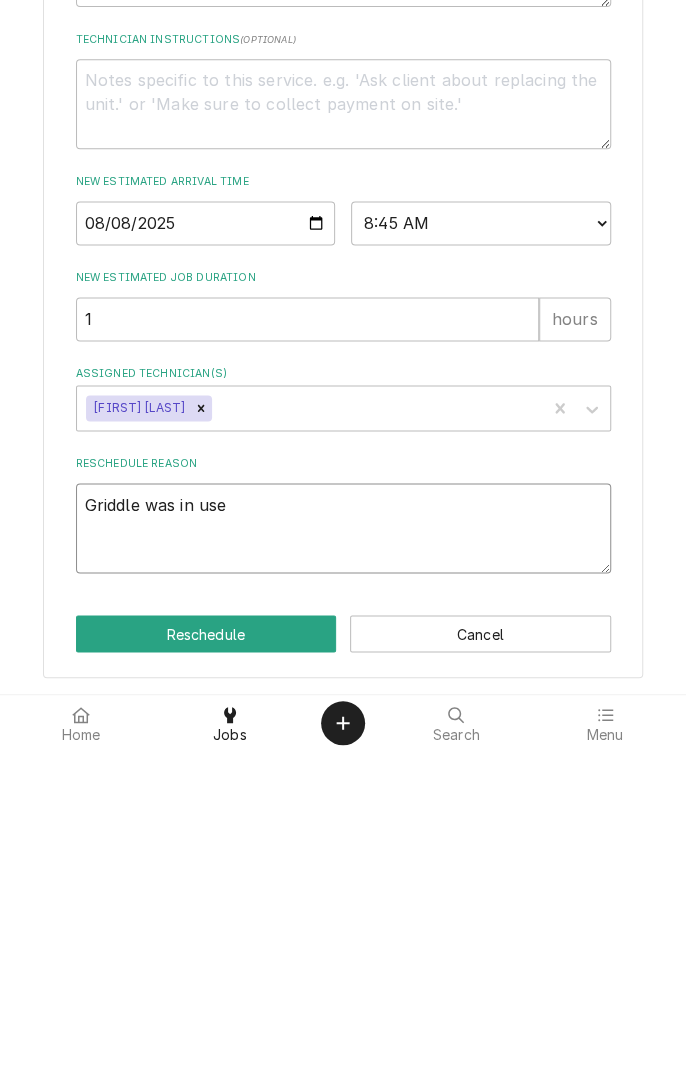 type on "x" 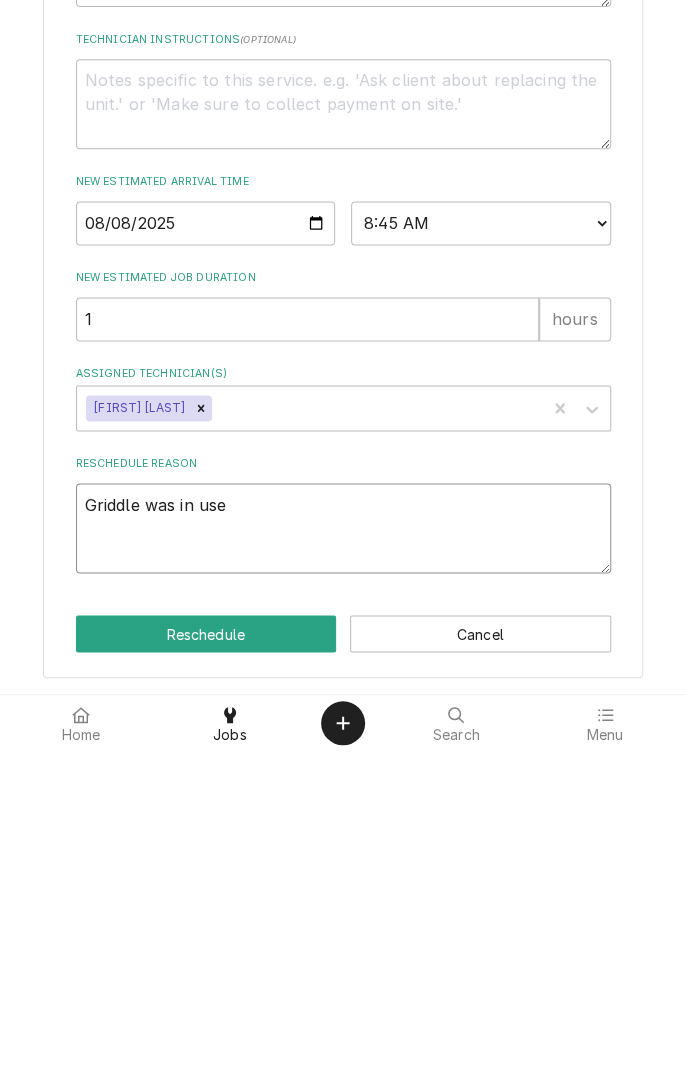 type on "Griddle was in use s" 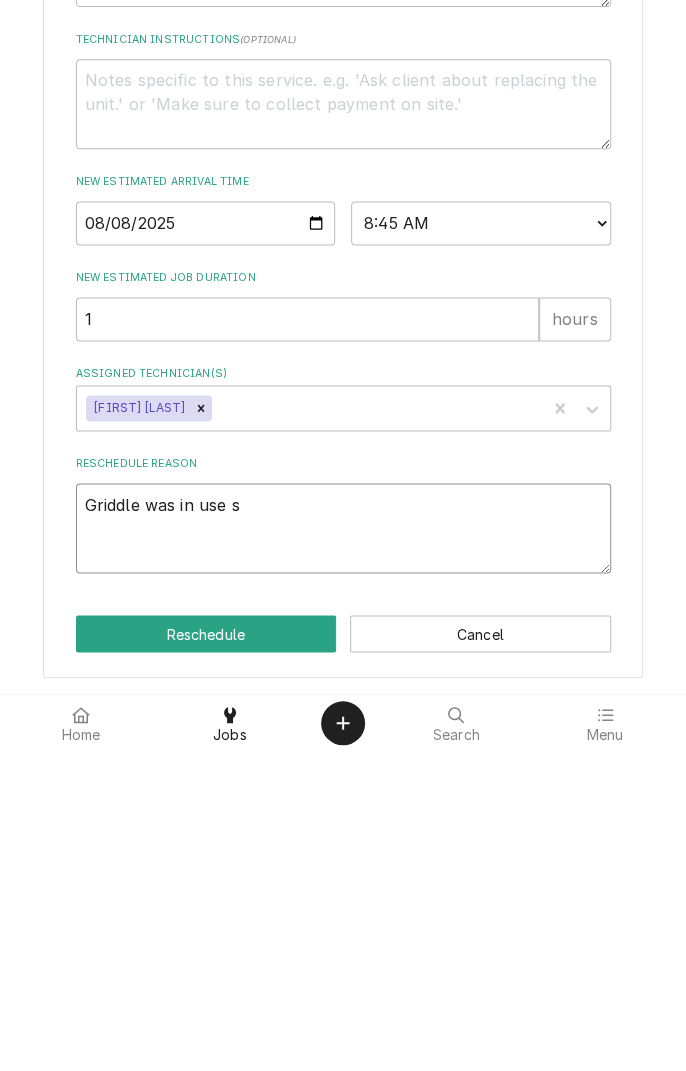 type on "x" 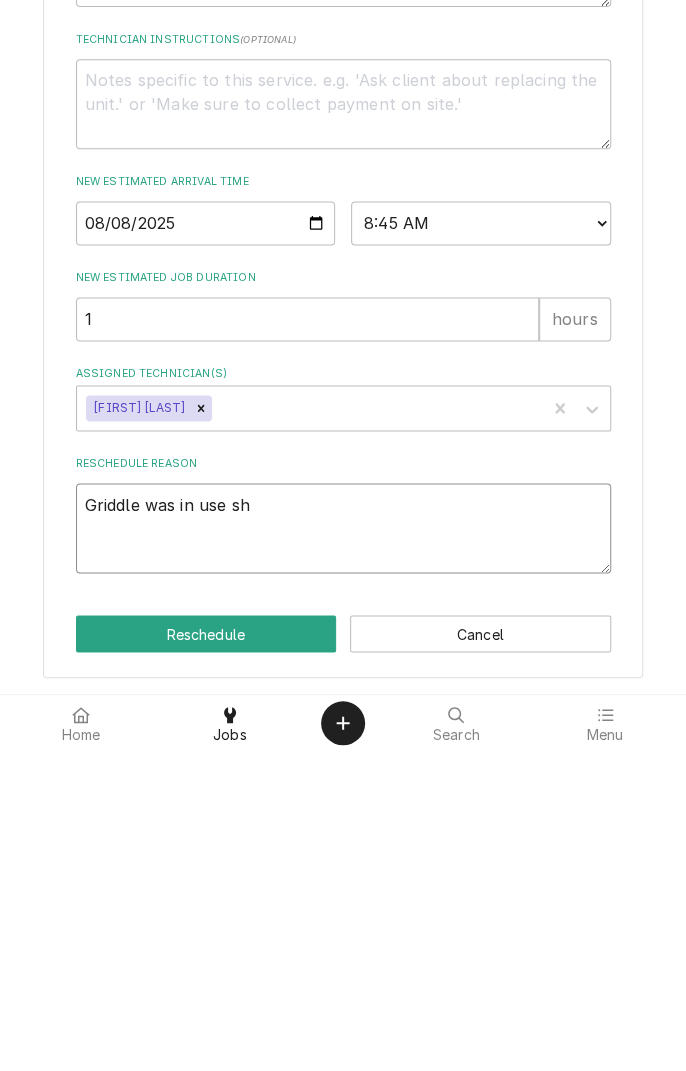 type on "x" 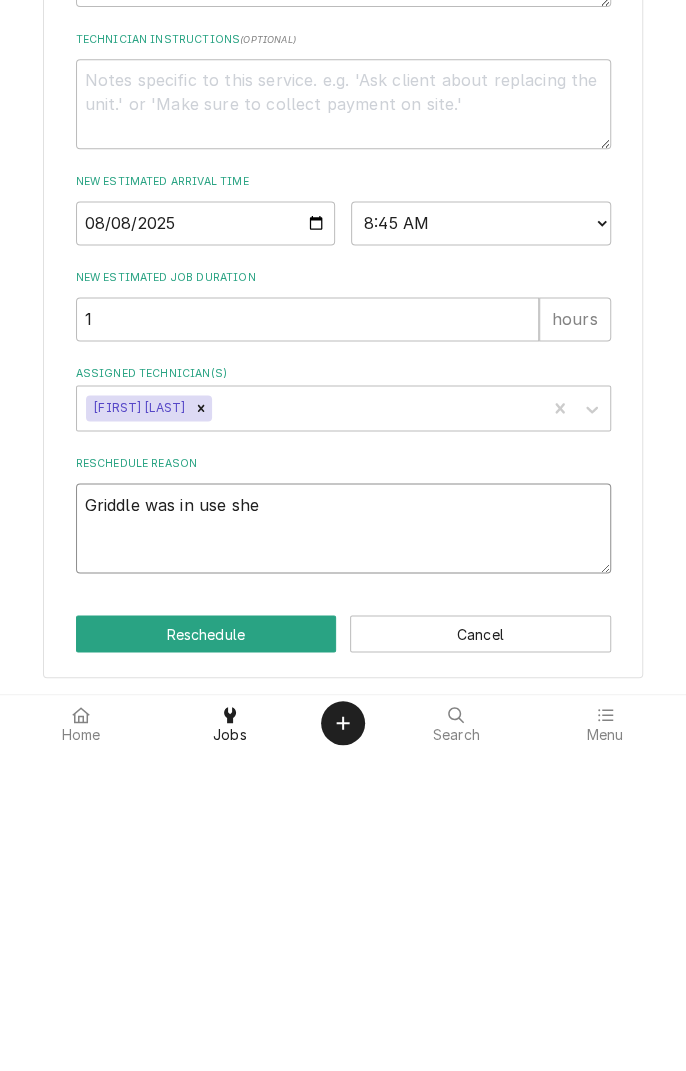 type on "x" 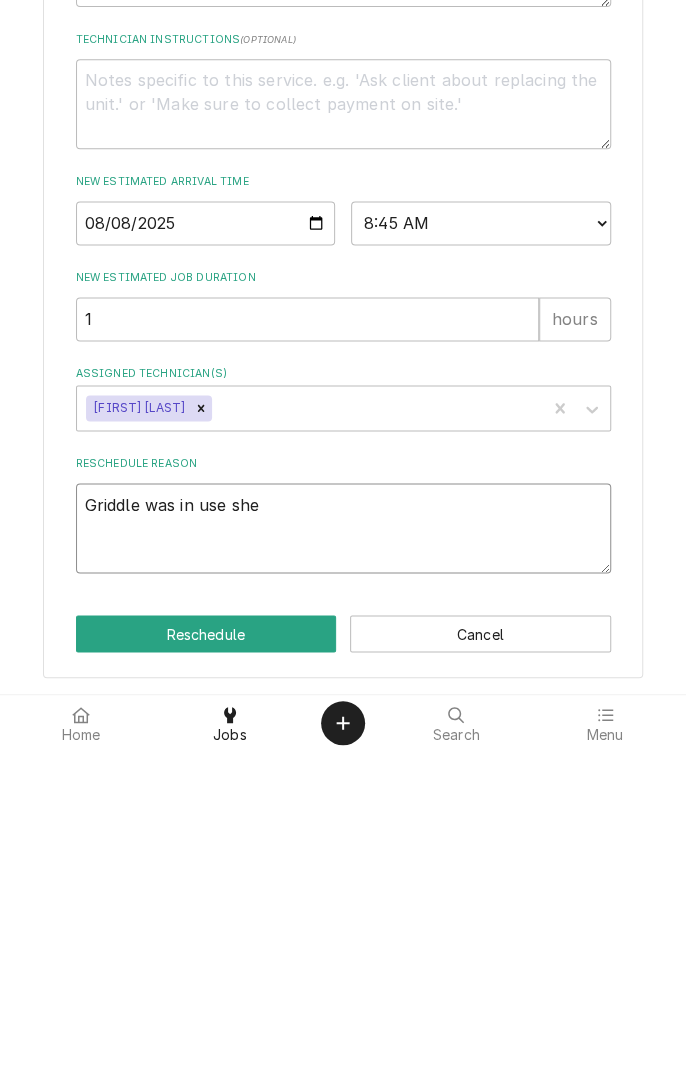 type on "Griddle was in use shelf" 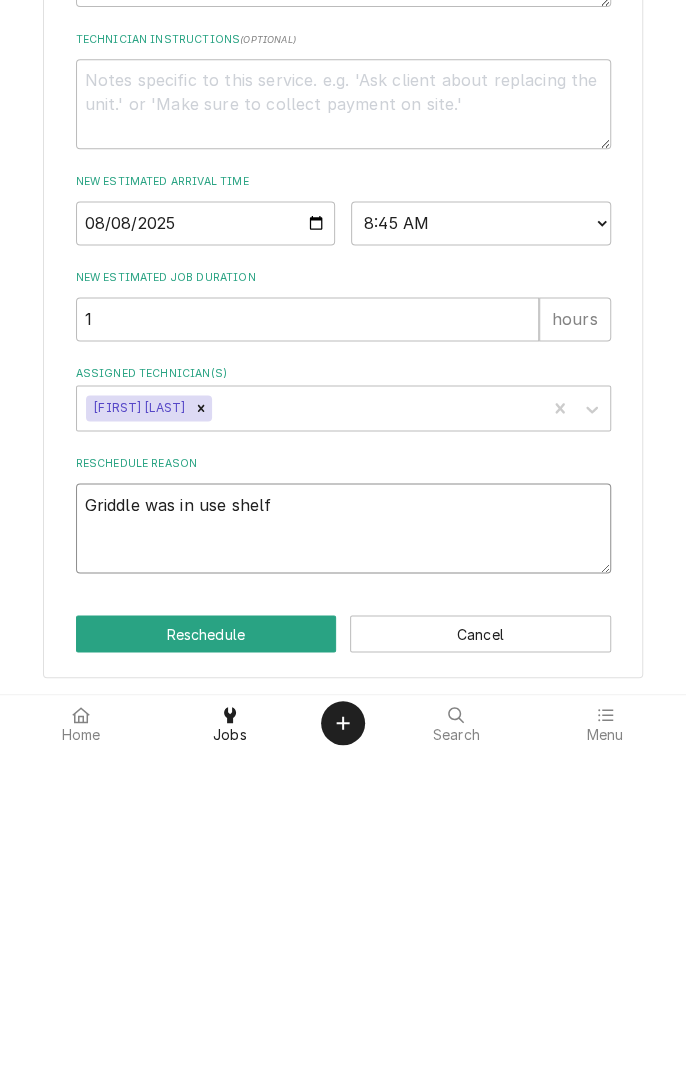 type on "x" 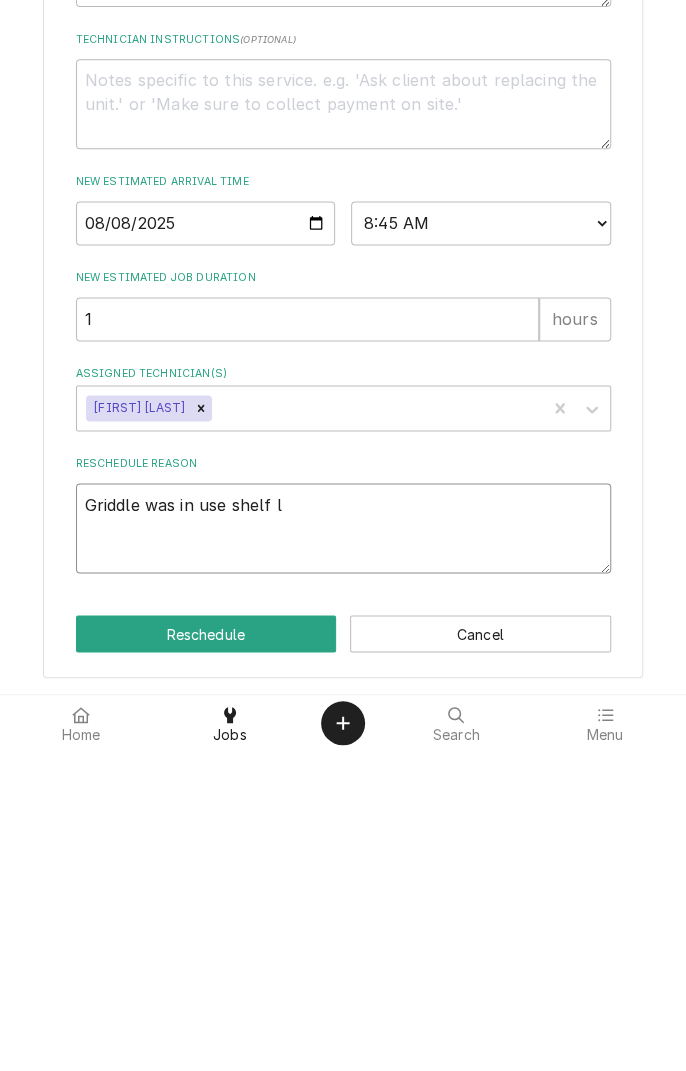 type on "x" 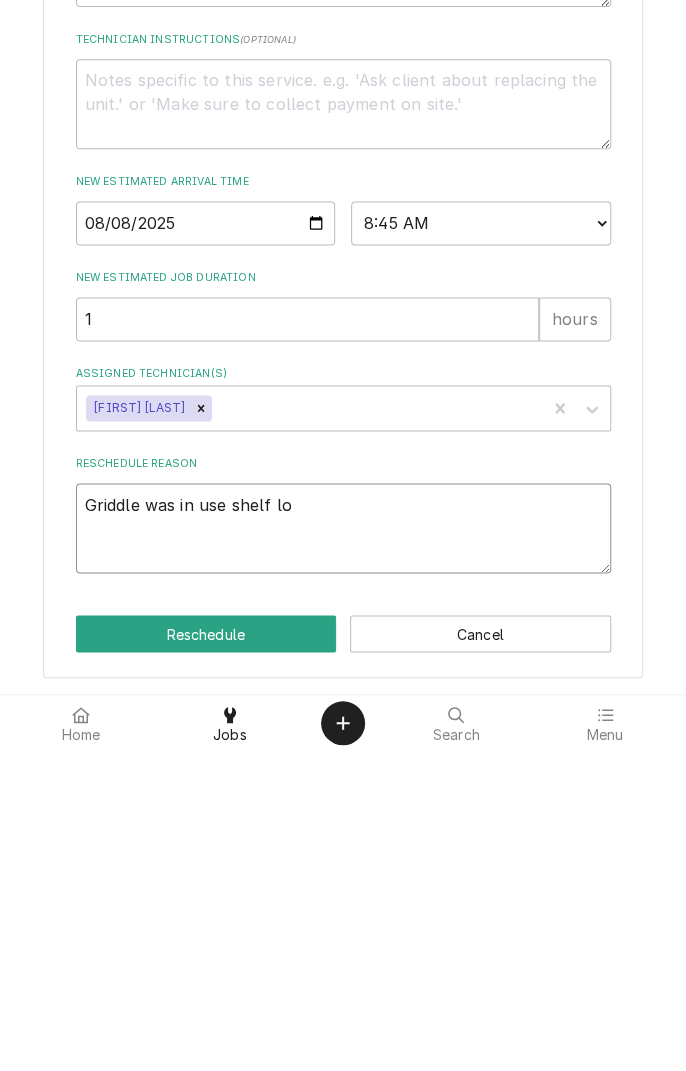 type on "x" 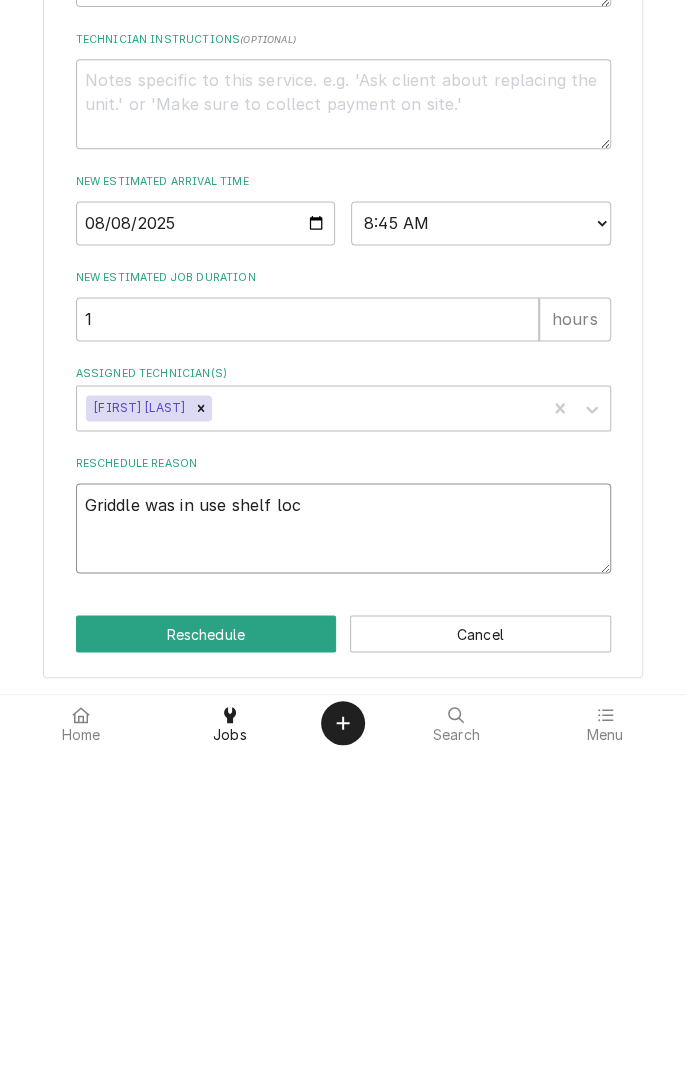 type on "x" 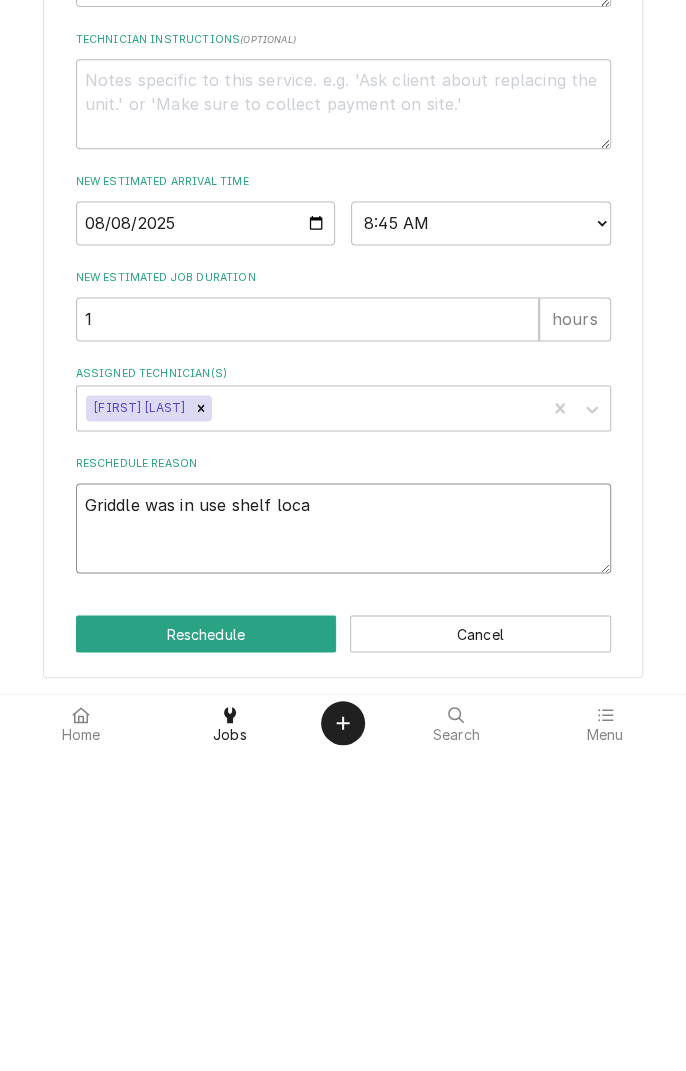 type on "x" 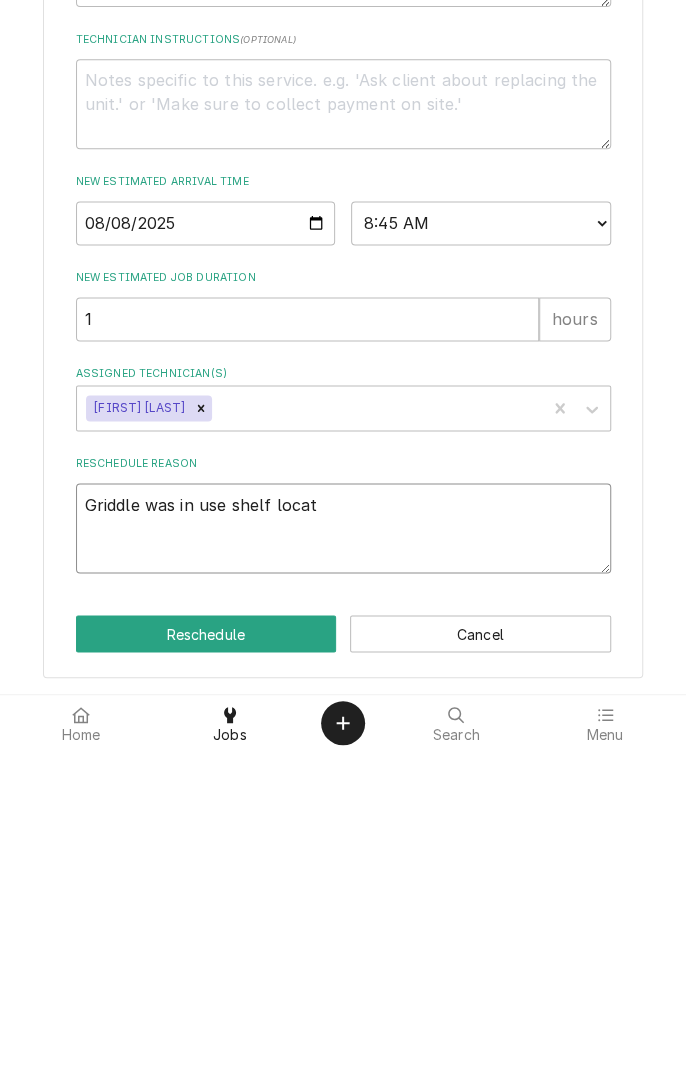 type on "x" 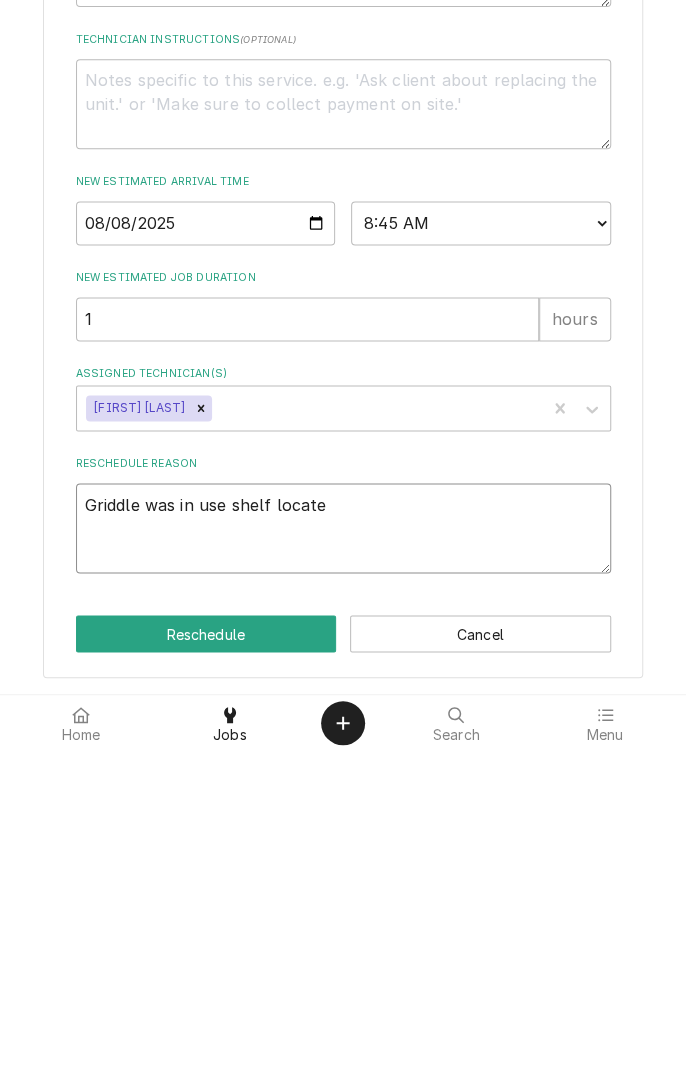 type on "x" 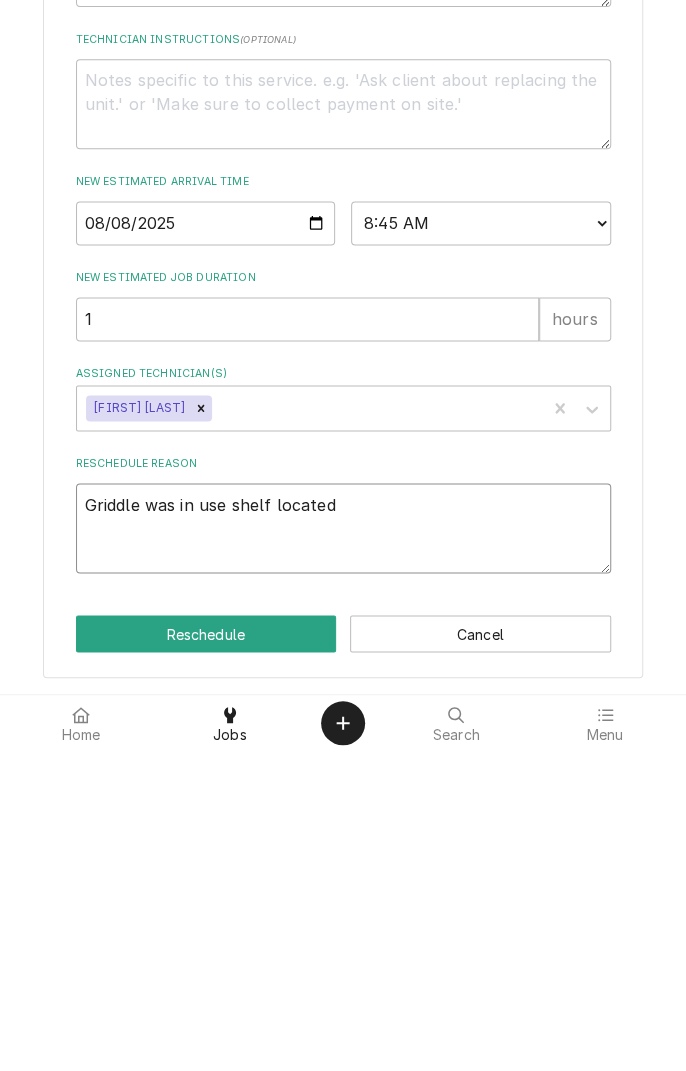 type on "x" 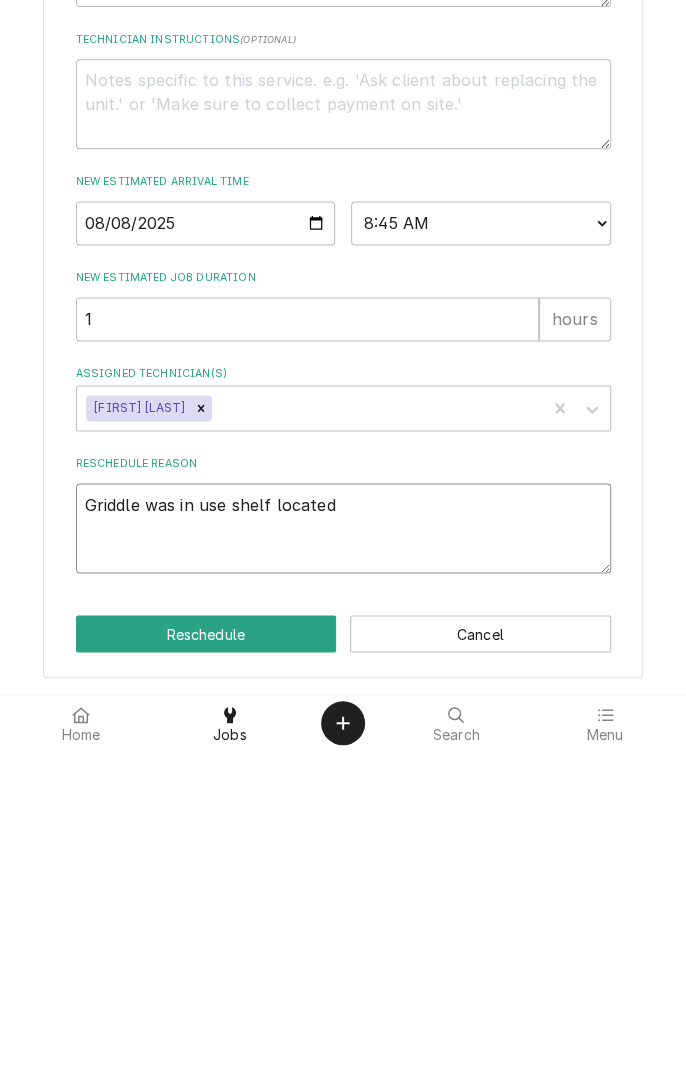 type on "Griddle was in use shelf located" 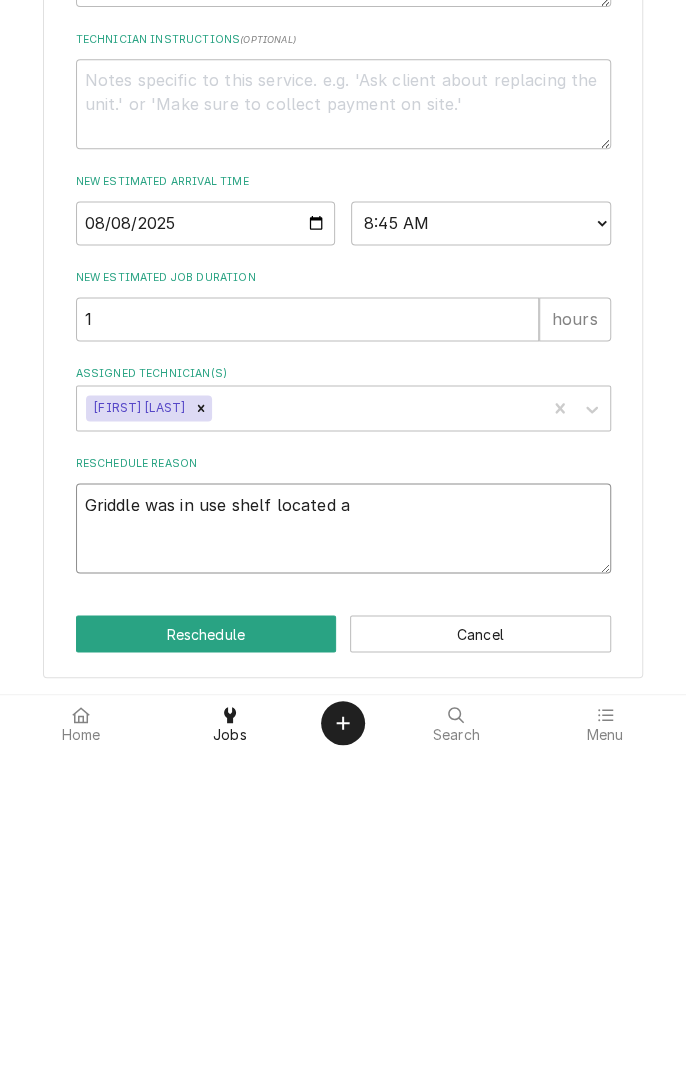 type on "x" 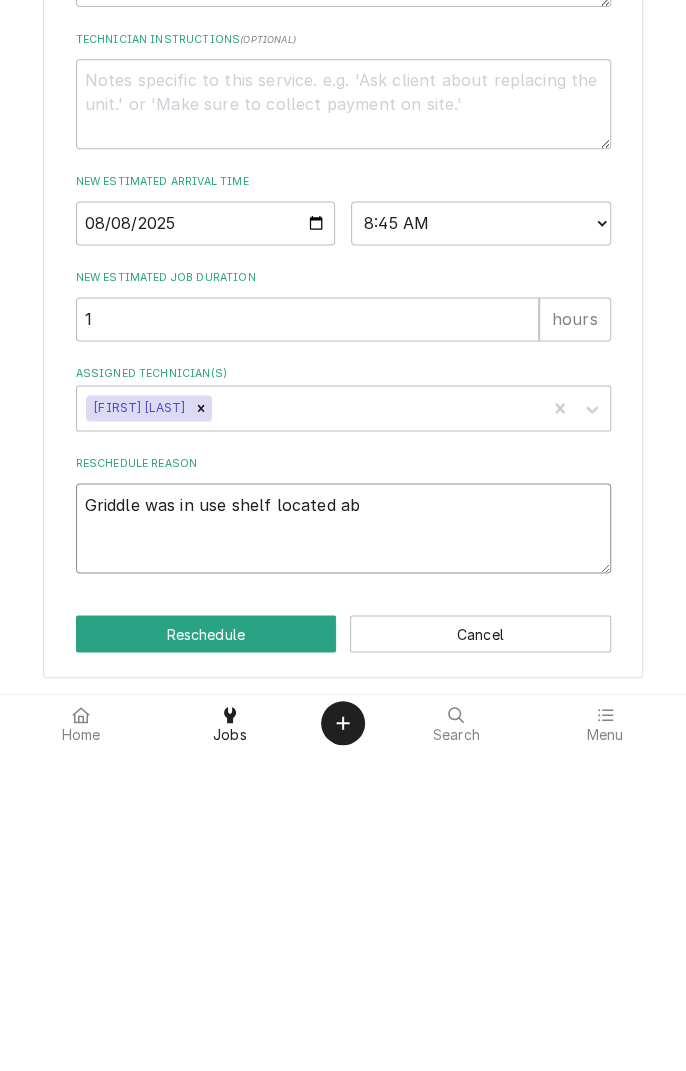 type on "x" 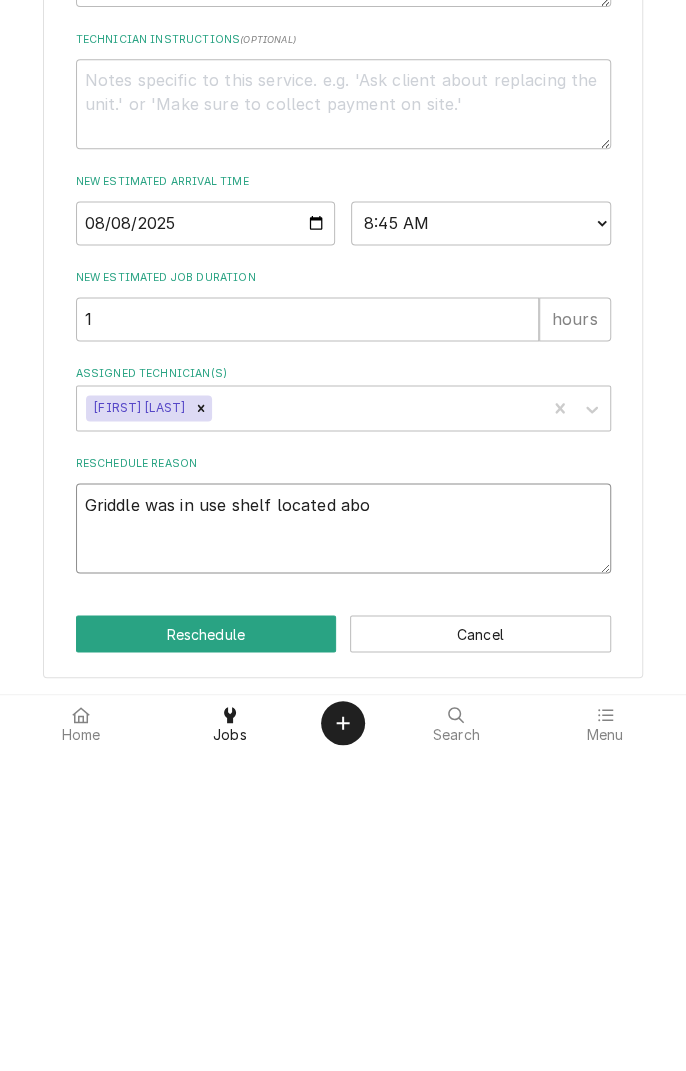 type on "x" 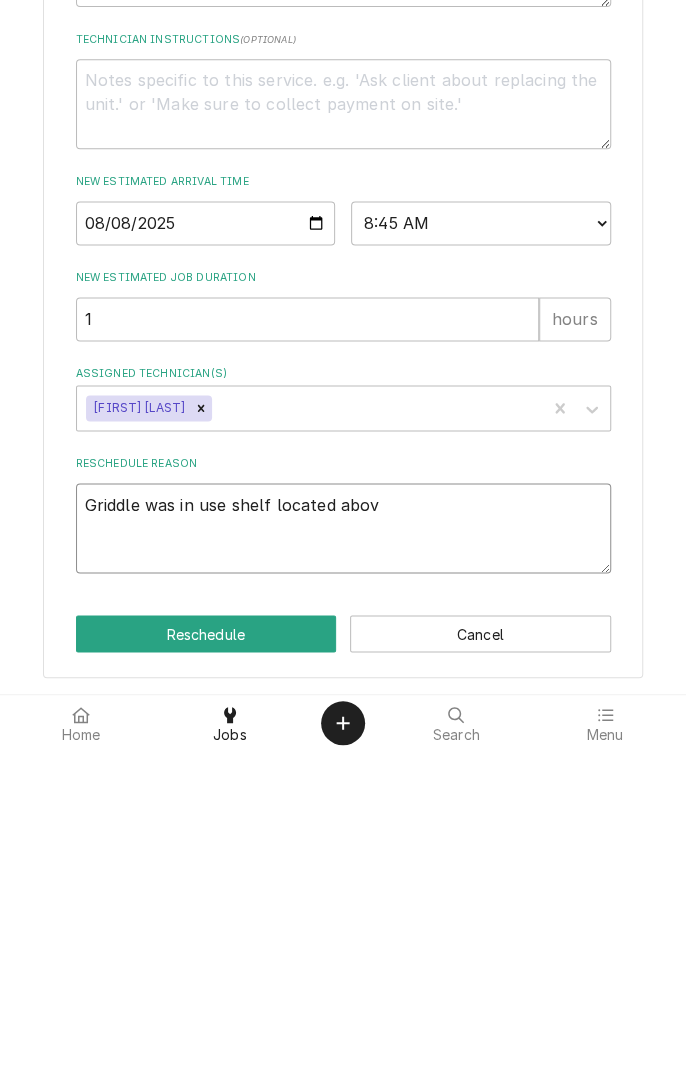 type on "x" 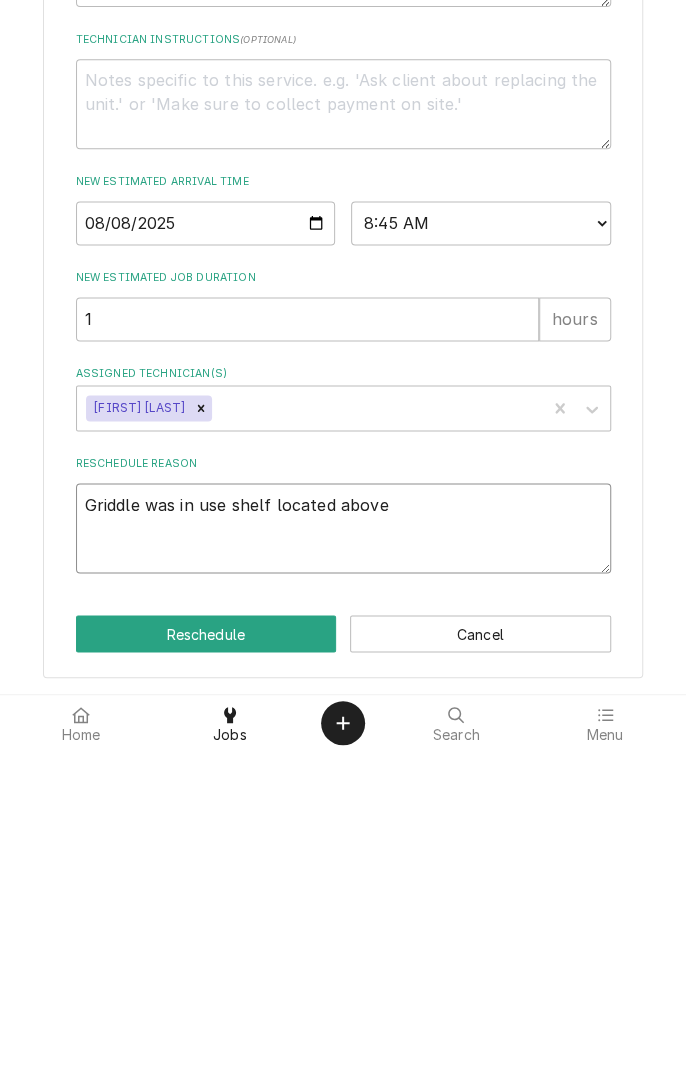 type on "x" 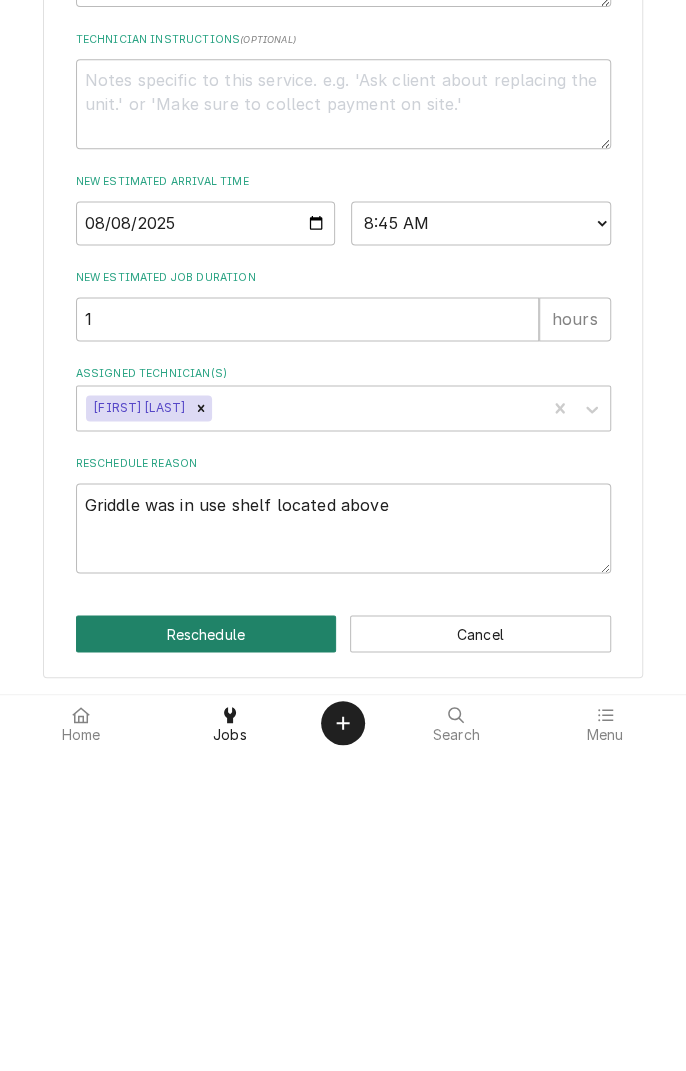 click on "Reschedule" at bounding box center [206, 953] 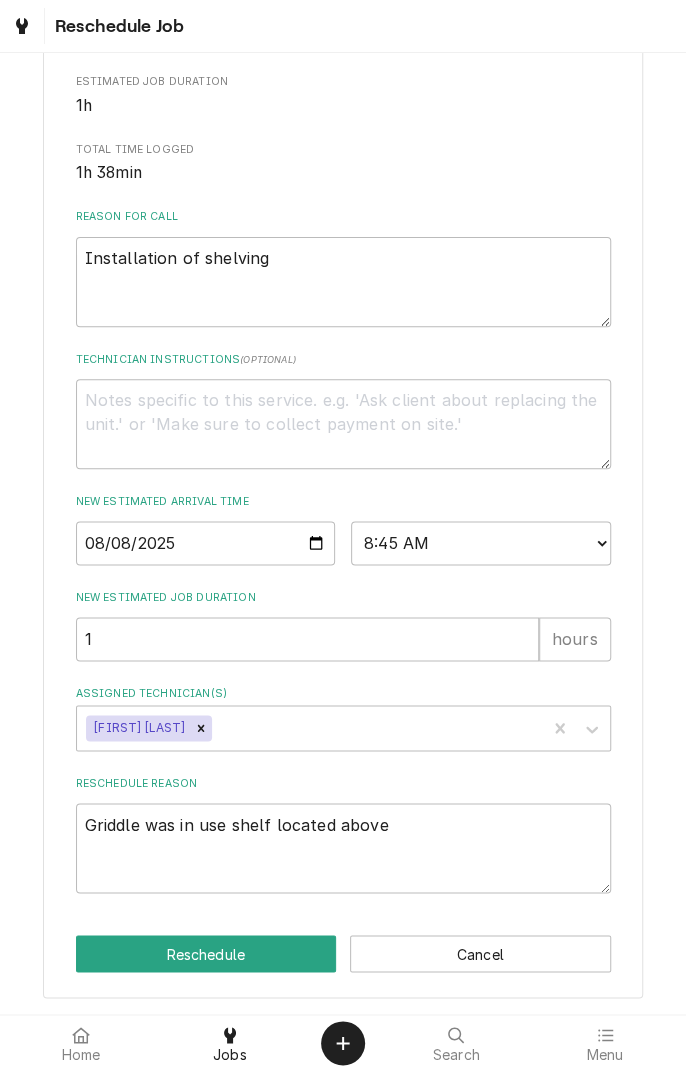 type on "x" 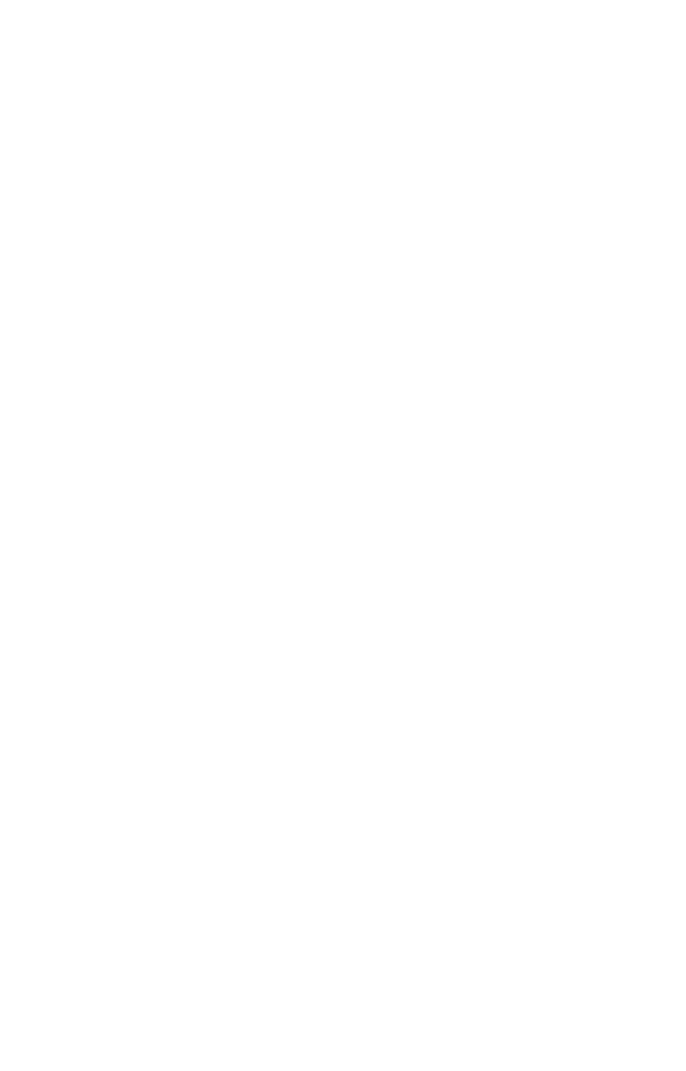 scroll, scrollTop: 0, scrollLeft: 0, axis: both 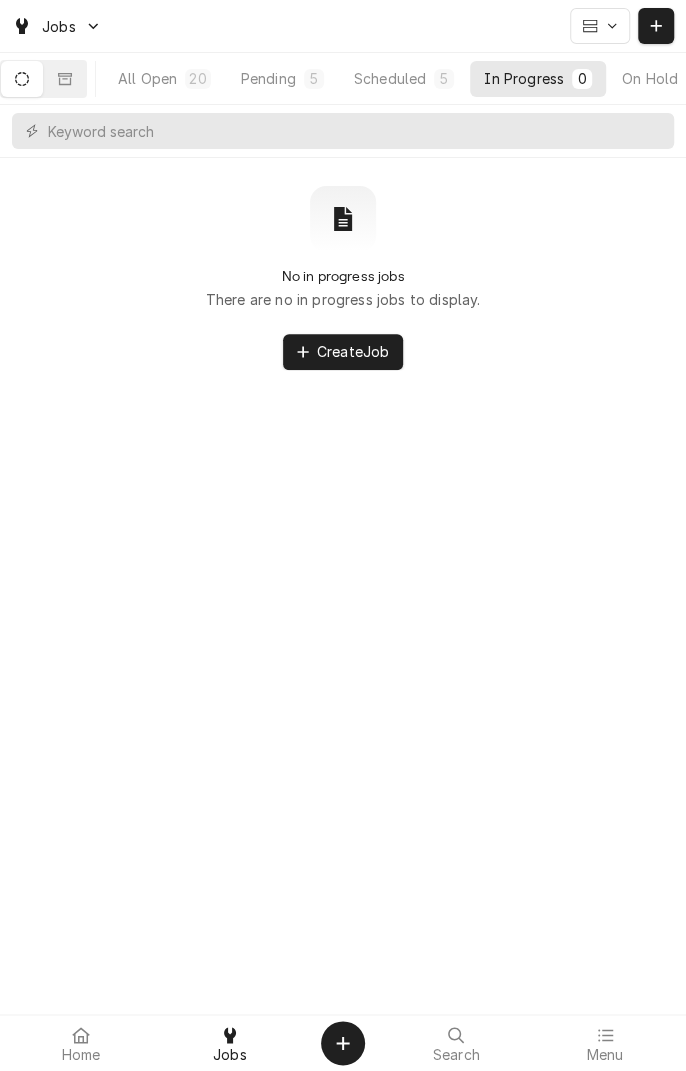 click on "Scheduled 5" at bounding box center [404, 79] 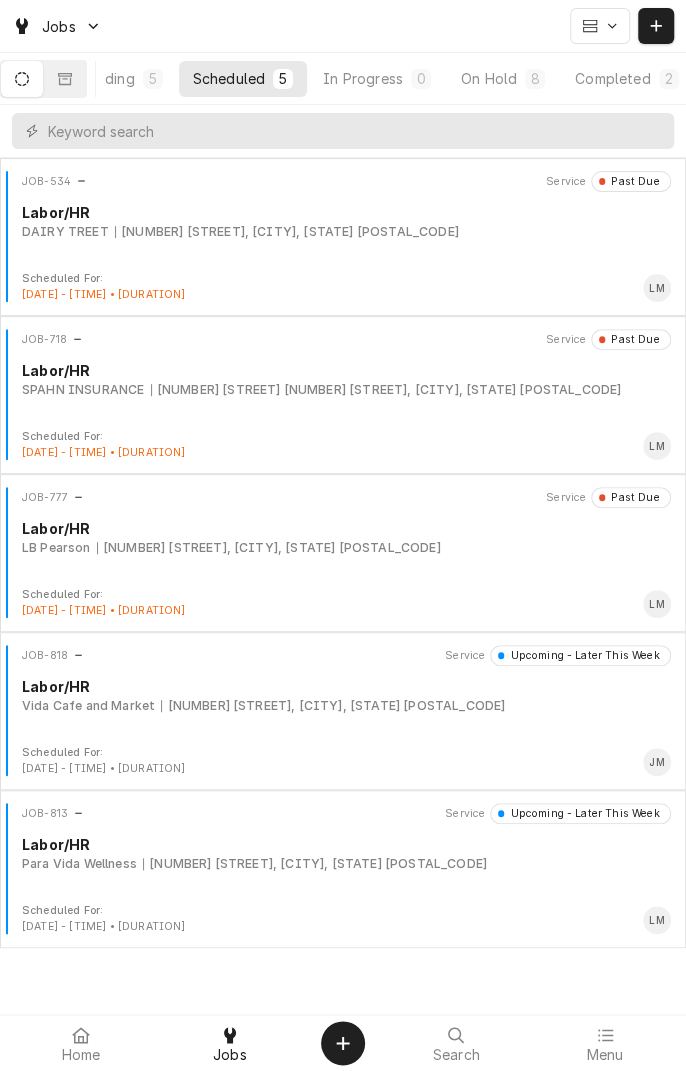 scroll, scrollTop: 0, scrollLeft: 189, axis: horizontal 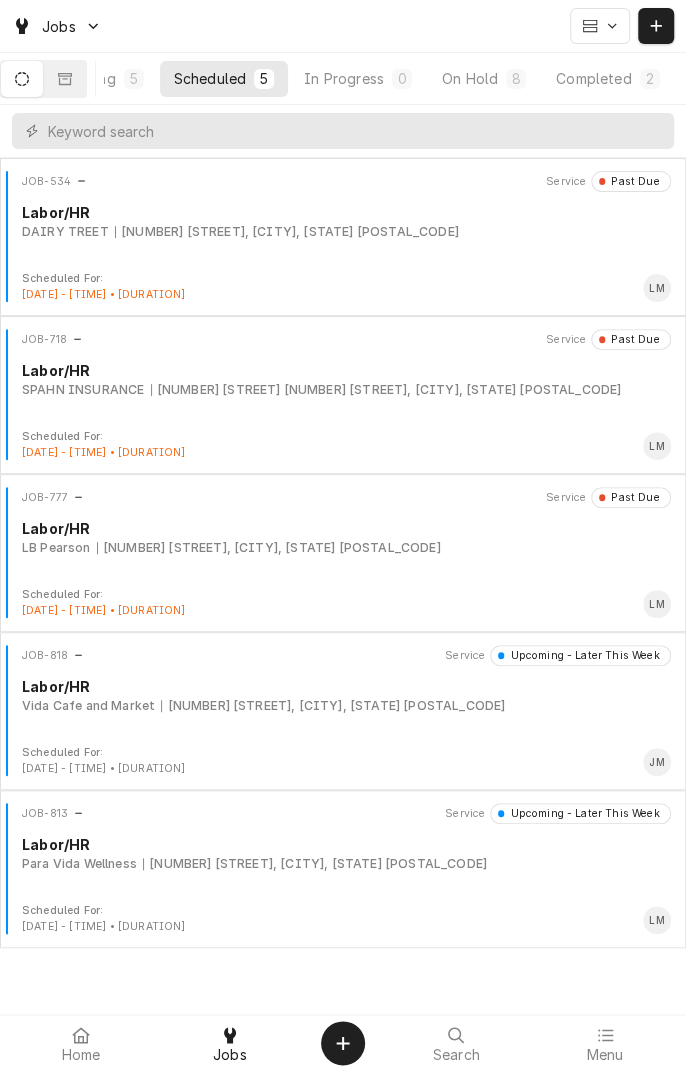 click on "On Hold" at bounding box center [470, 78] 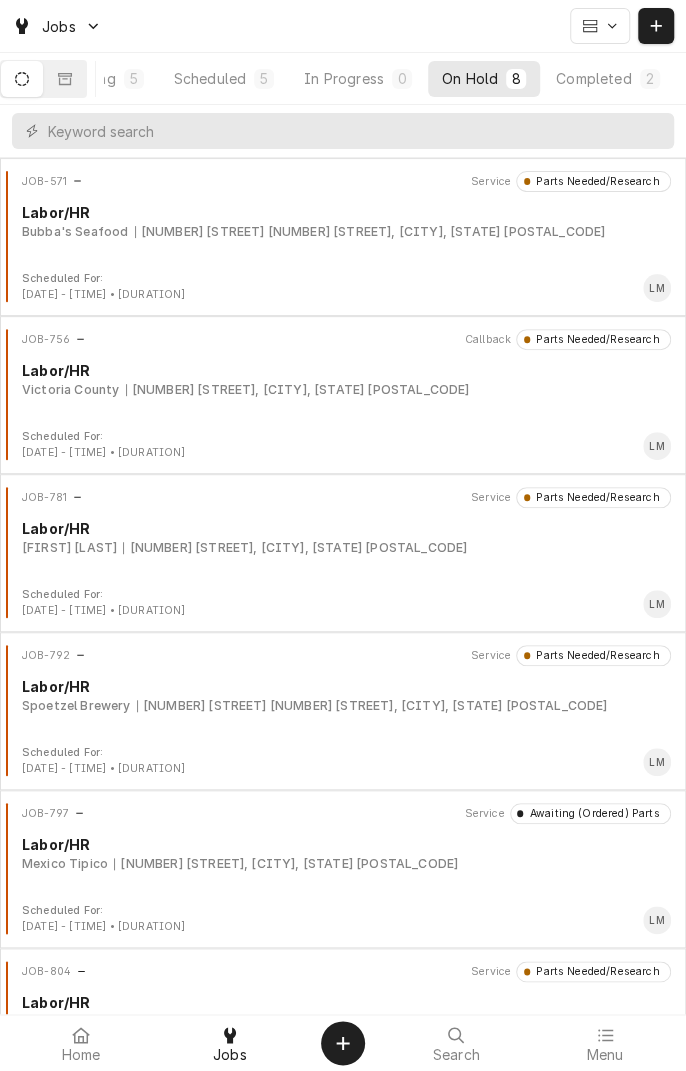 scroll, scrollTop: 407, scrollLeft: 0, axis: vertical 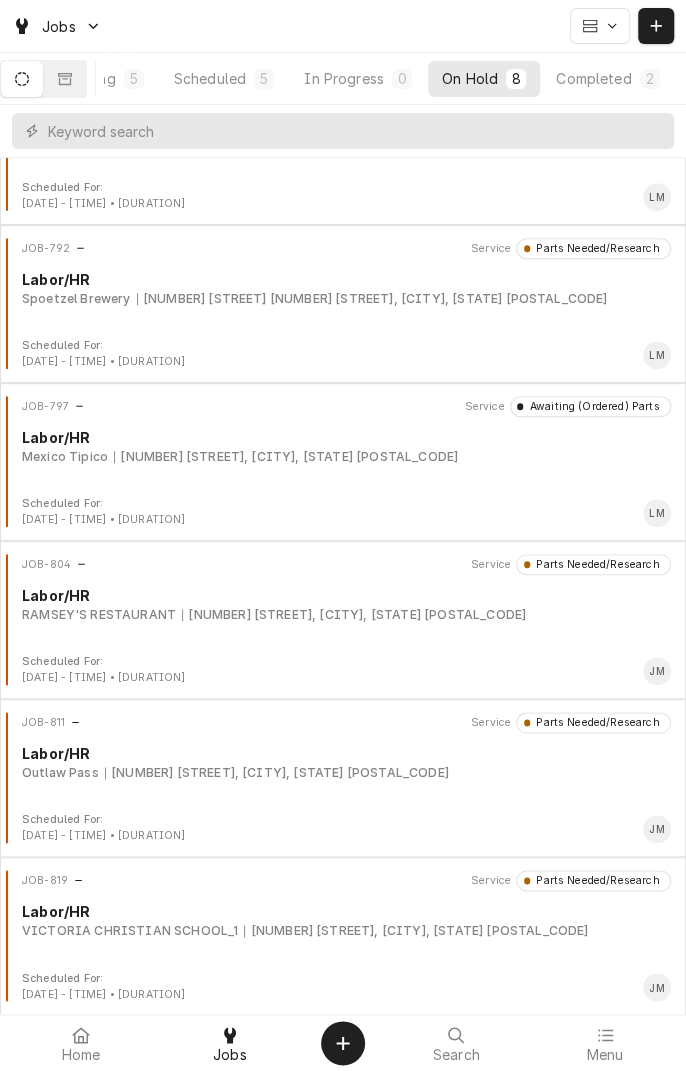 click on "3310 N. BEN JORDAN, VICTORIA, TX 77901" at bounding box center [416, 931] 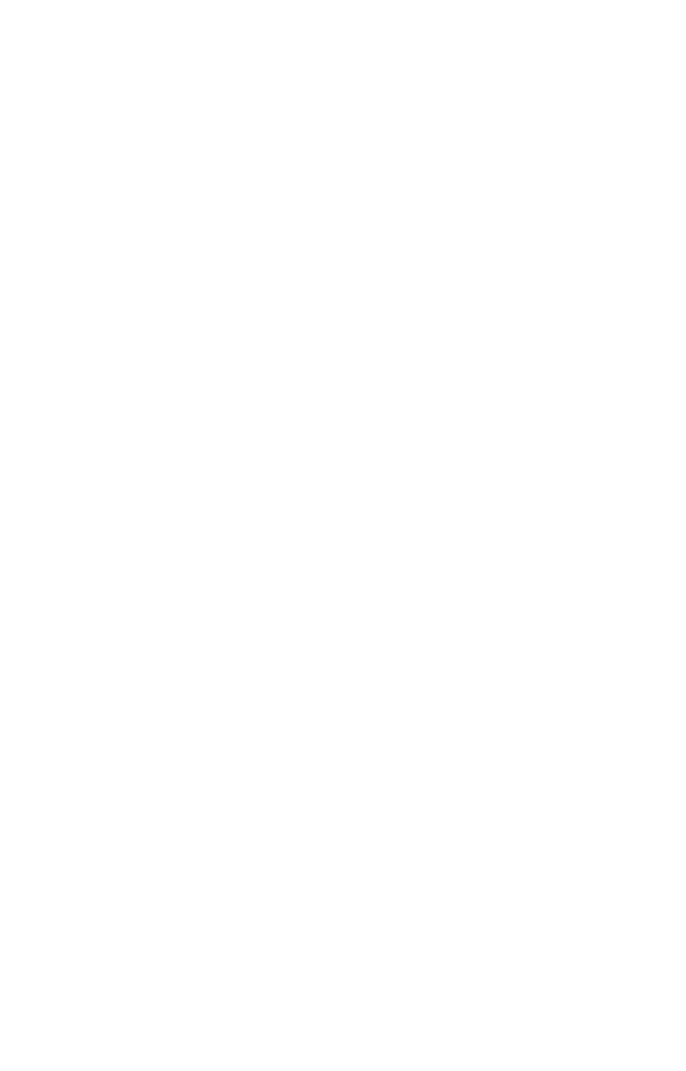 scroll, scrollTop: 0, scrollLeft: 0, axis: both 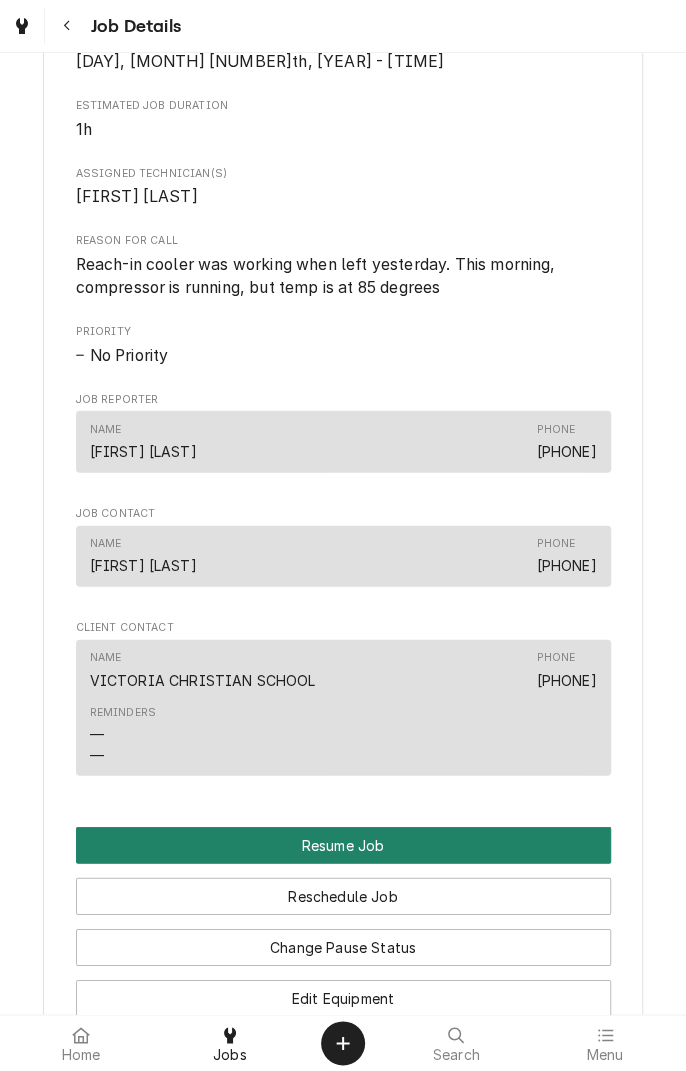 click on "Resume Job" at bounding box center (343, 845) 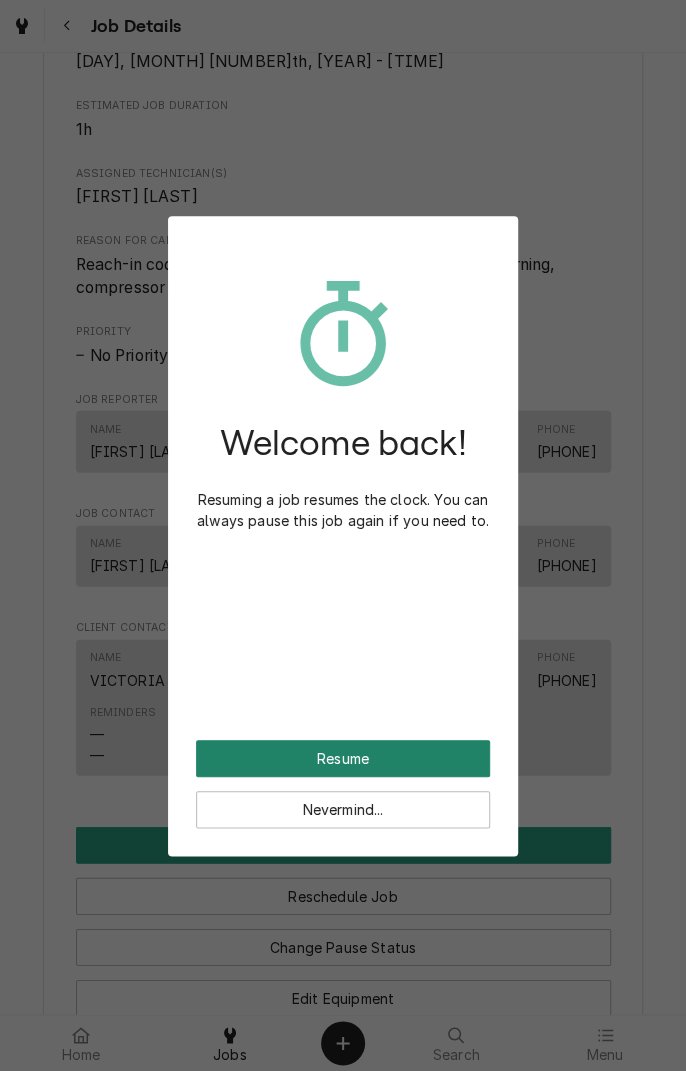 click on "Resume" at bounding box center (343, 758) 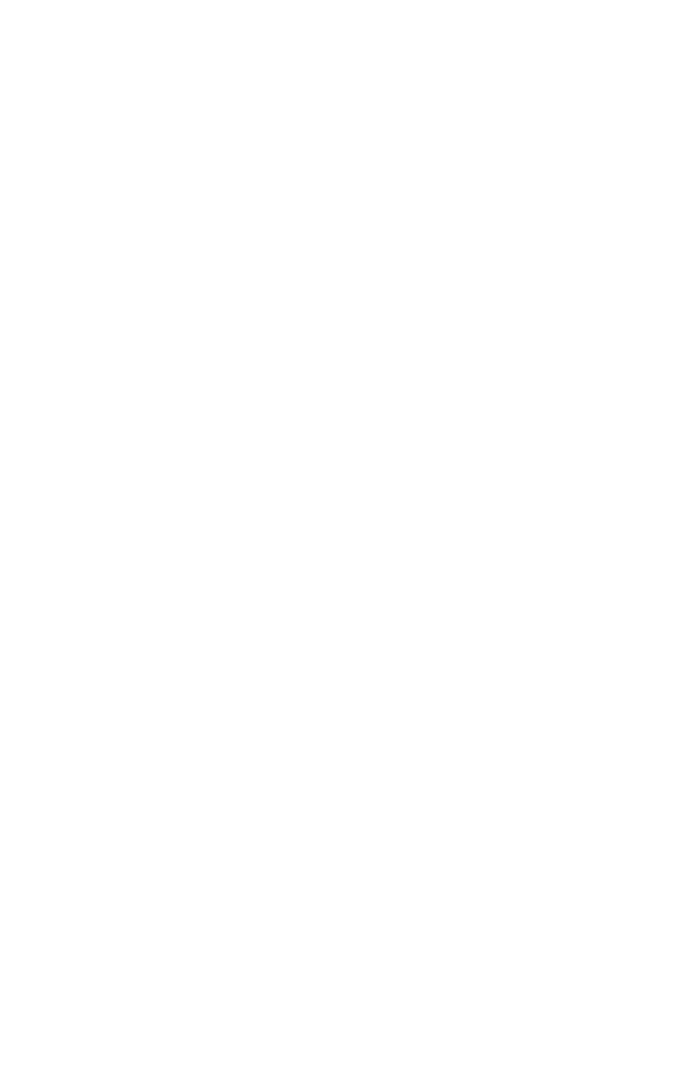 scroll, scrollTop: 0, scrollLeft: 0, axis: both 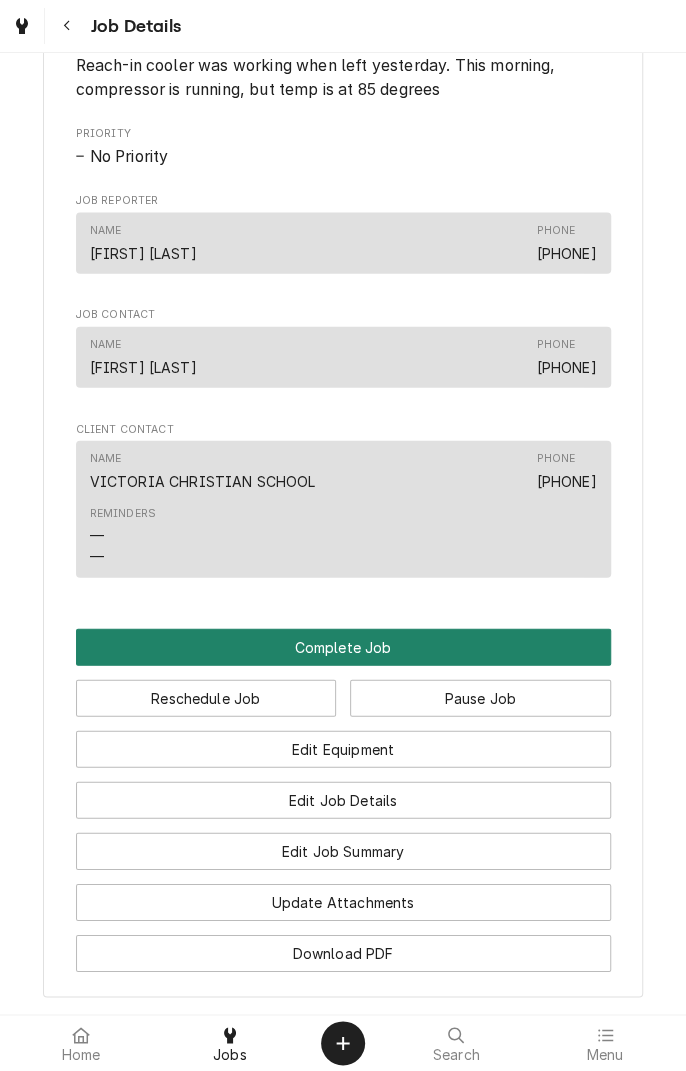 click on "Complete Job" at bounding box center [343, 647] 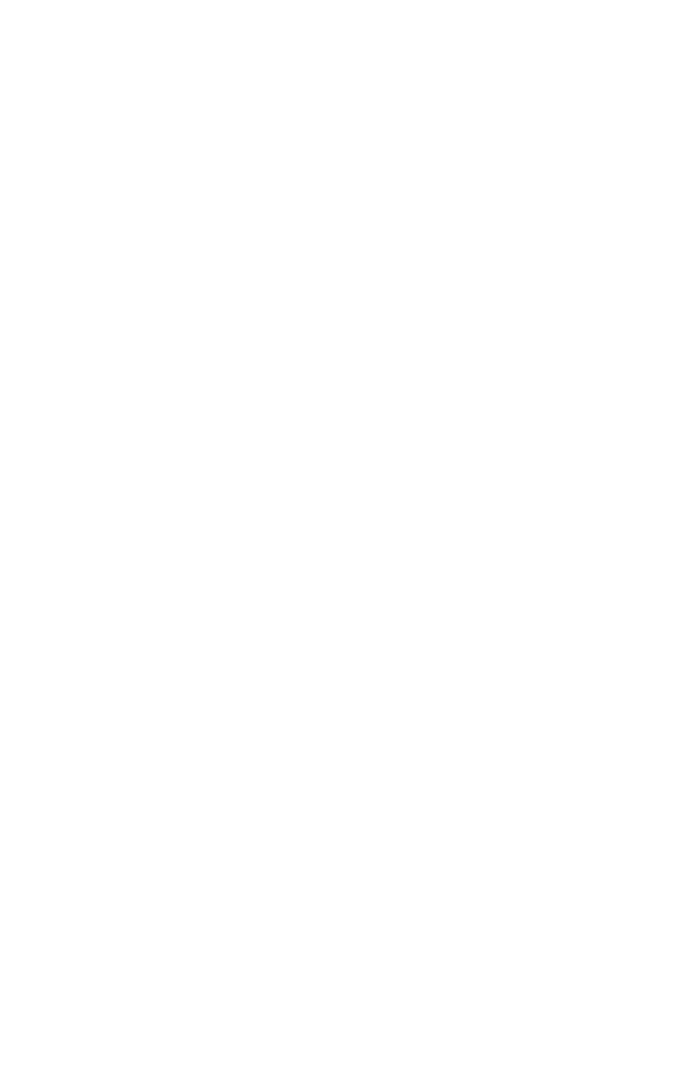 scroll, scrollTop: 0, scrollLeft: 0, axis: both 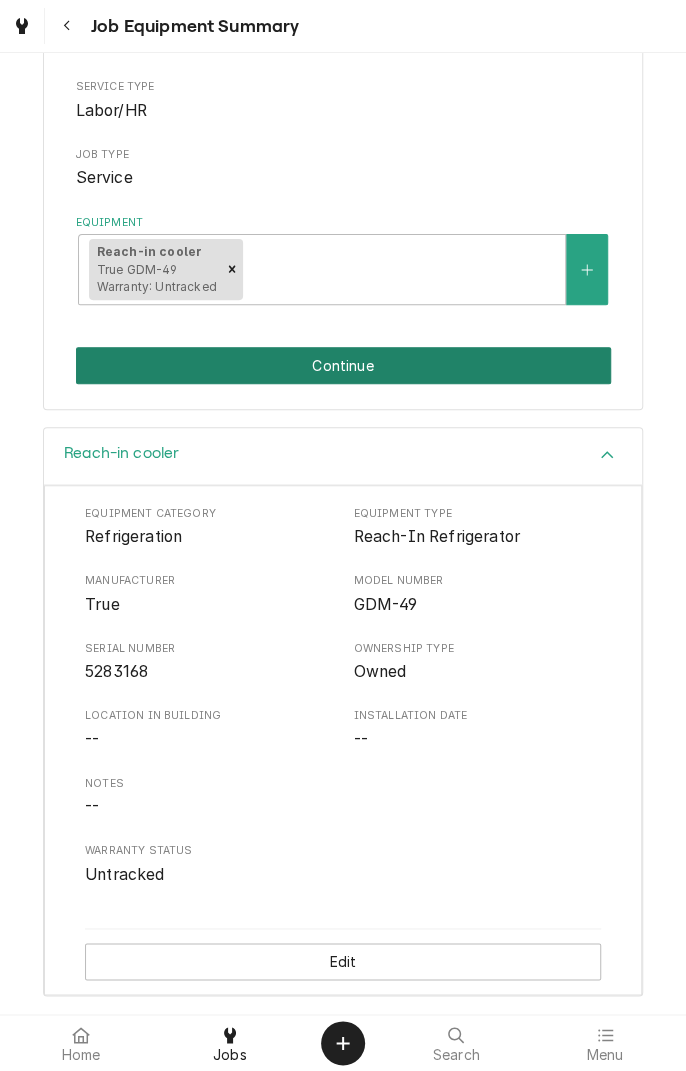 click on "Continue" at bounding box center [343, 365] 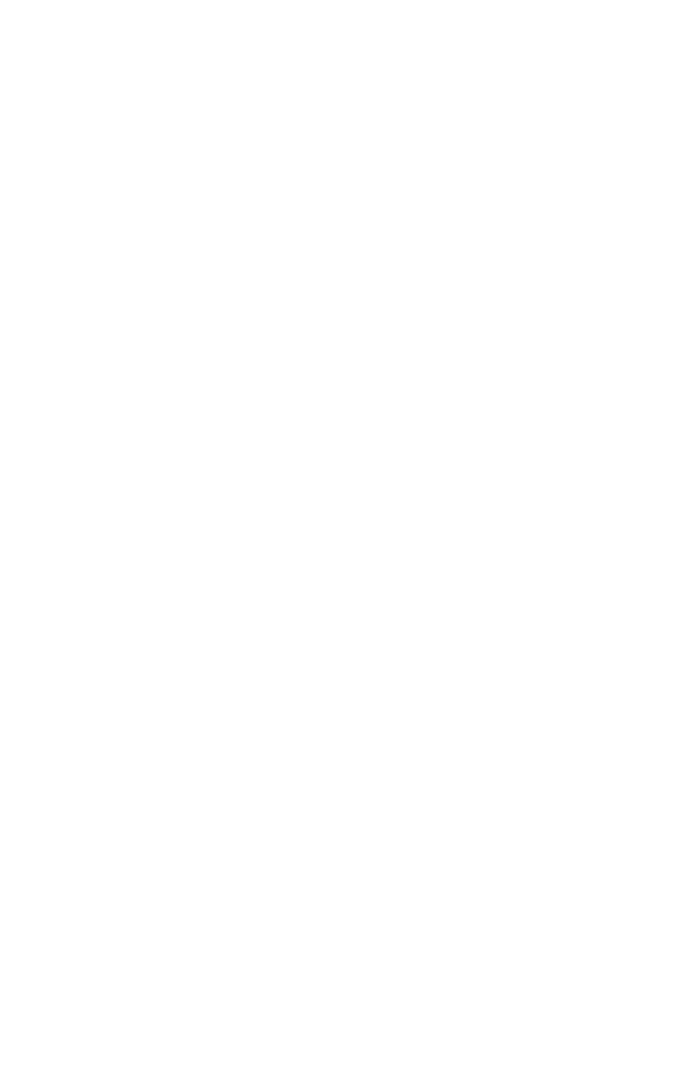 scroll, scrollTop: 0, scrollLeft: 0, axis: both 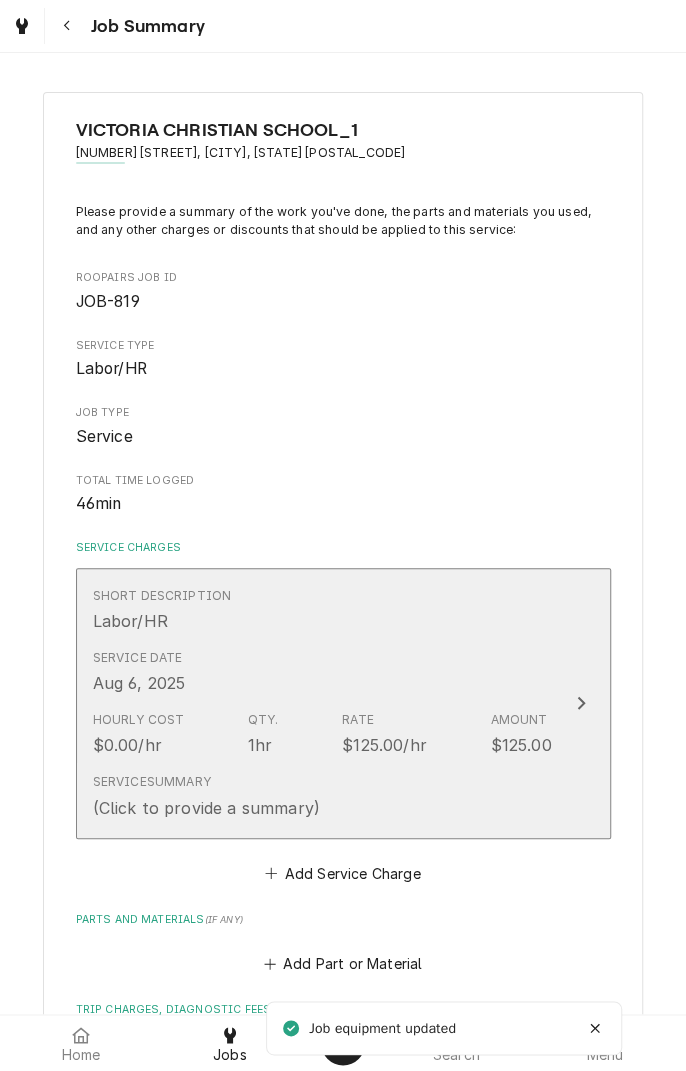 click on "Short Description Labor/HR Service Date [DATE] Hourly Cost $0.00/hr Qty. 1hr Rate $125.00/hr Amount $125.00 Service  Summary (Click to provide a summary)" at bounding box center (343, 703) 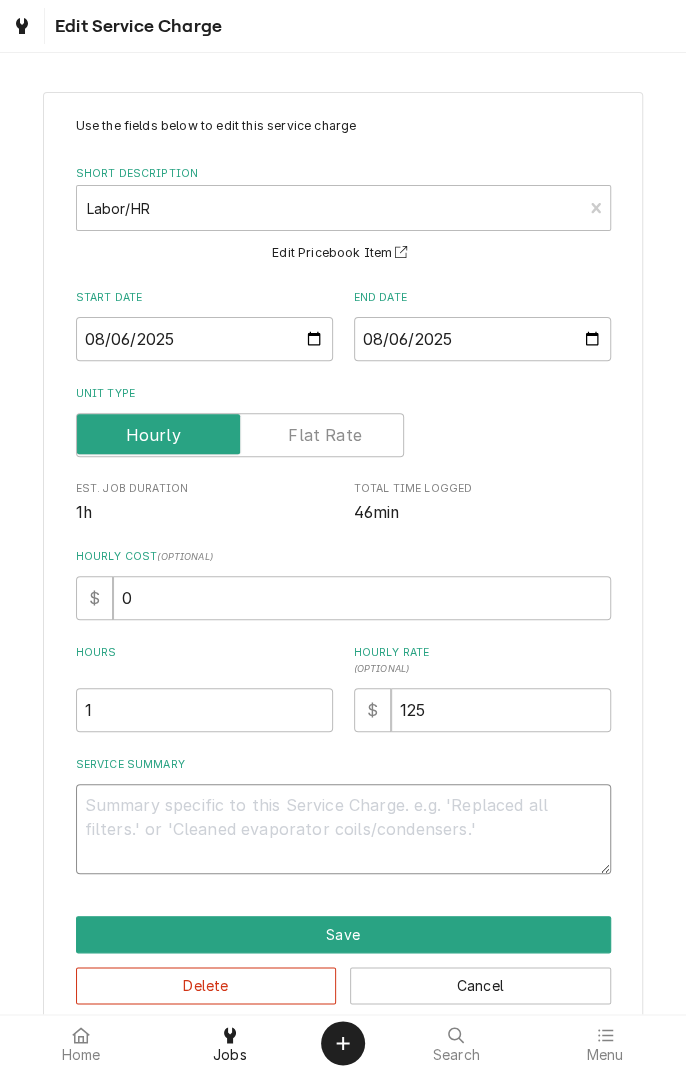 click on "Service Summary" at bounding box center (343, 829) 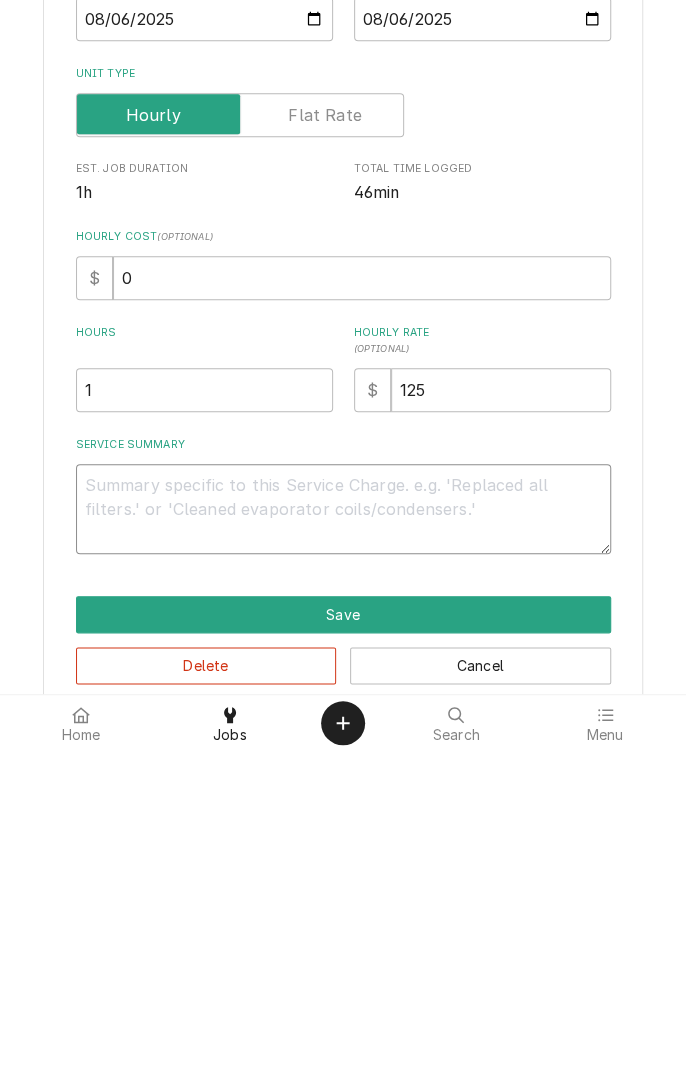 type on "R" 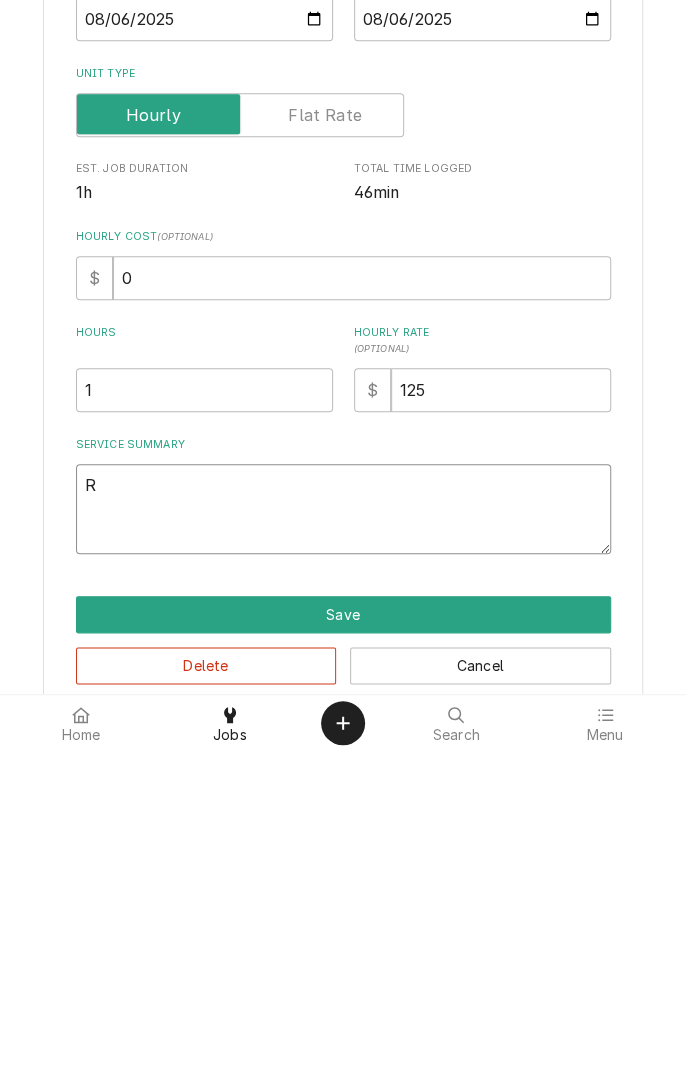 type on "x" 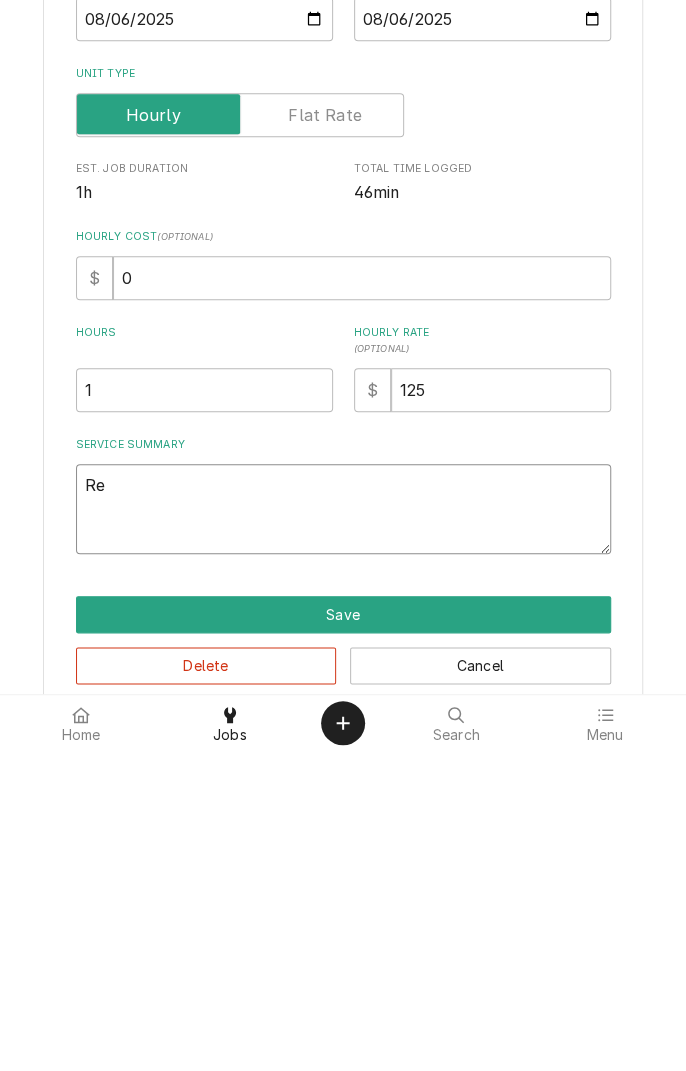 type on "x" 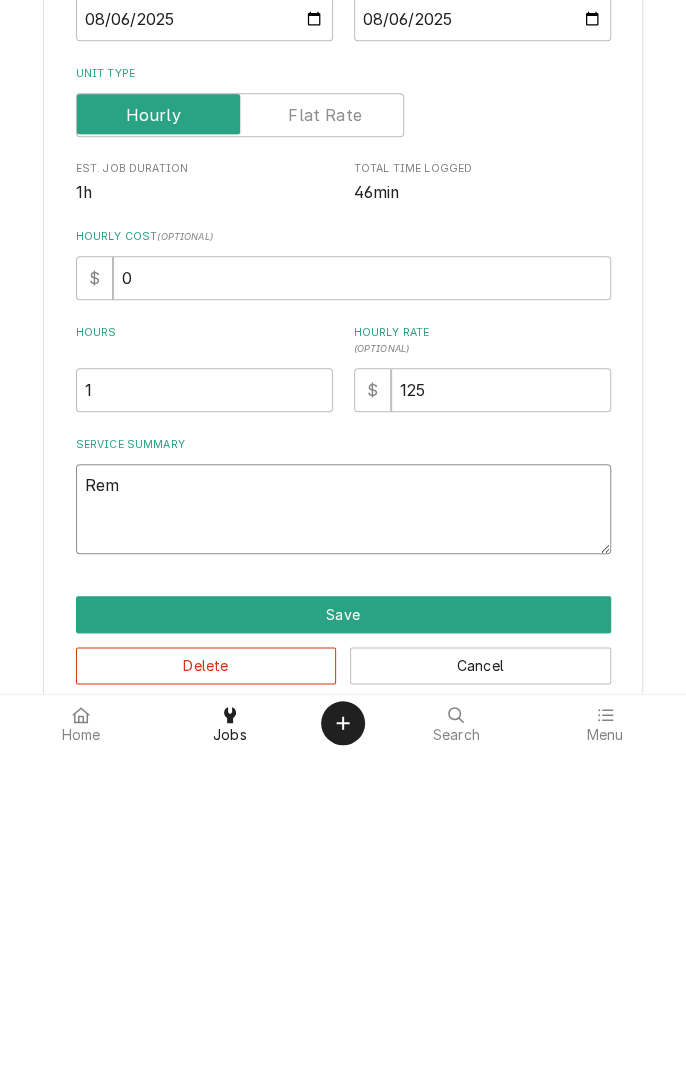 type on "x" 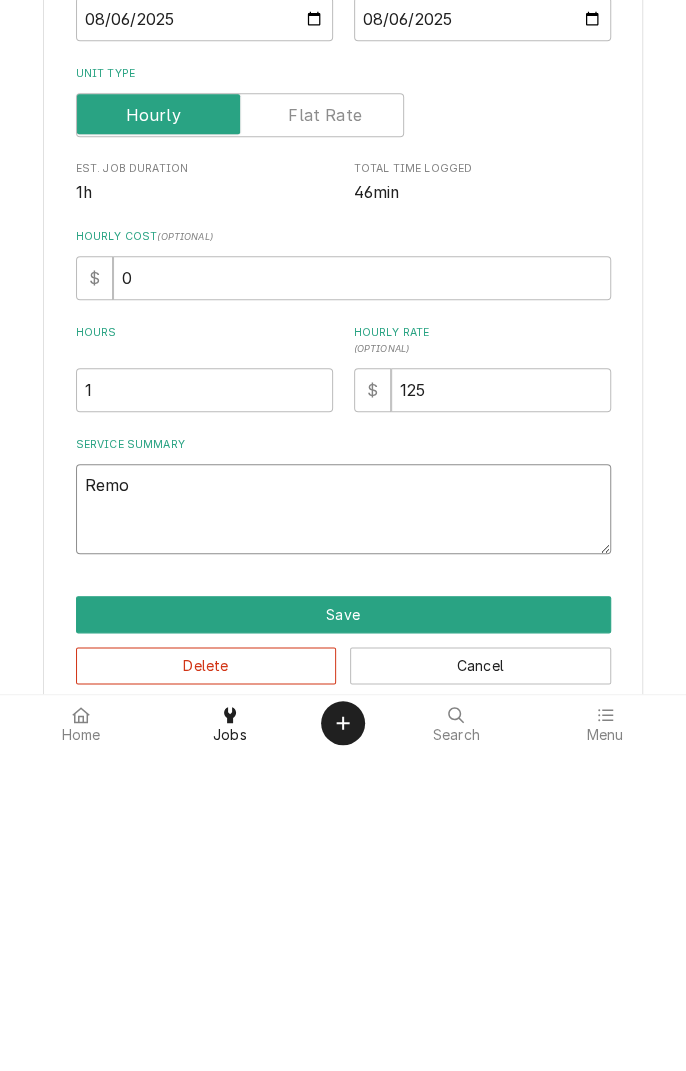 type on "x" 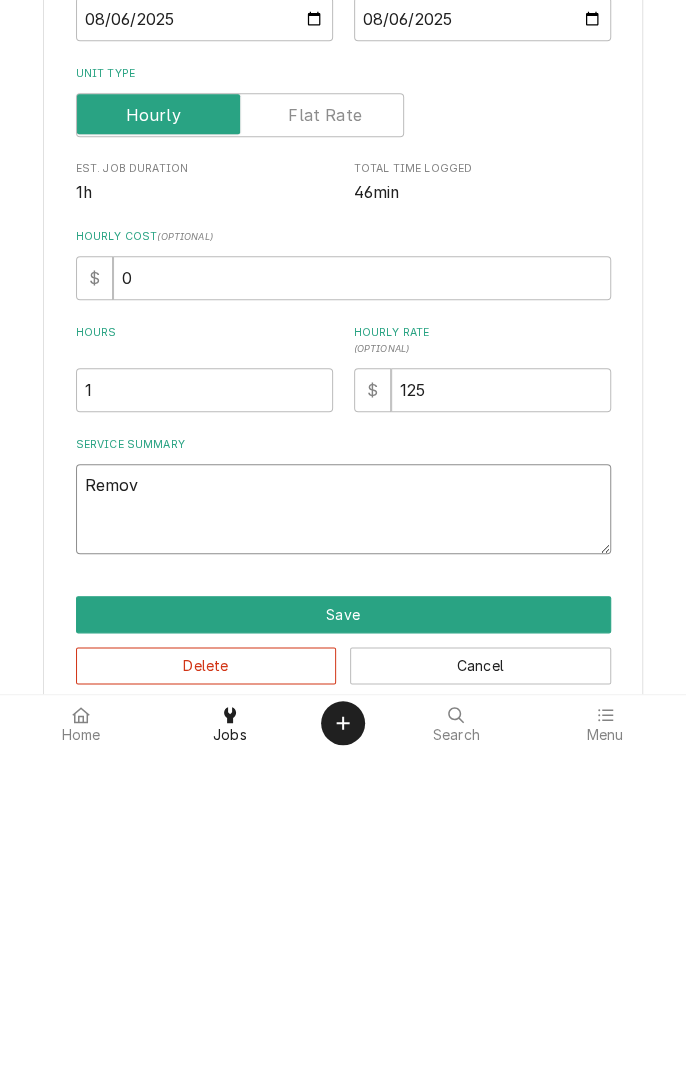 type on "x" 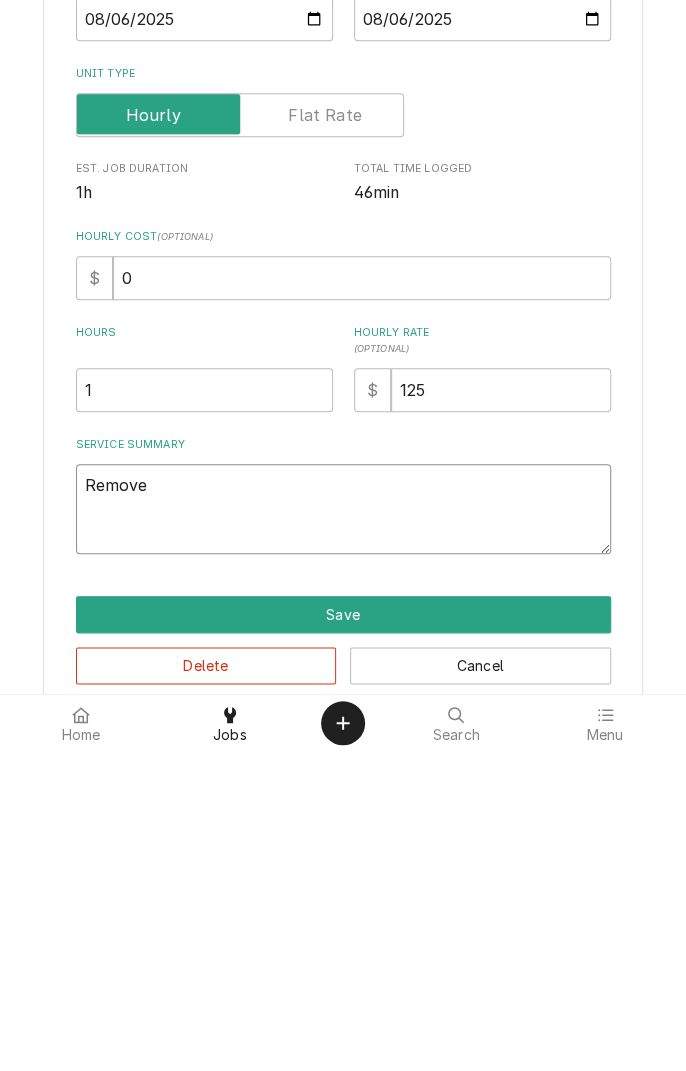 type on "x" 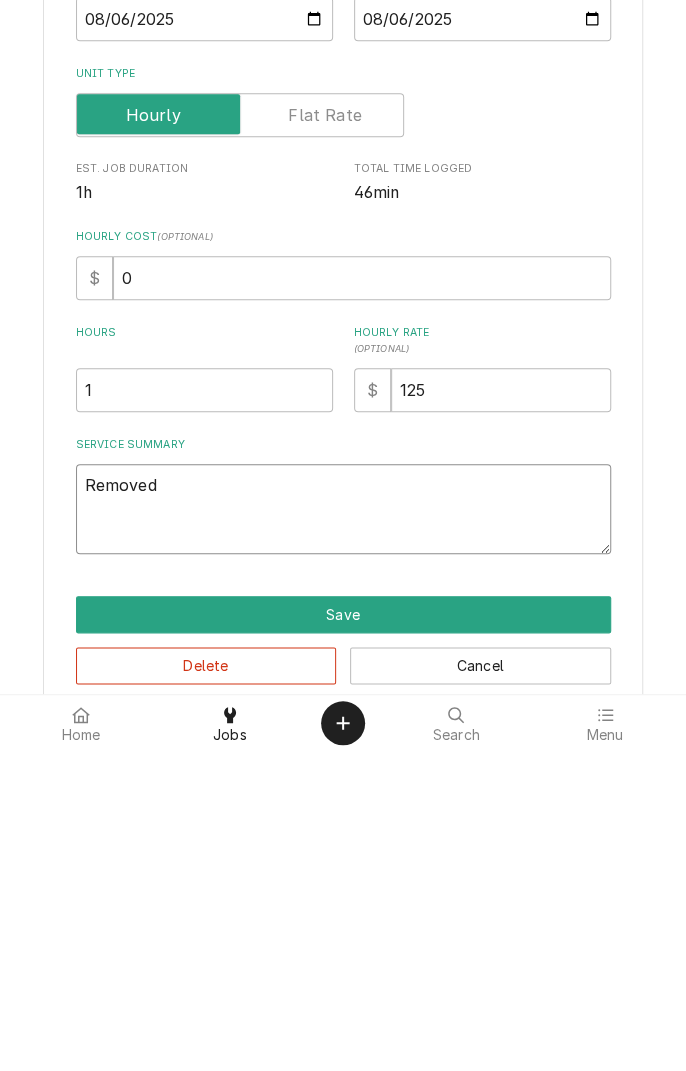 type on "x" 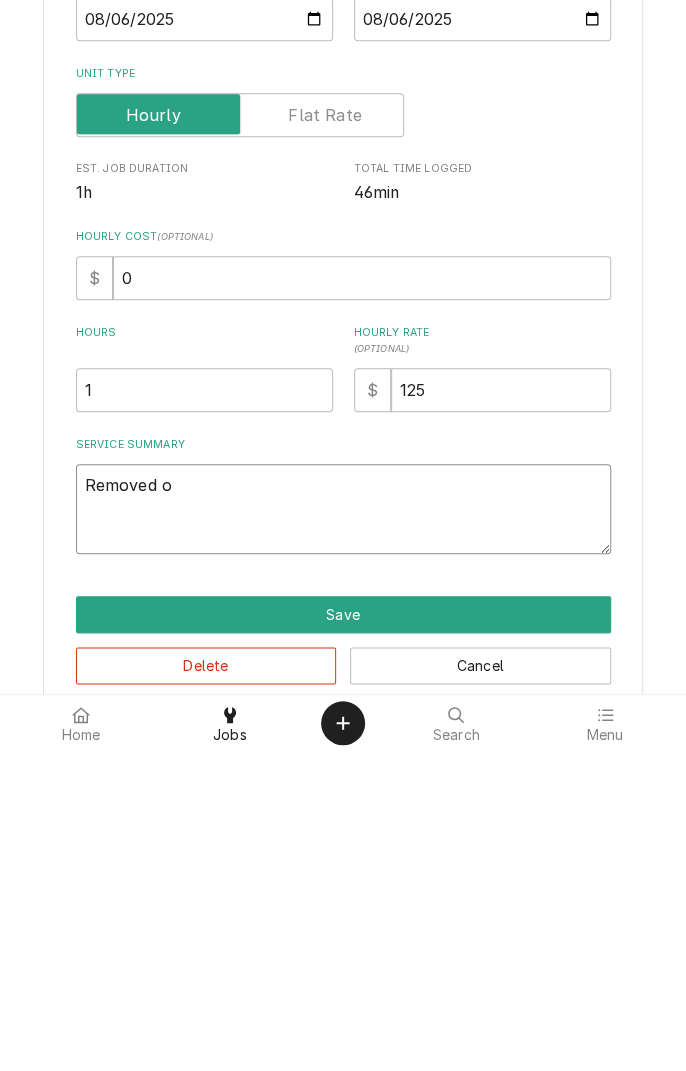 type on "x" 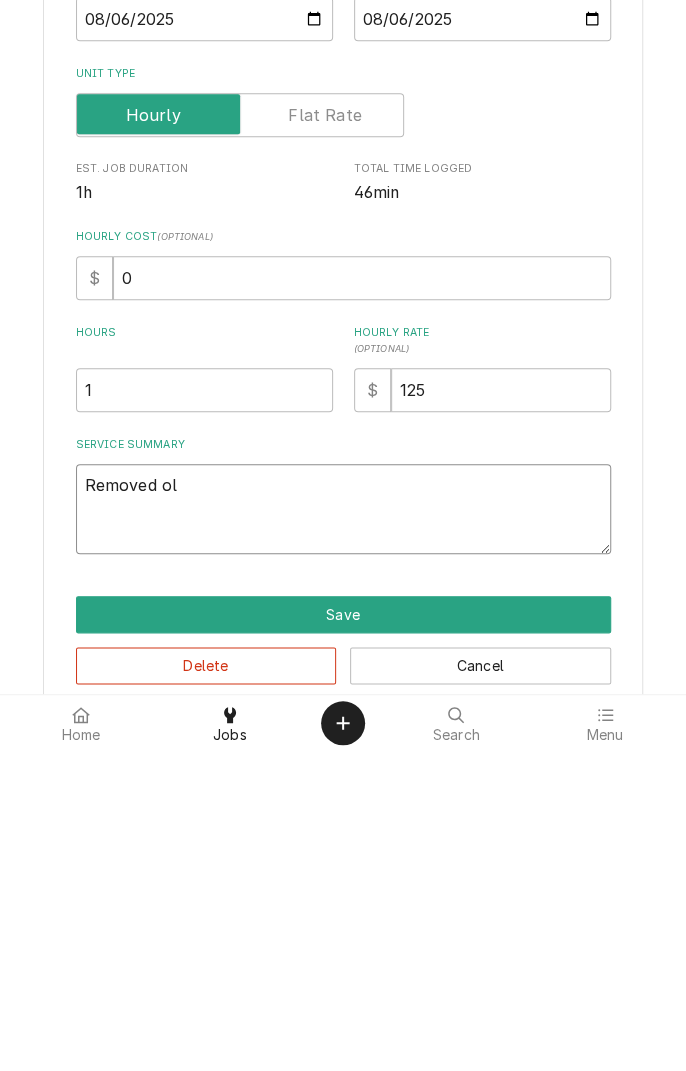 type on "x" 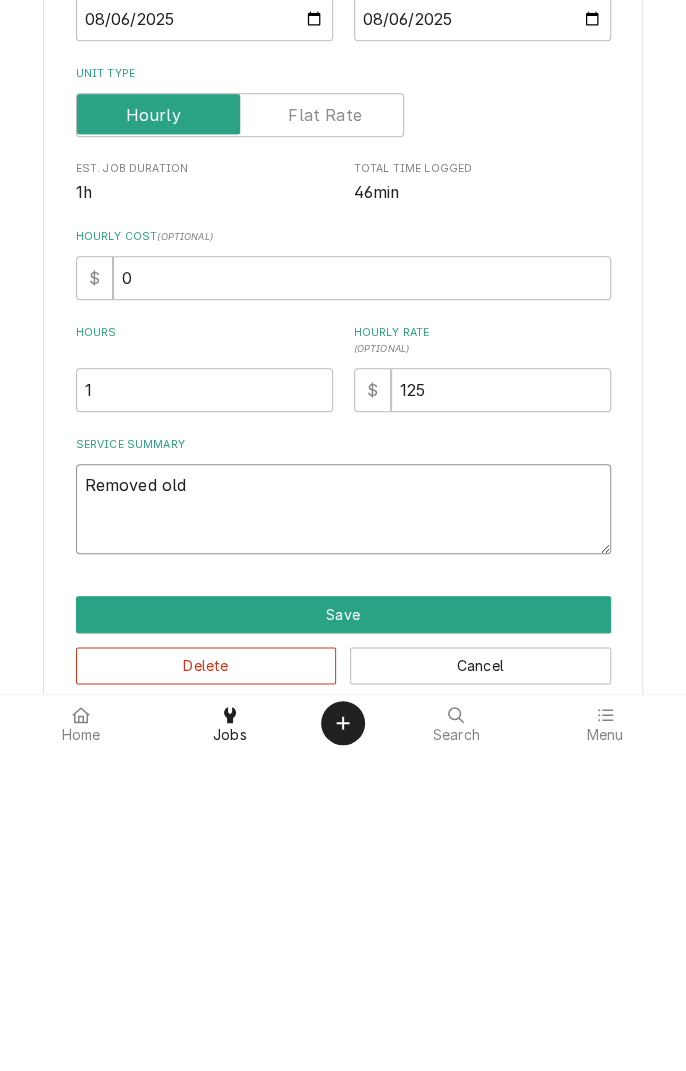type on "x" 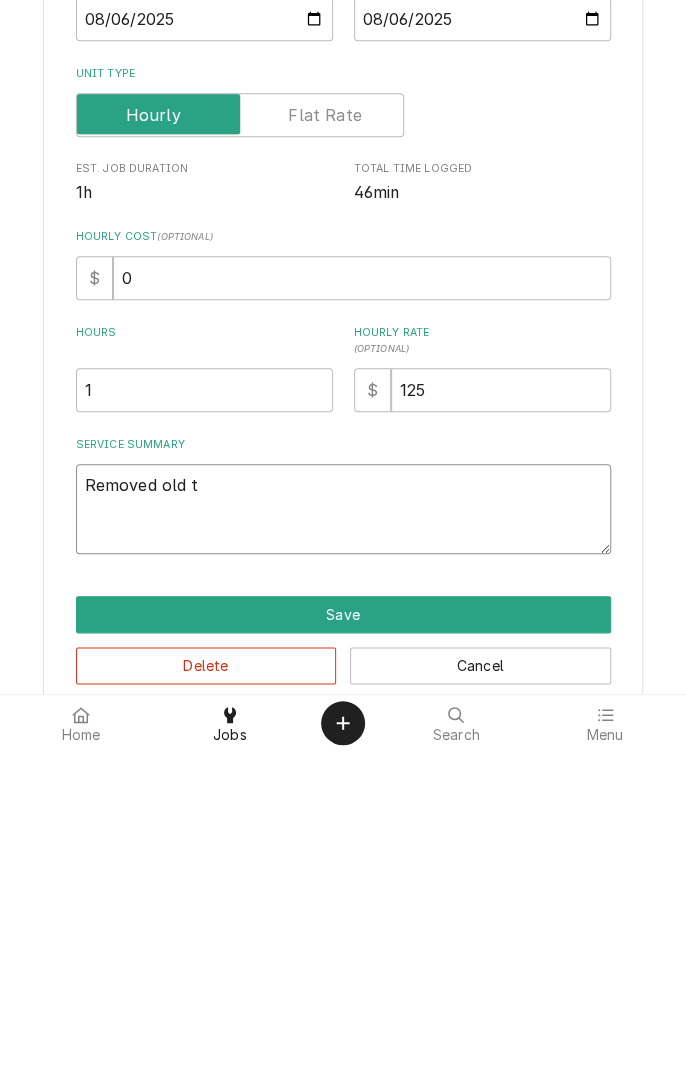 type on "x" 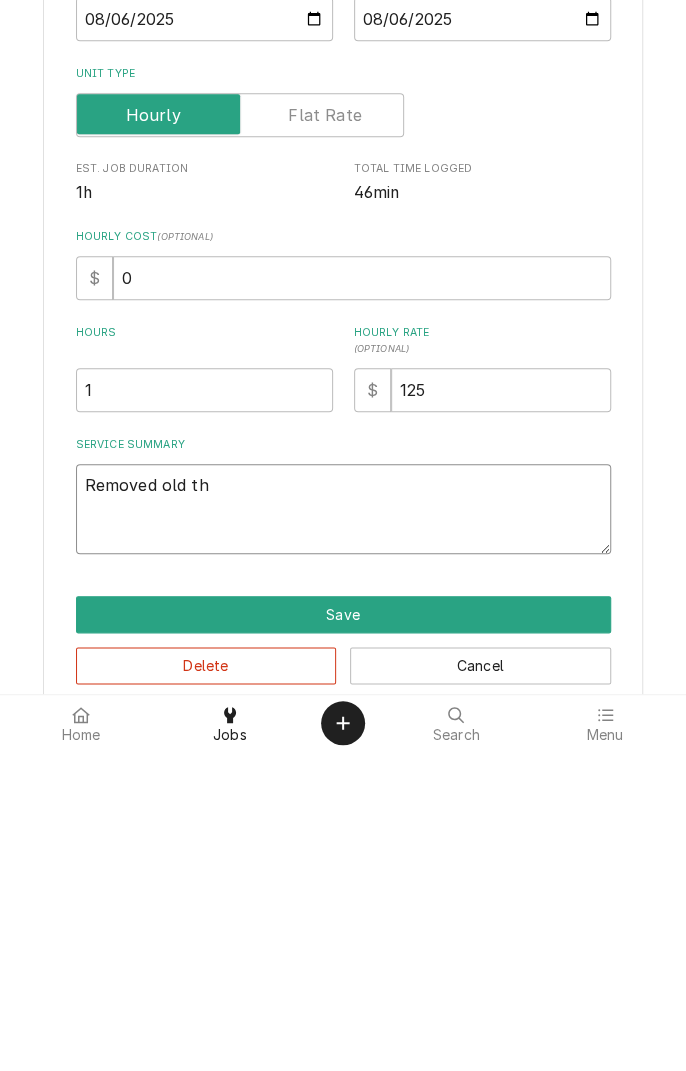 type on "x" 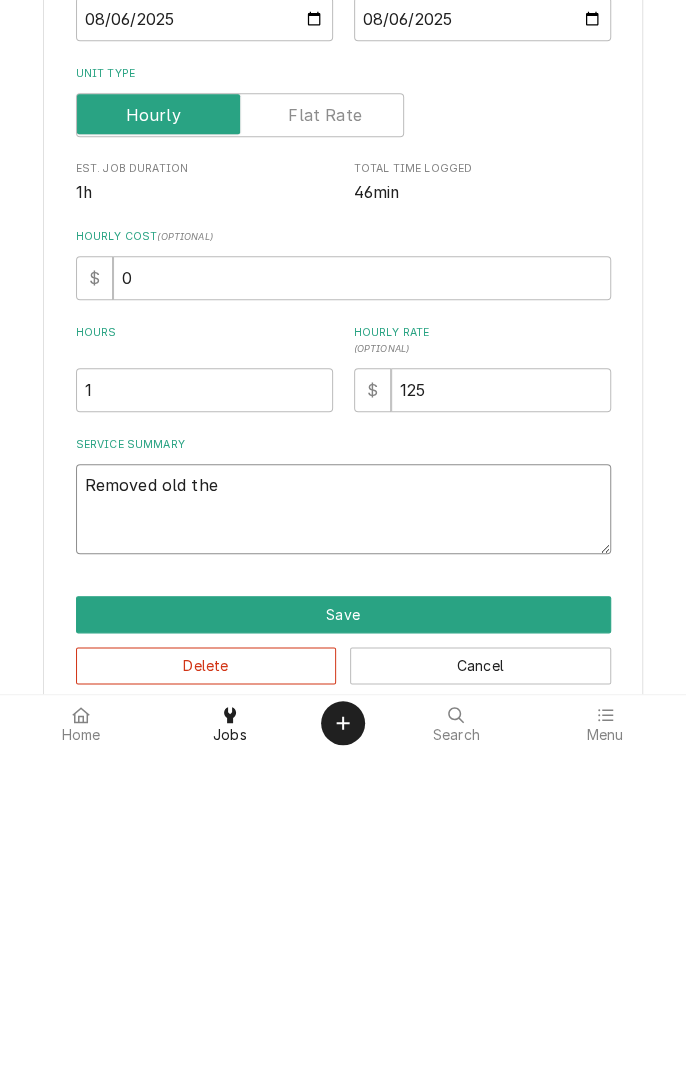 type on "x" 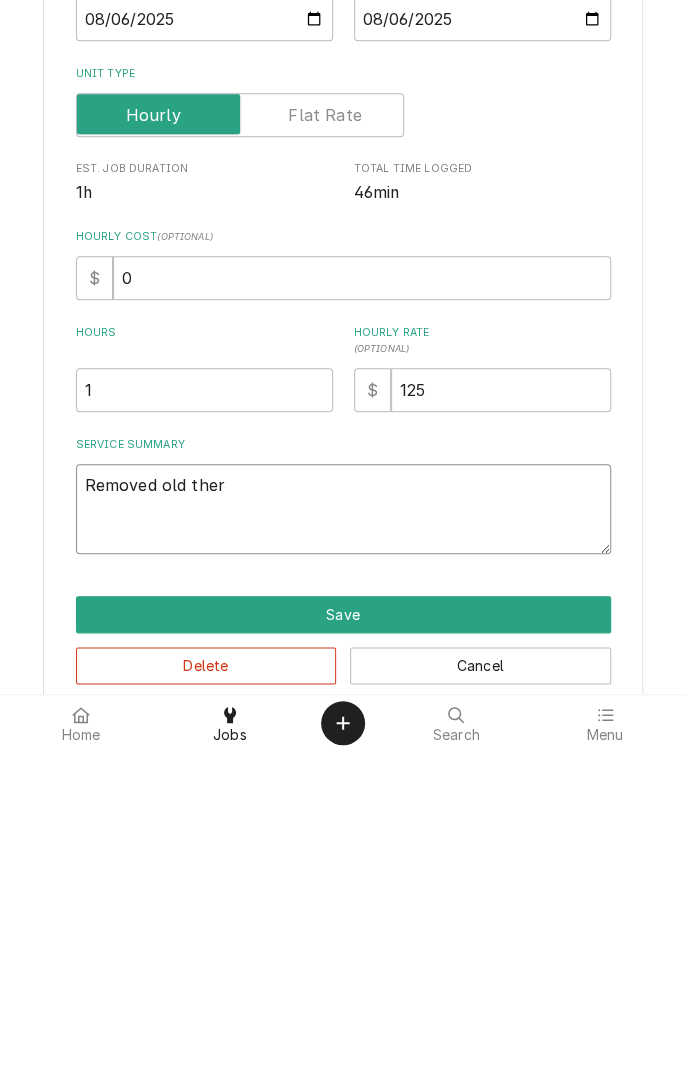type on "x" 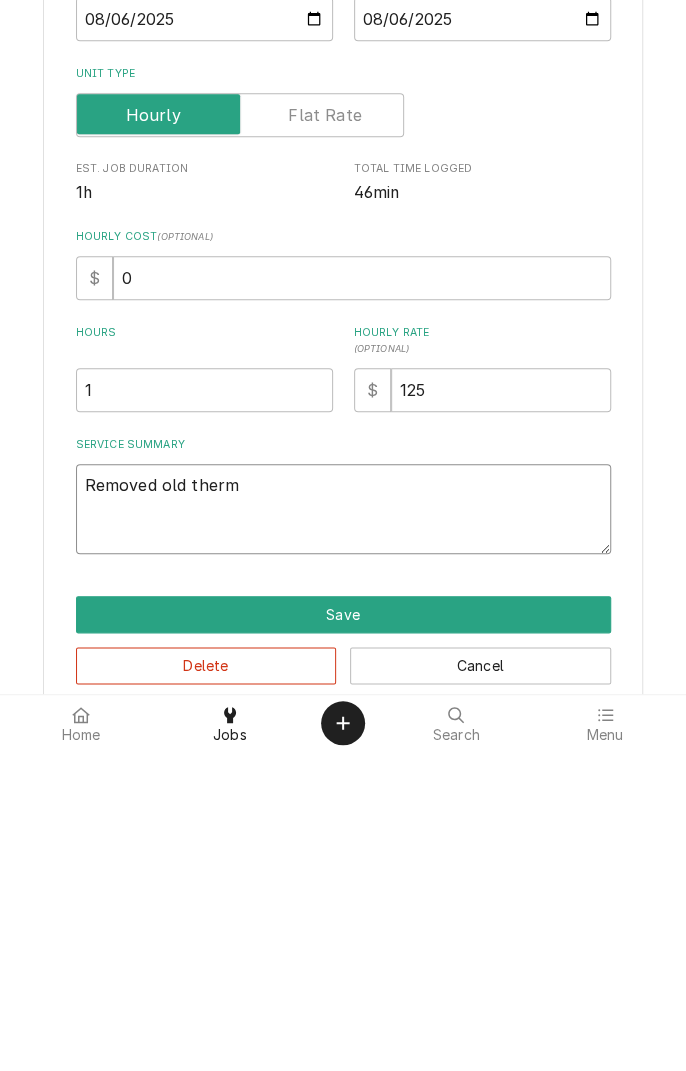 type on "x" 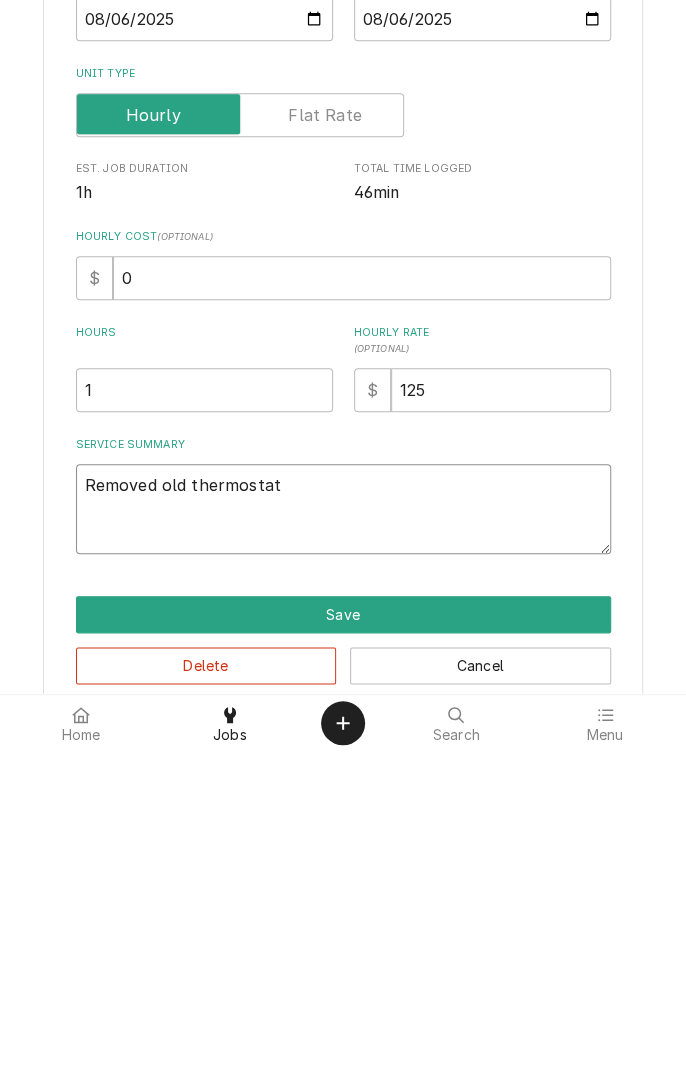 type on "x" 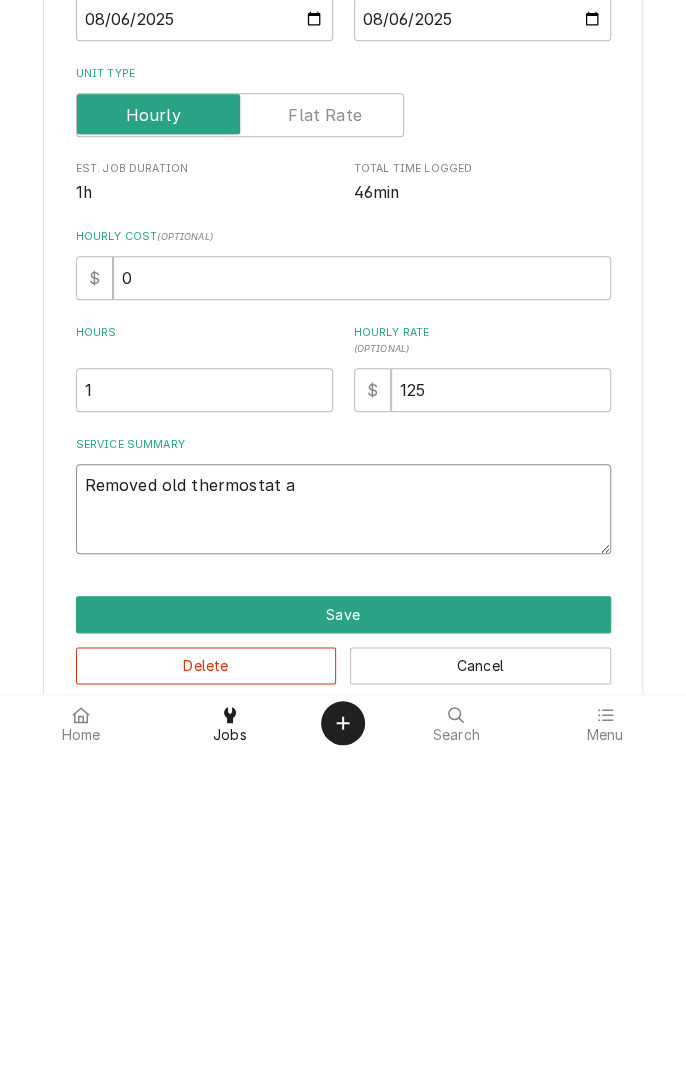 type on "x" 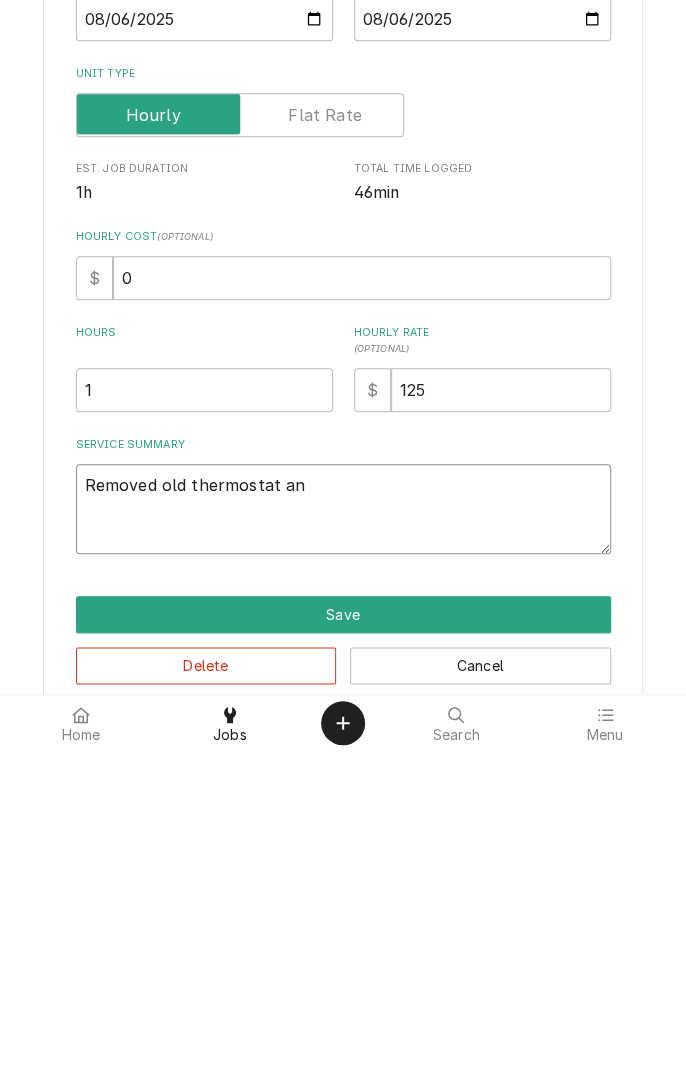 type on "x" 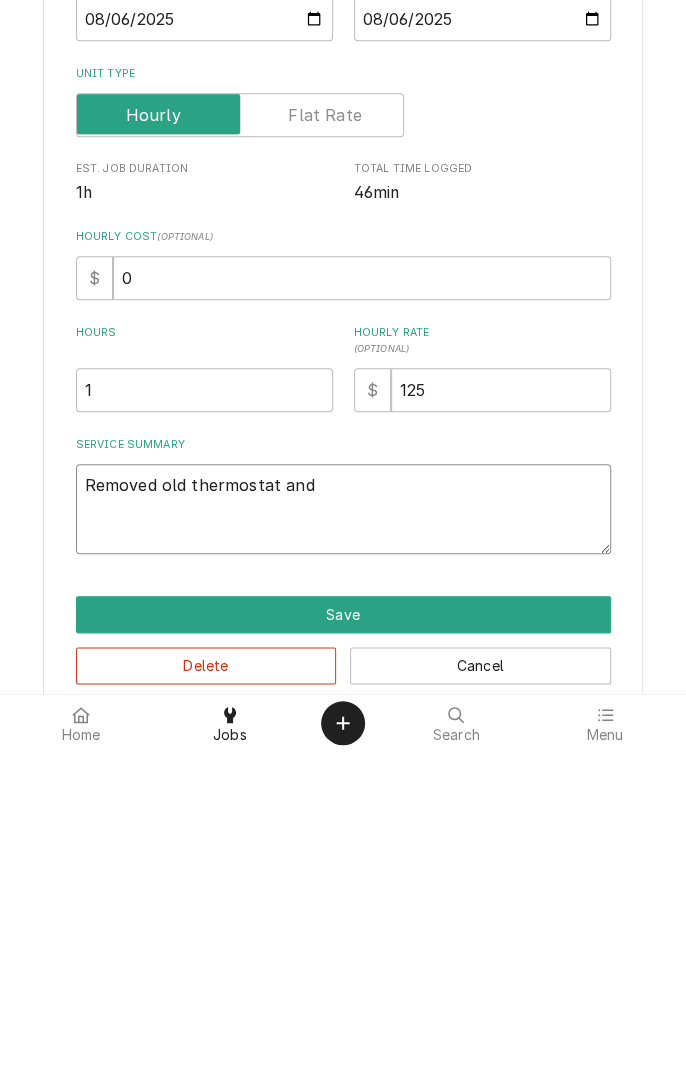type on "x" 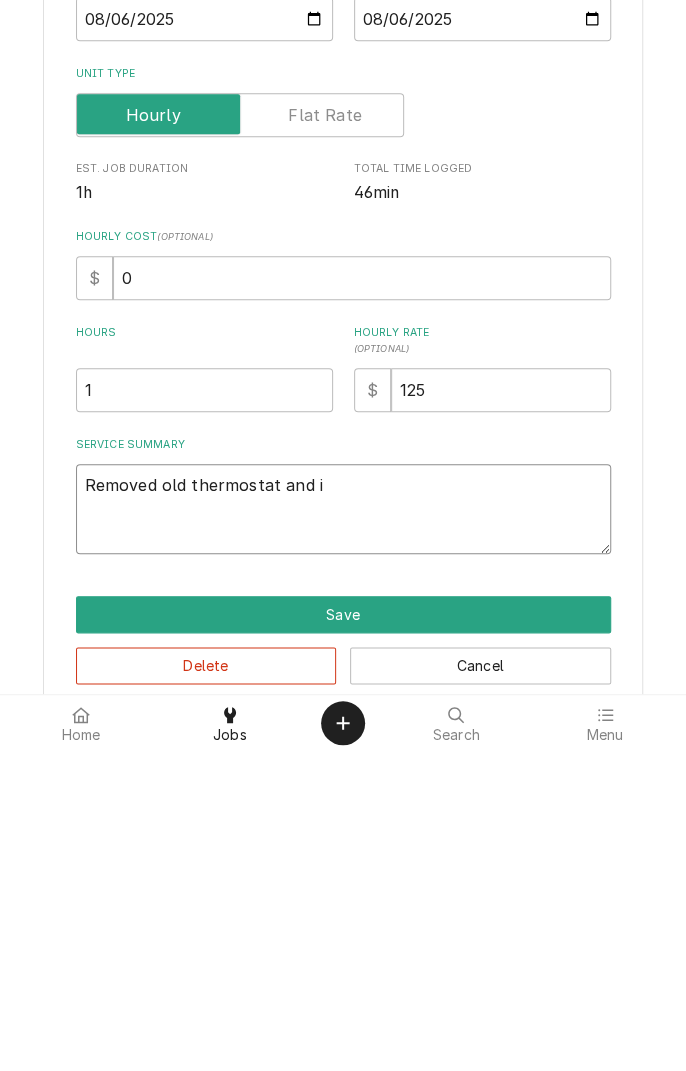 type on "x" 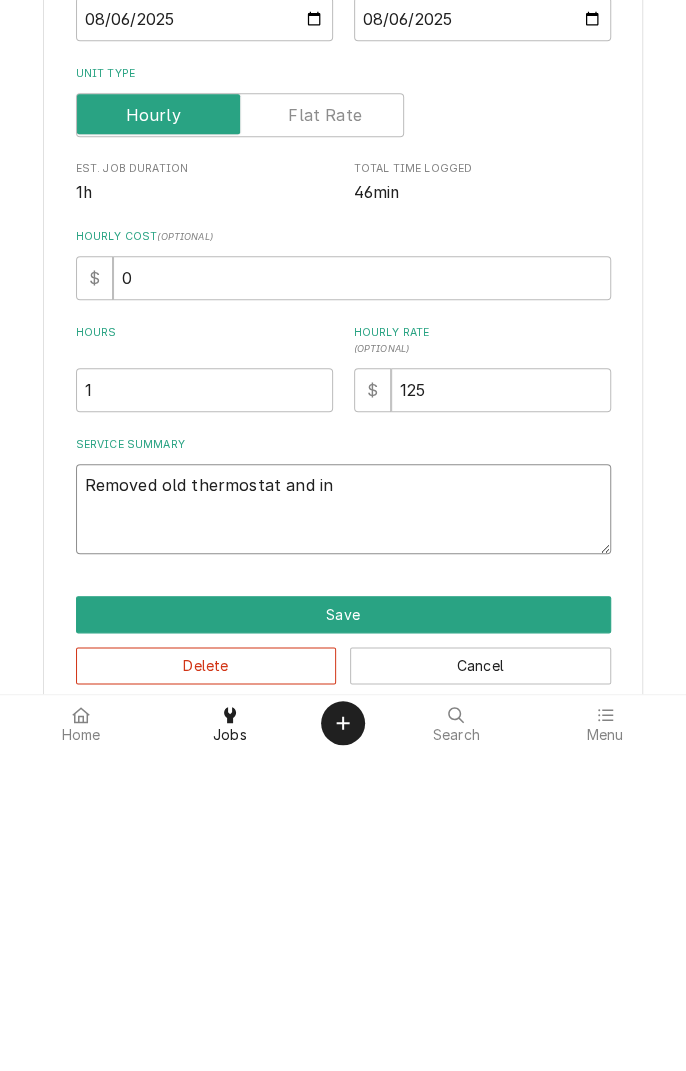 type on "x" 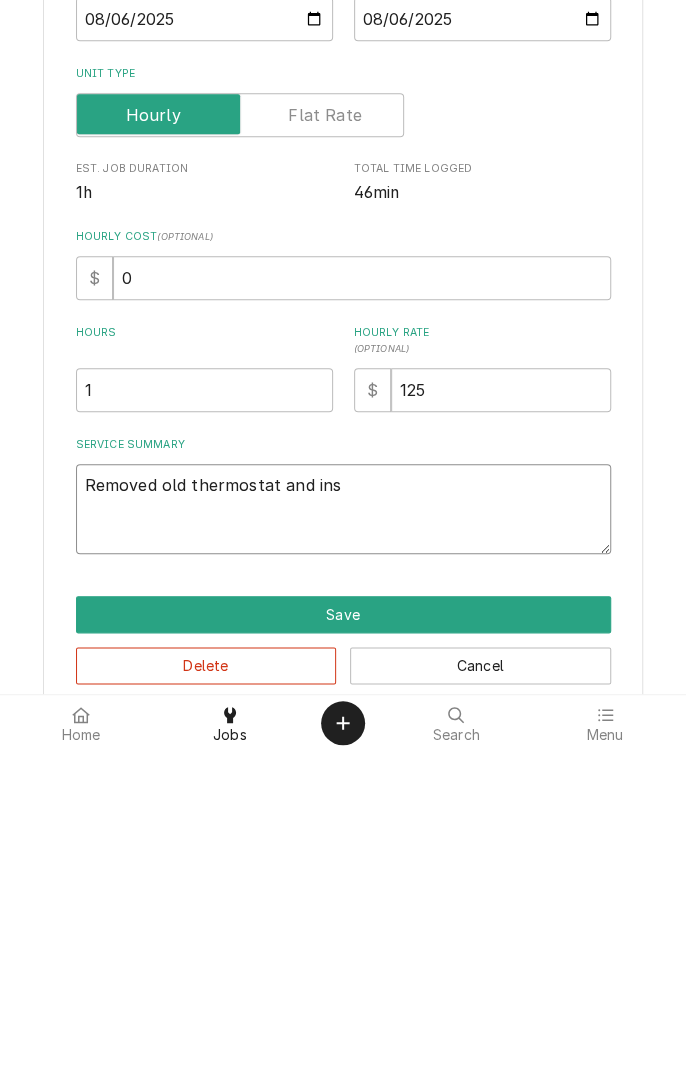 type on "x" 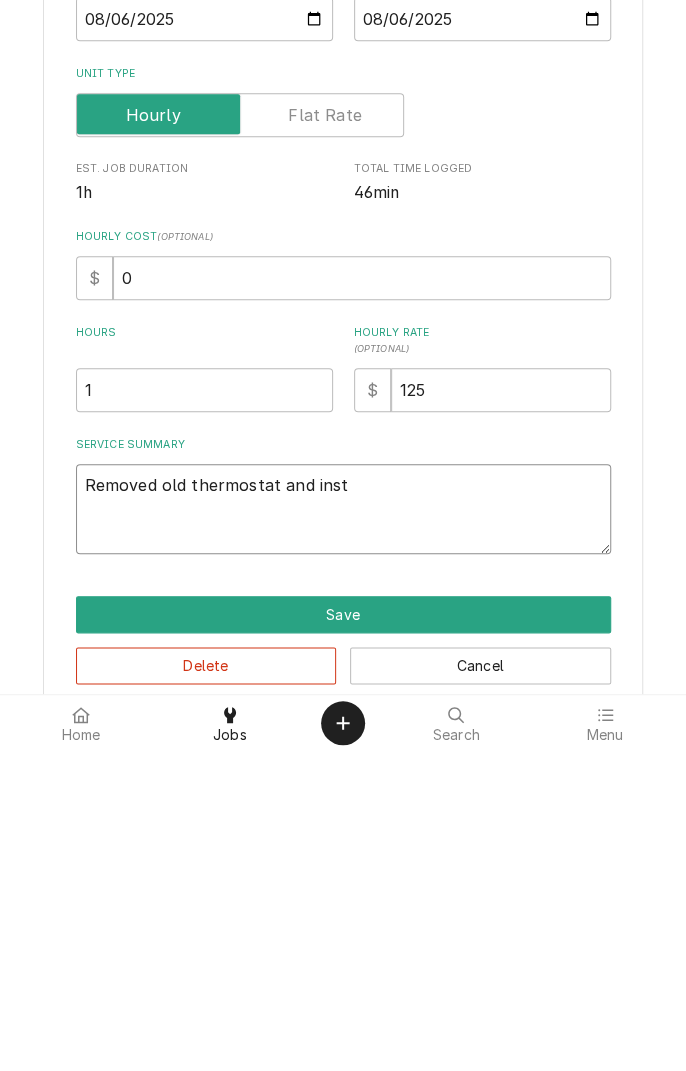 type on "x" 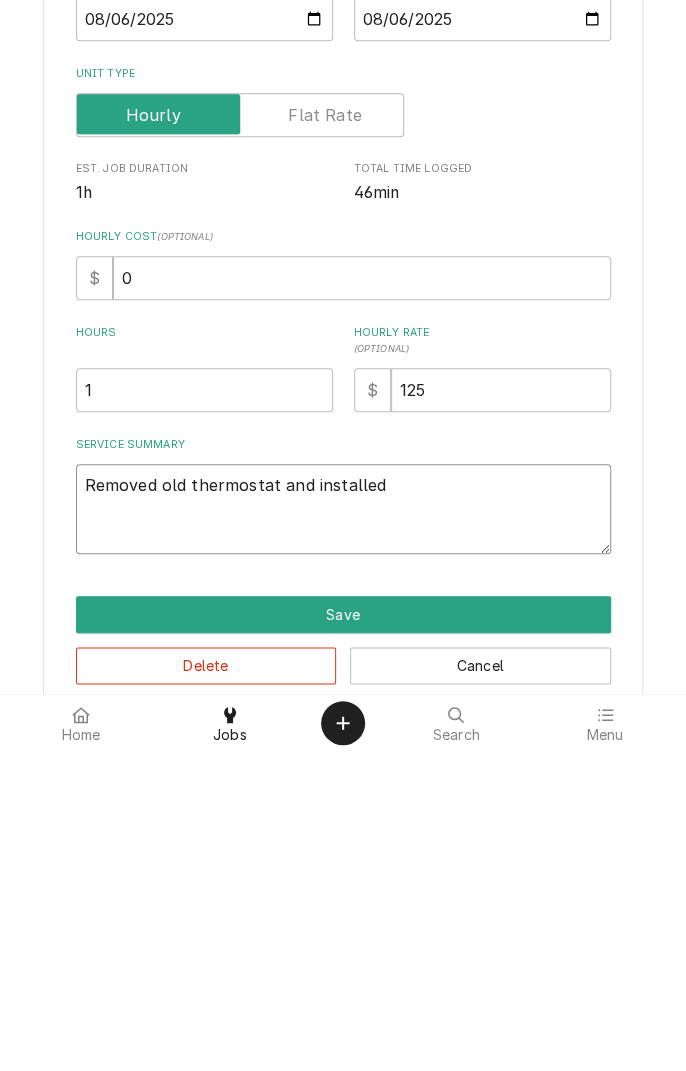 type on "x" 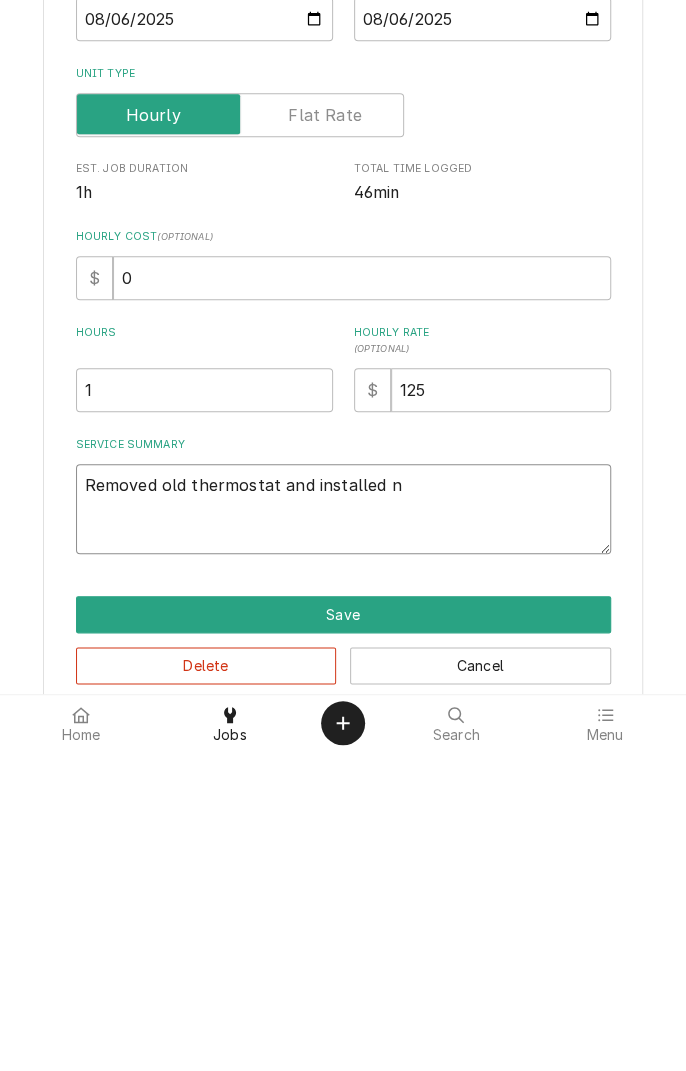 type on "x" 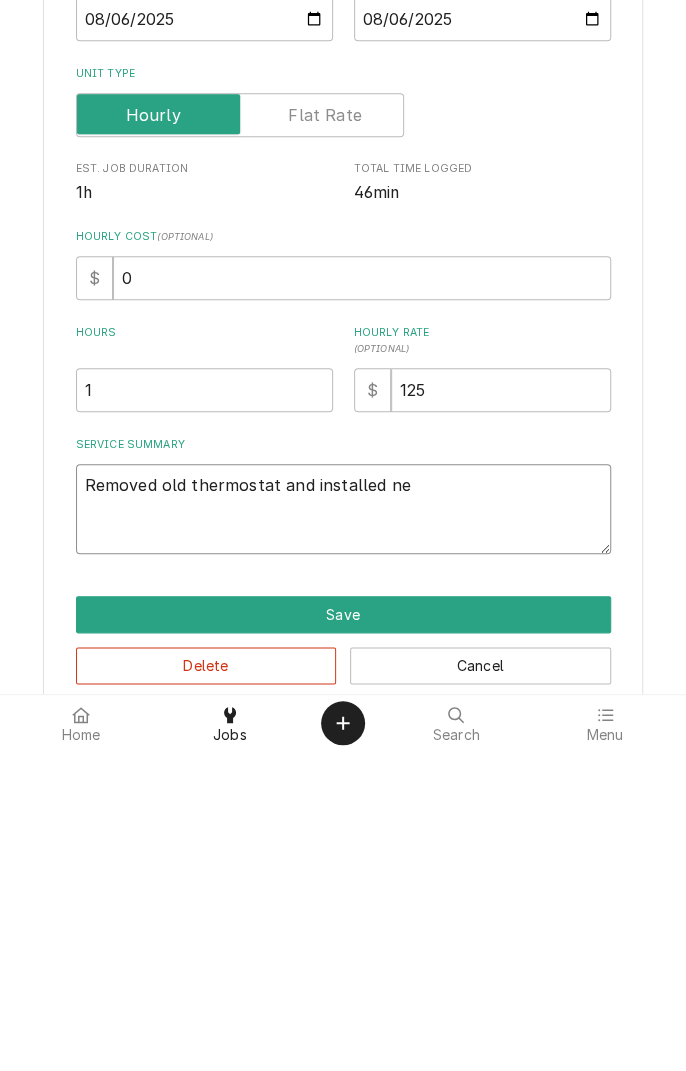 type on "x" 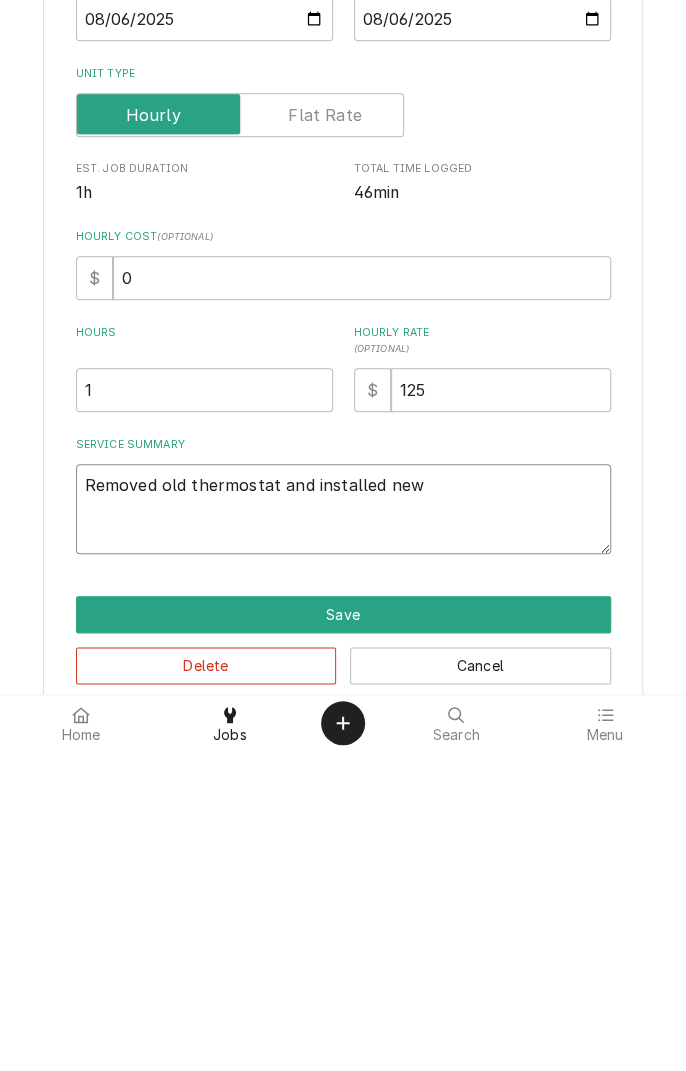type on "x" 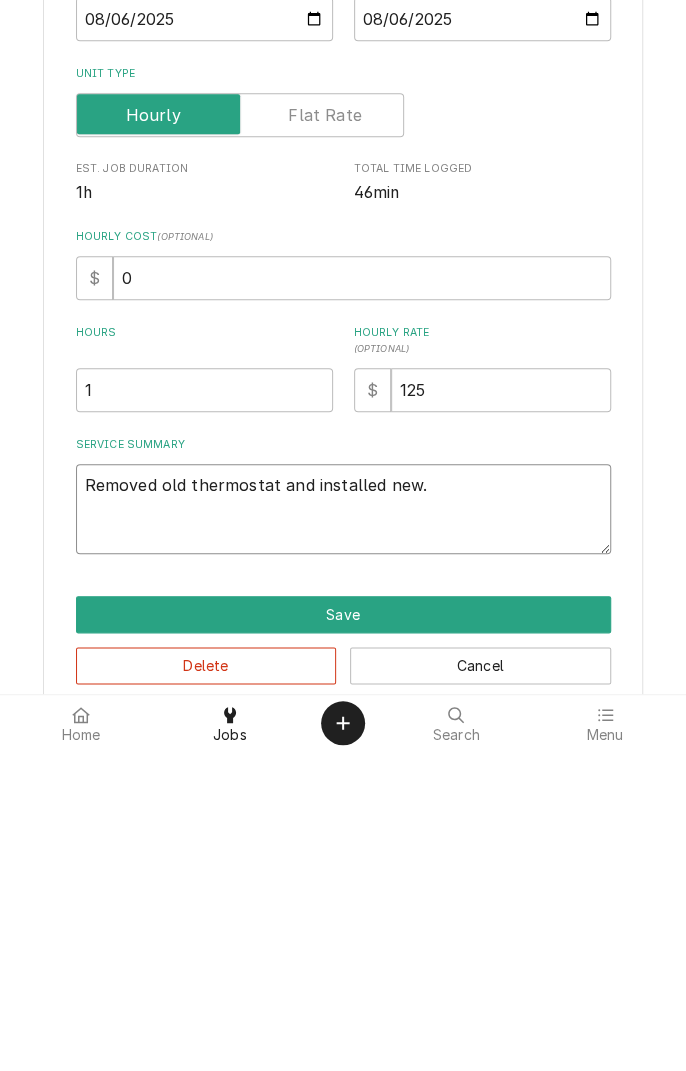 type on "x" 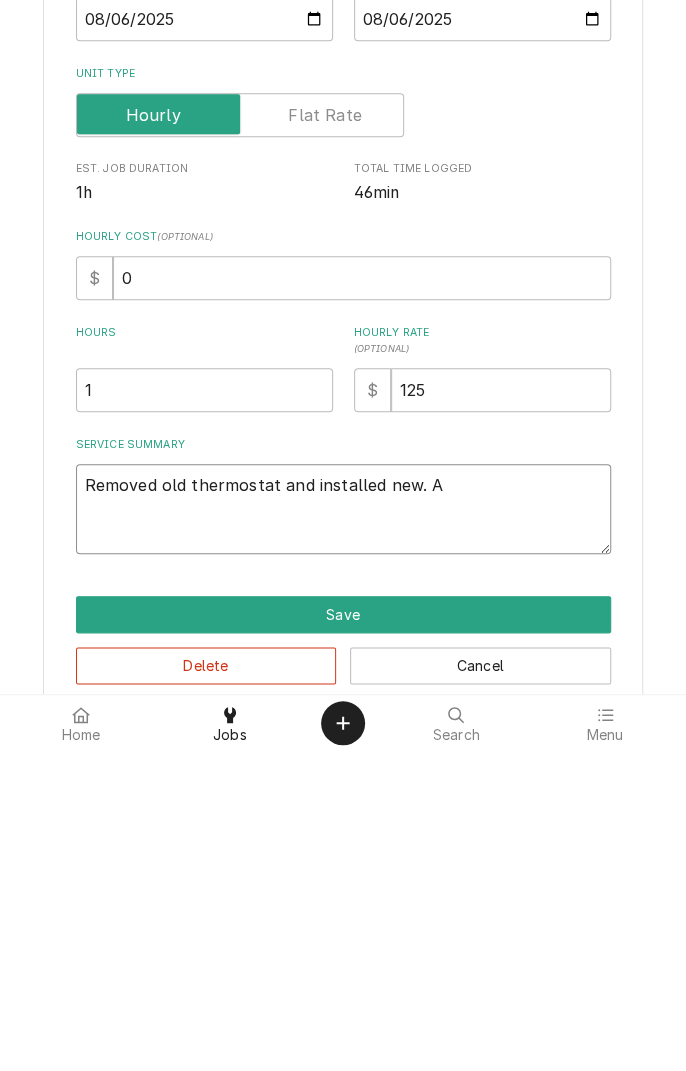 type on "x" 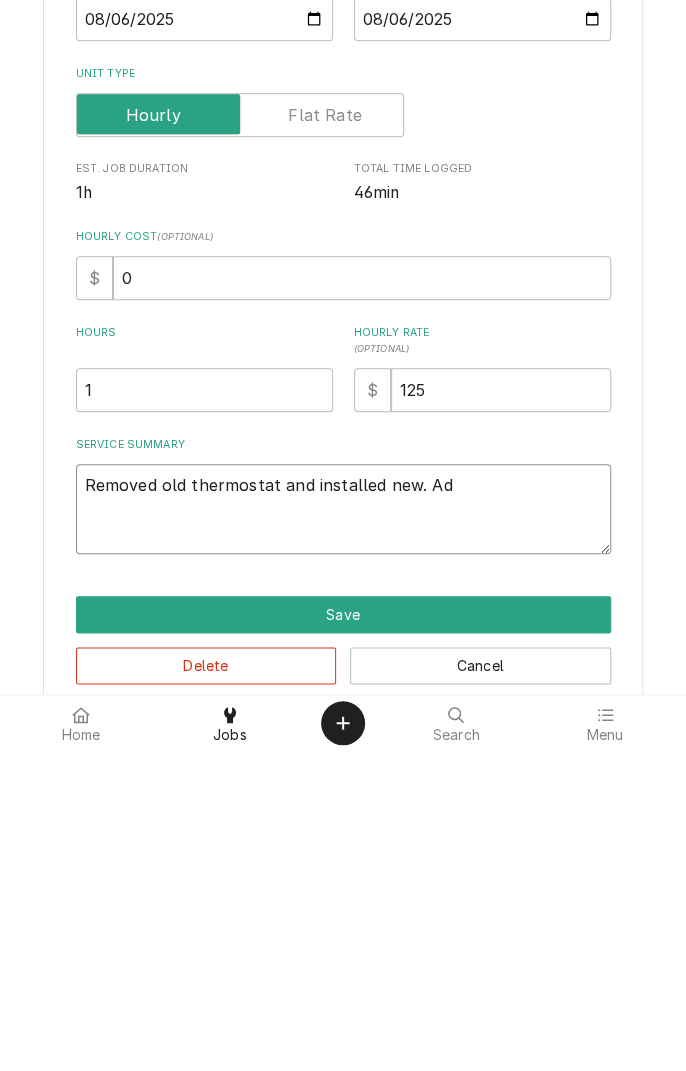 type on "x" 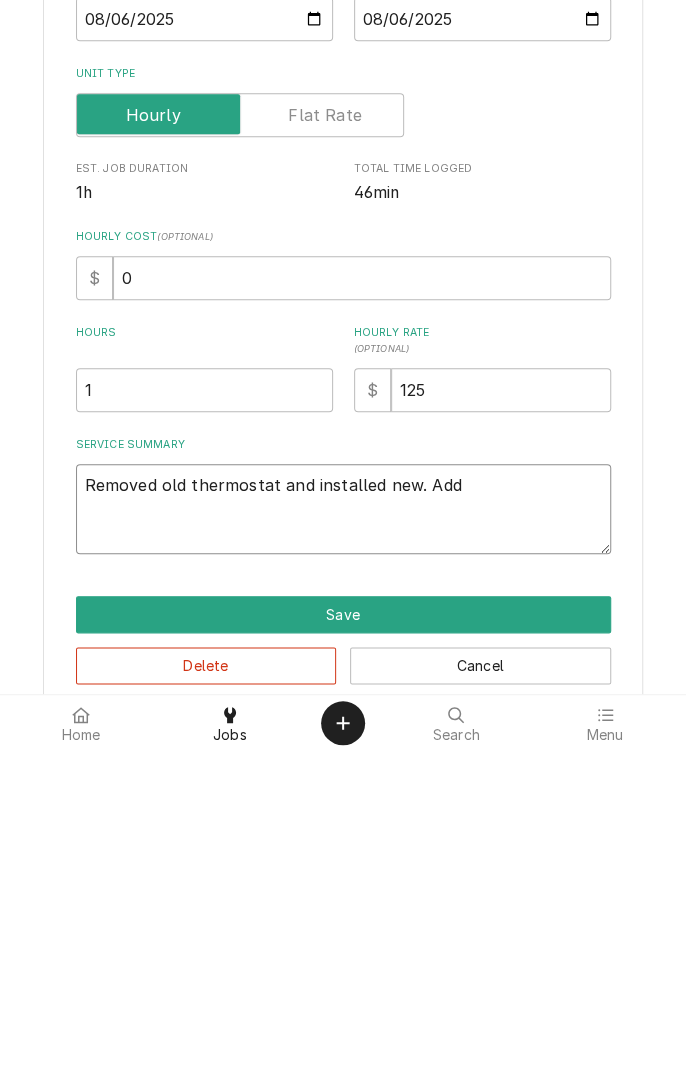 type on "x" 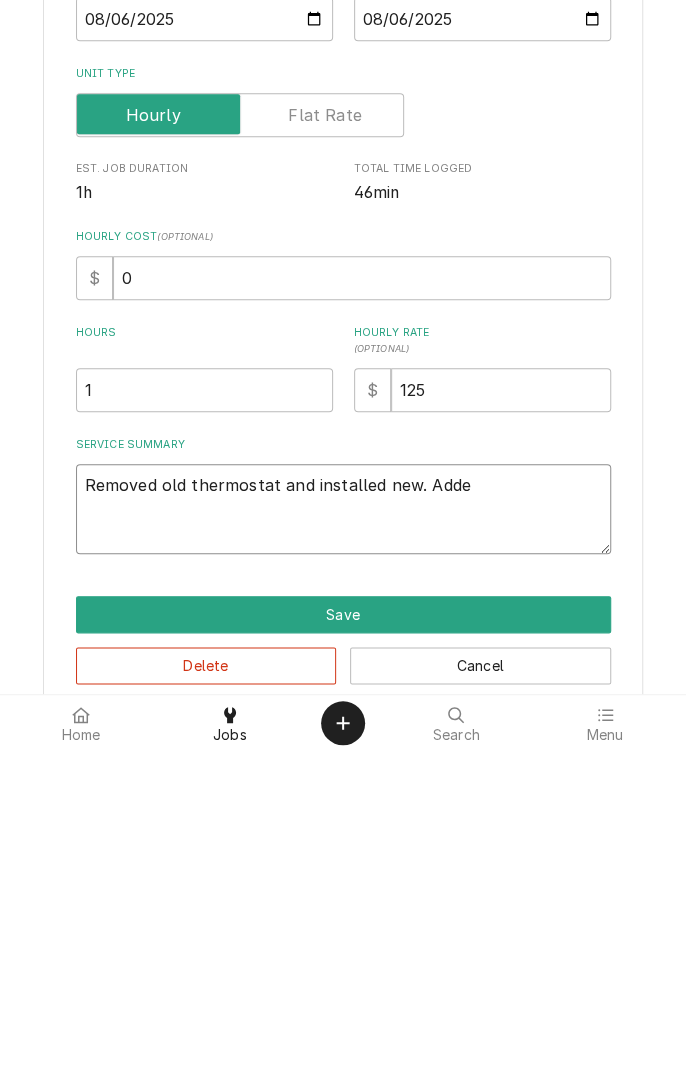 type on "x" 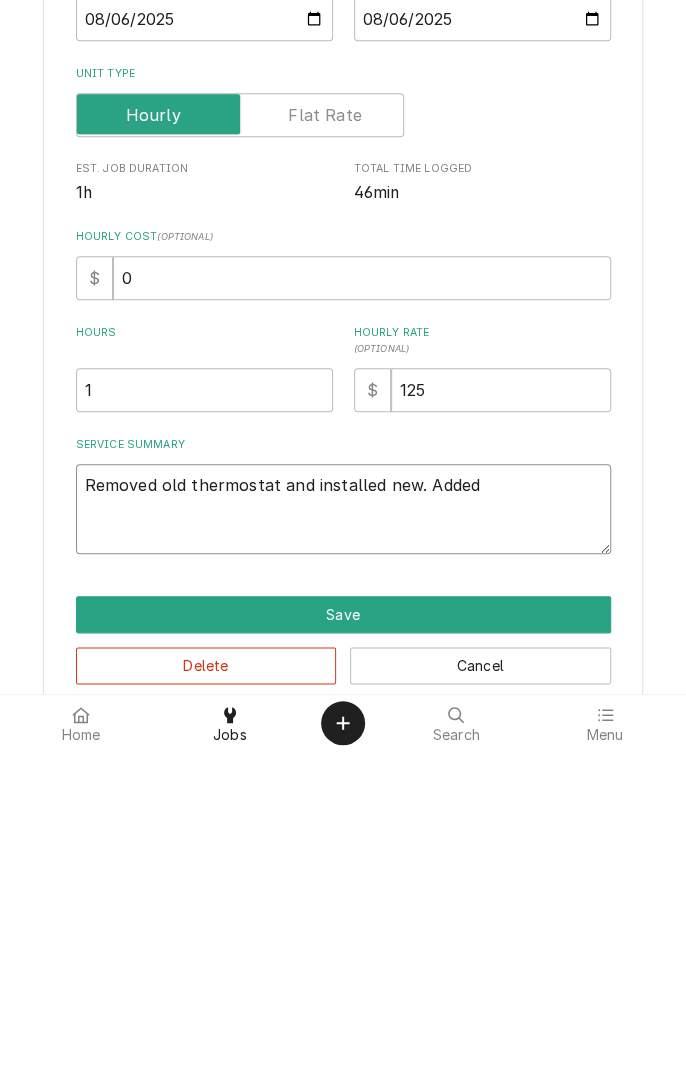 type on "x" 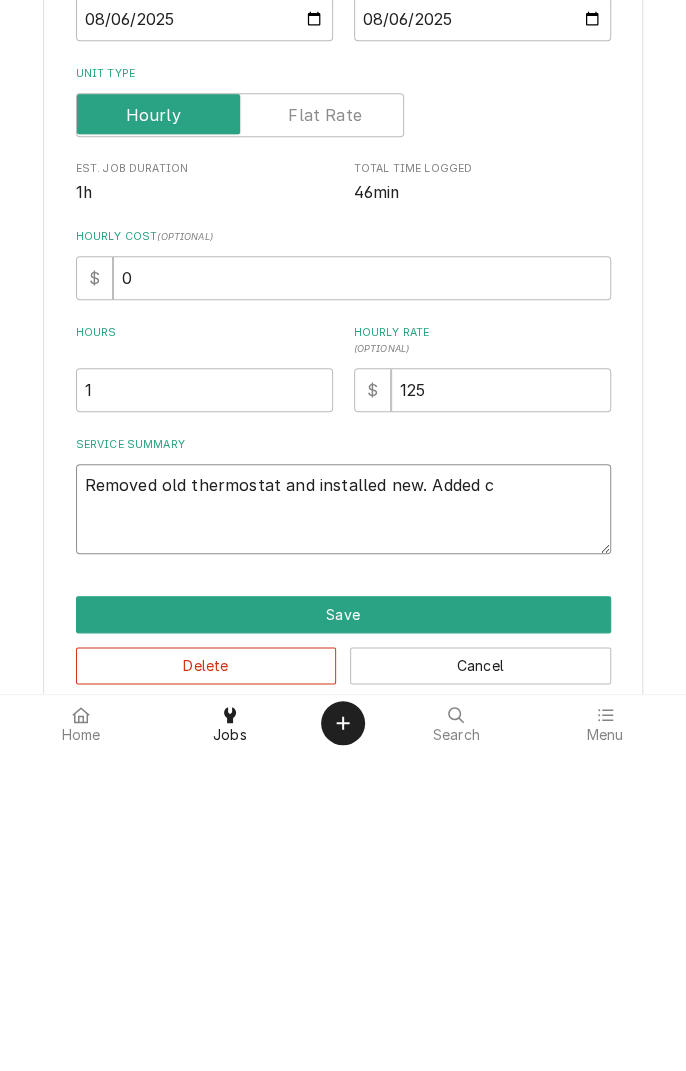 type on "x" 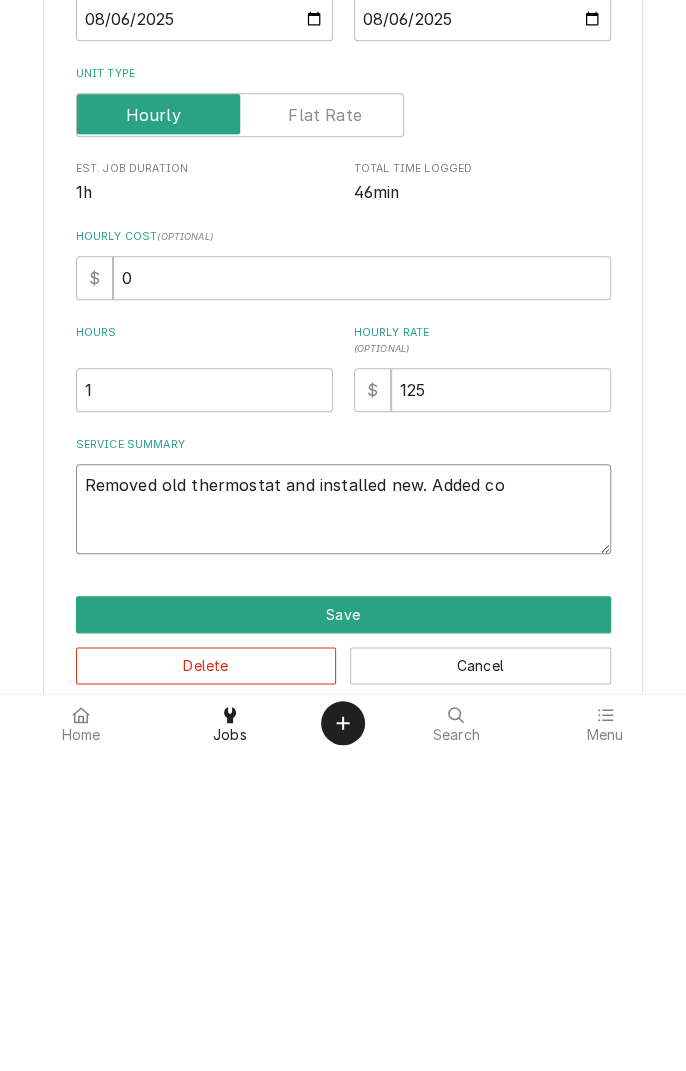 type on "x" 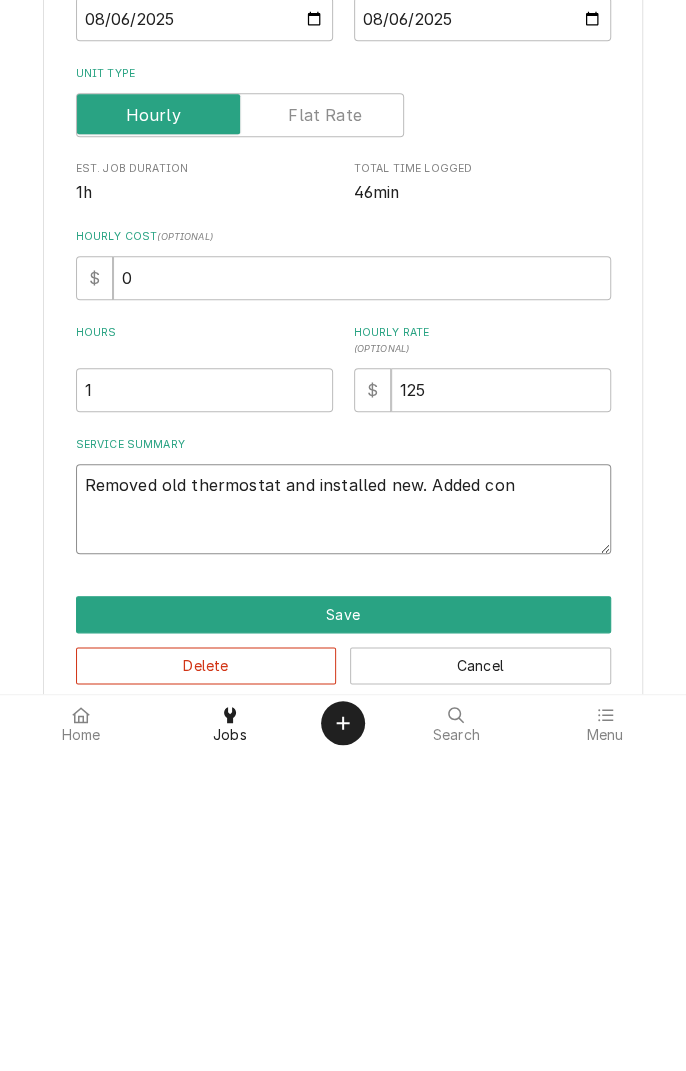 type on "x" 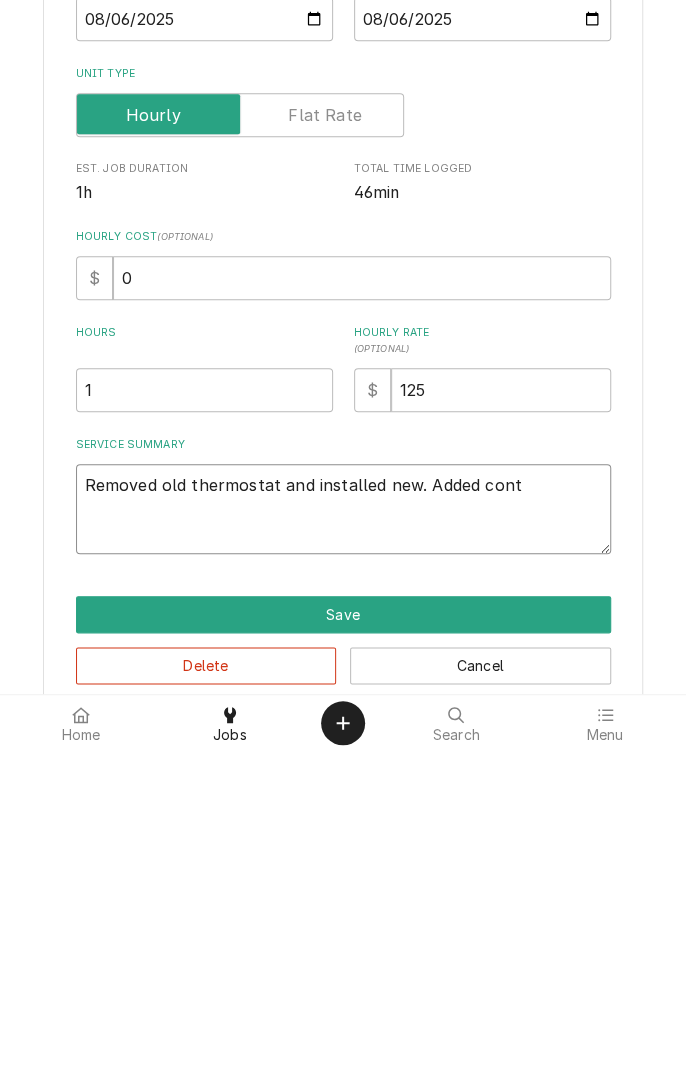 type on "x" 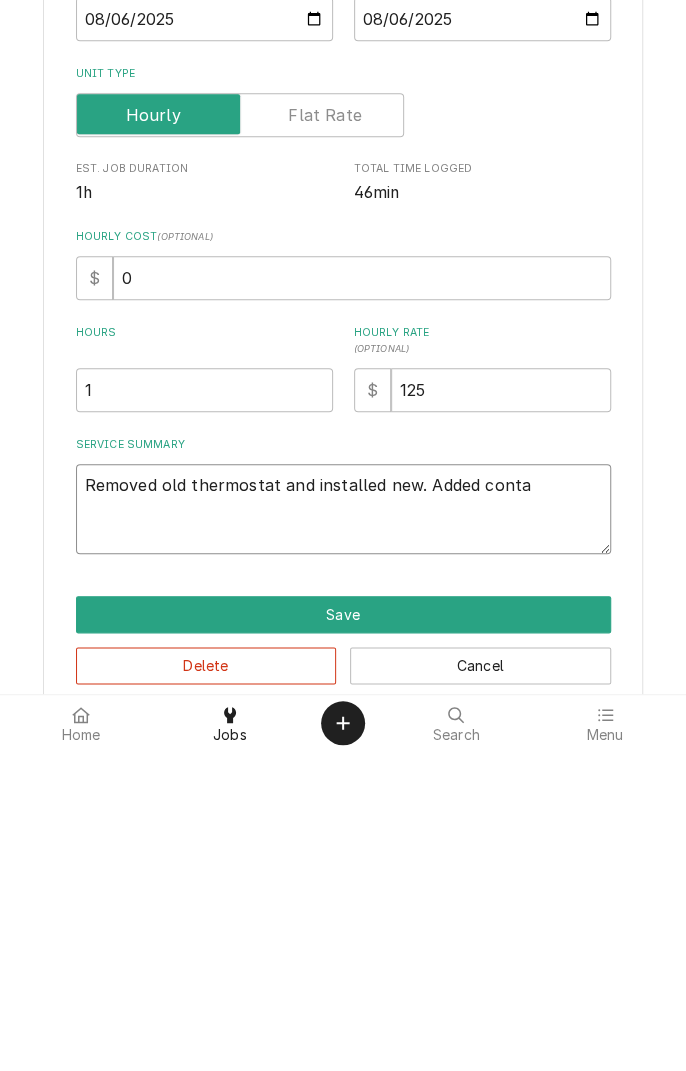 type on "x" 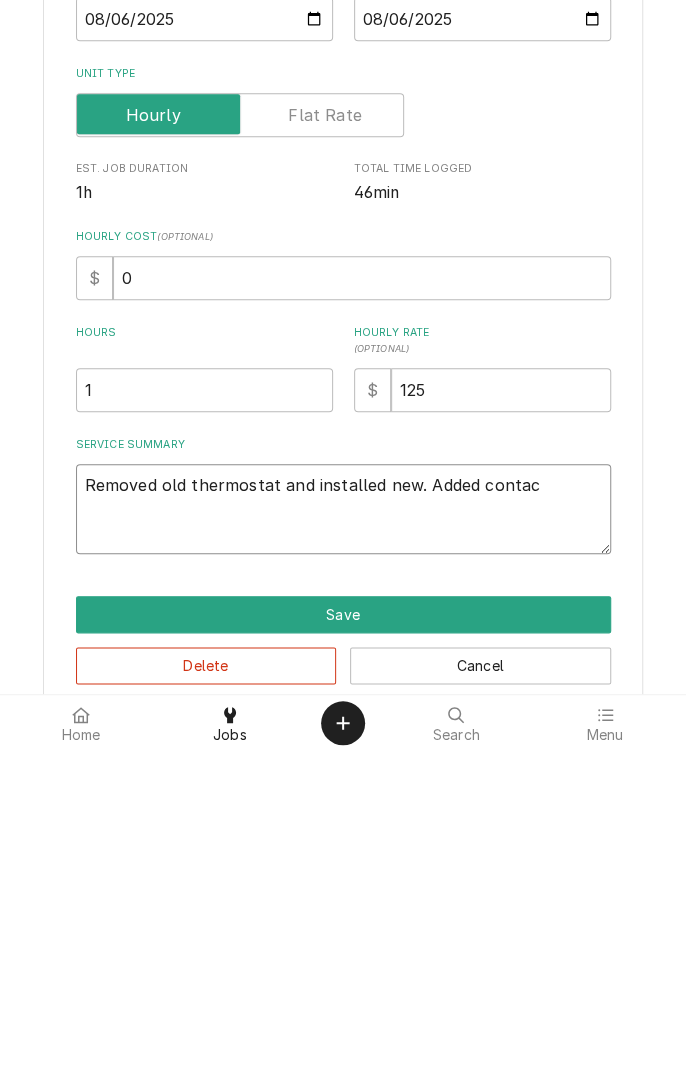 type on "x" 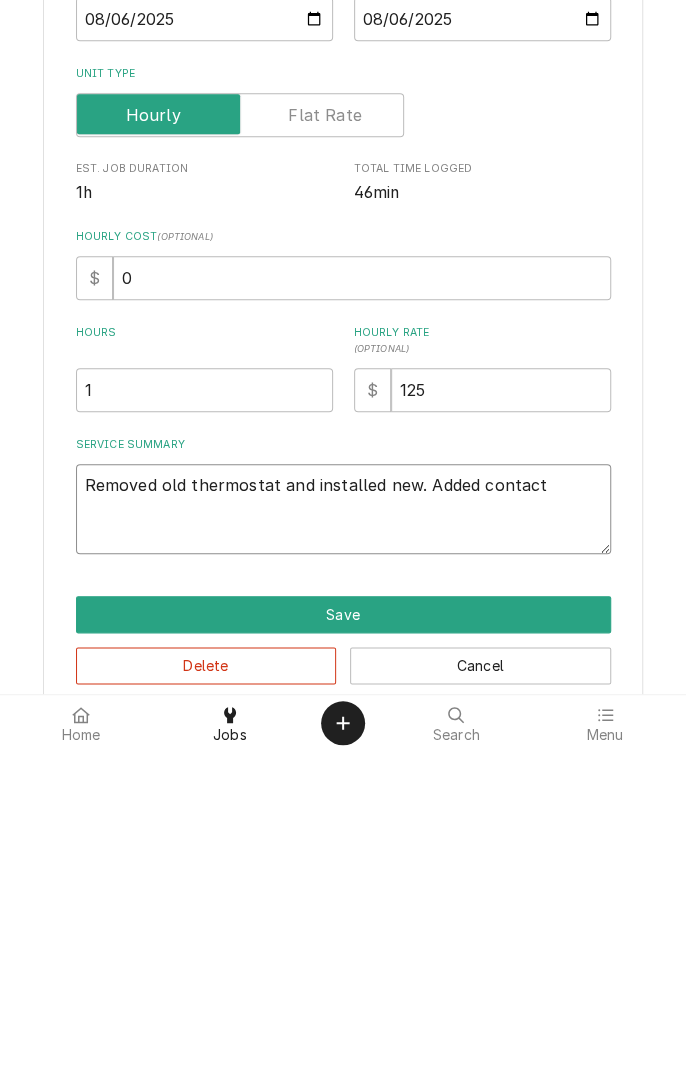 type on "x" 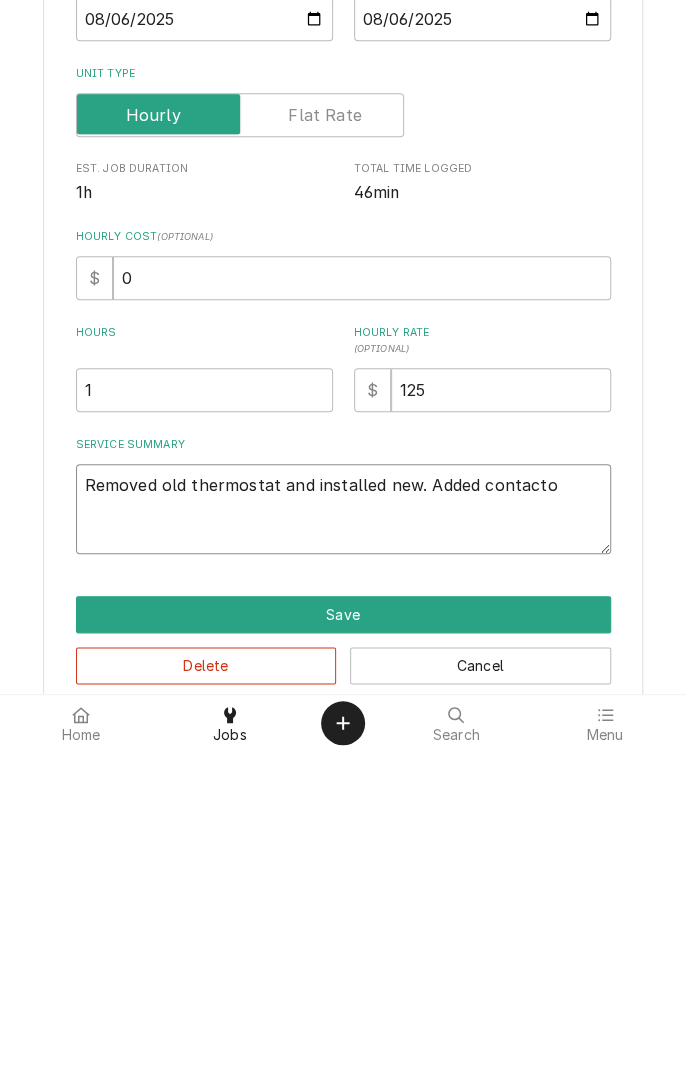 type on "x" 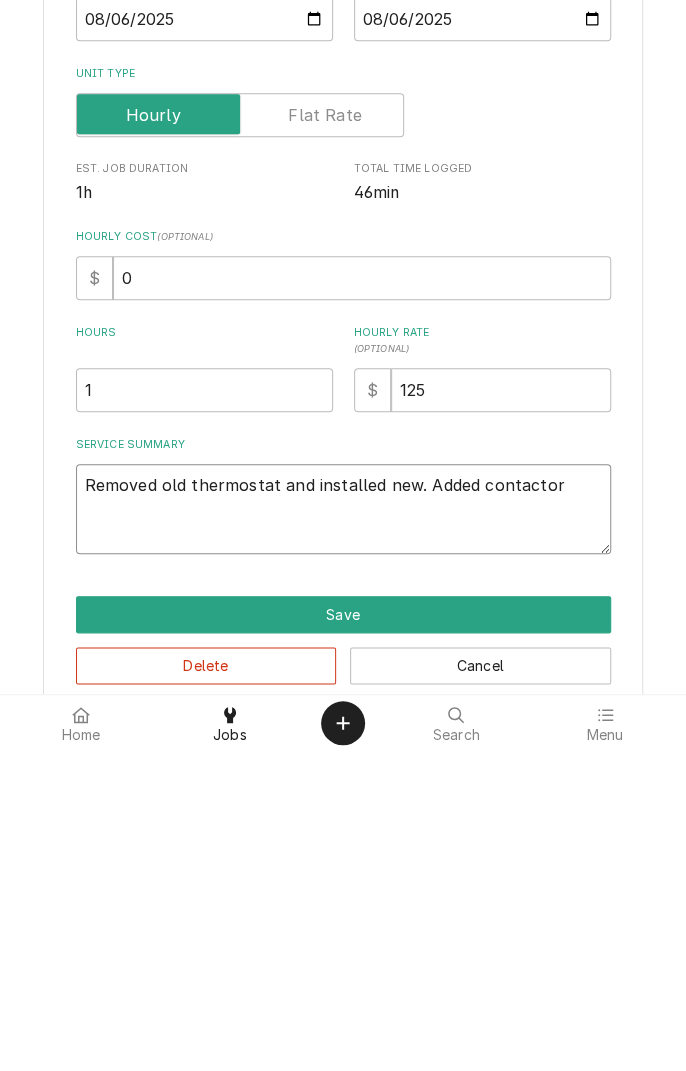 type on "x" 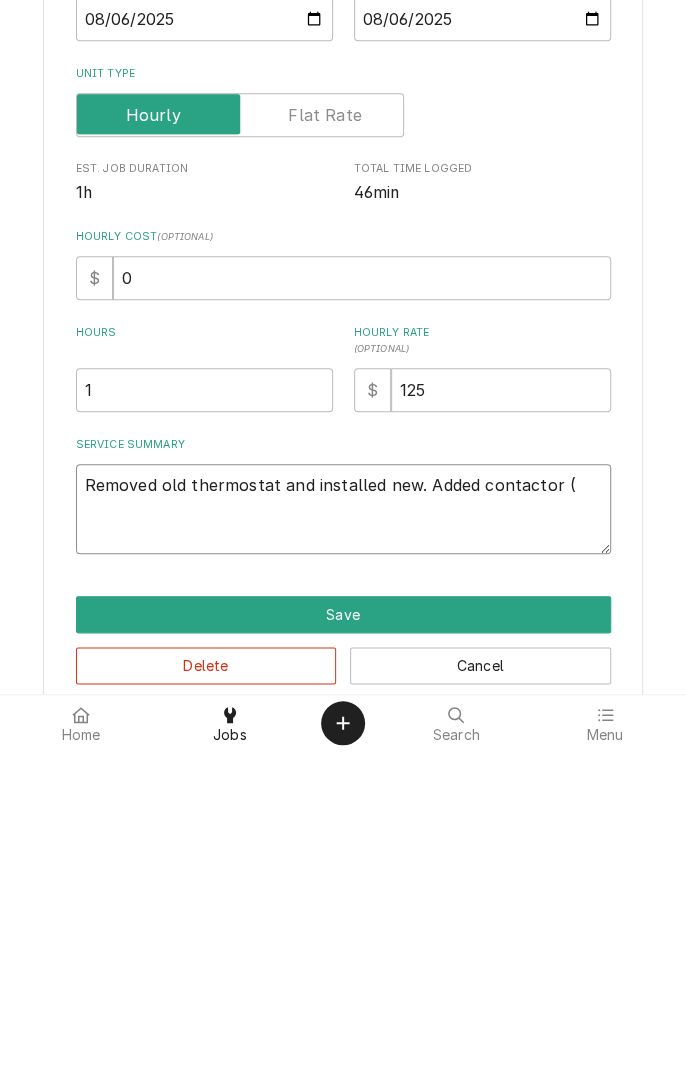 type on "x" 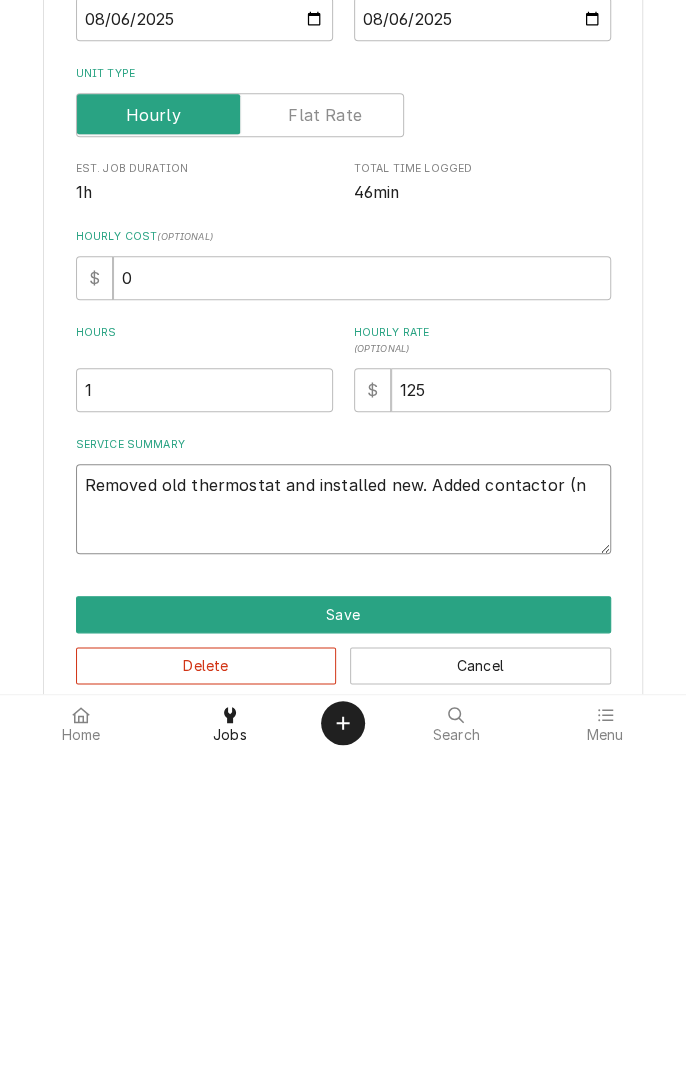 type on "x" 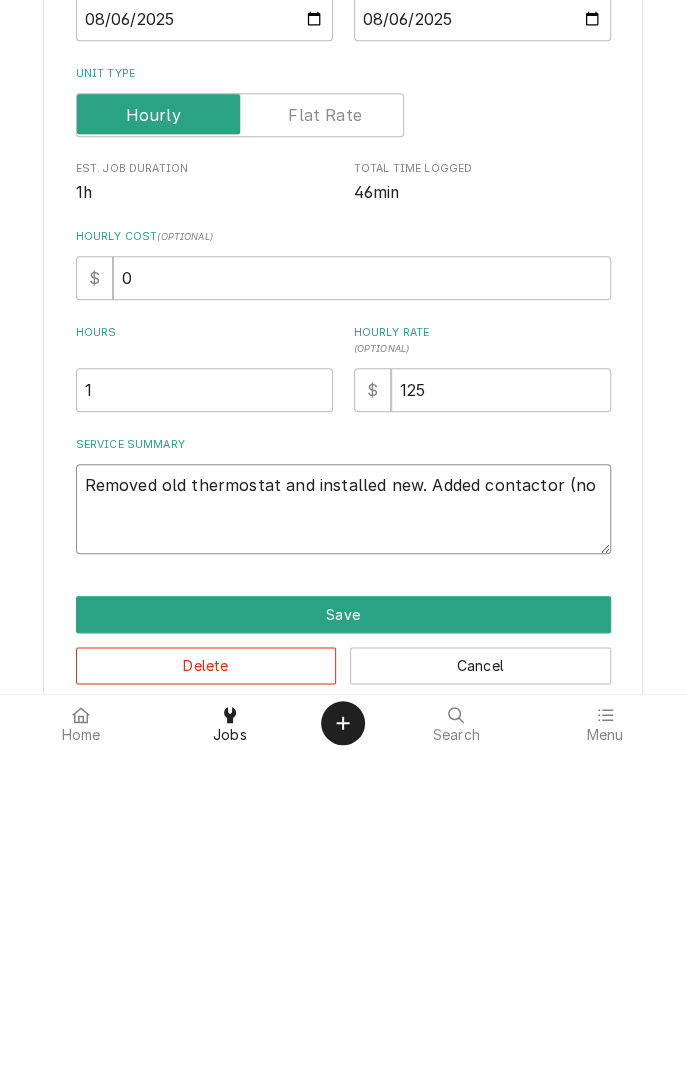 type on "x" 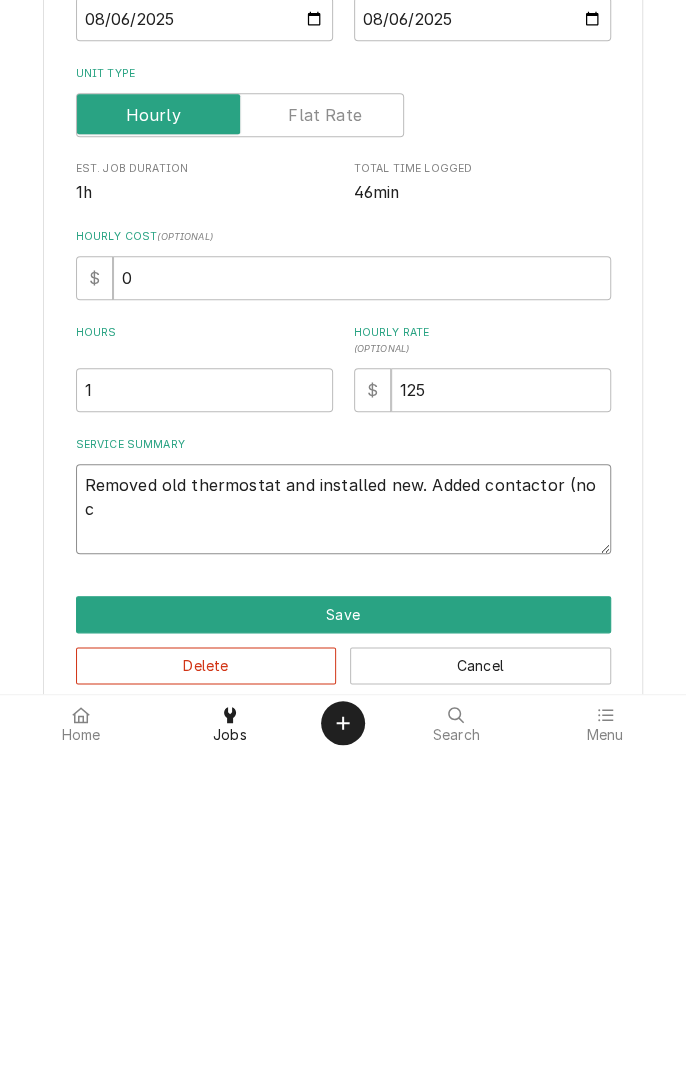 type on "x" 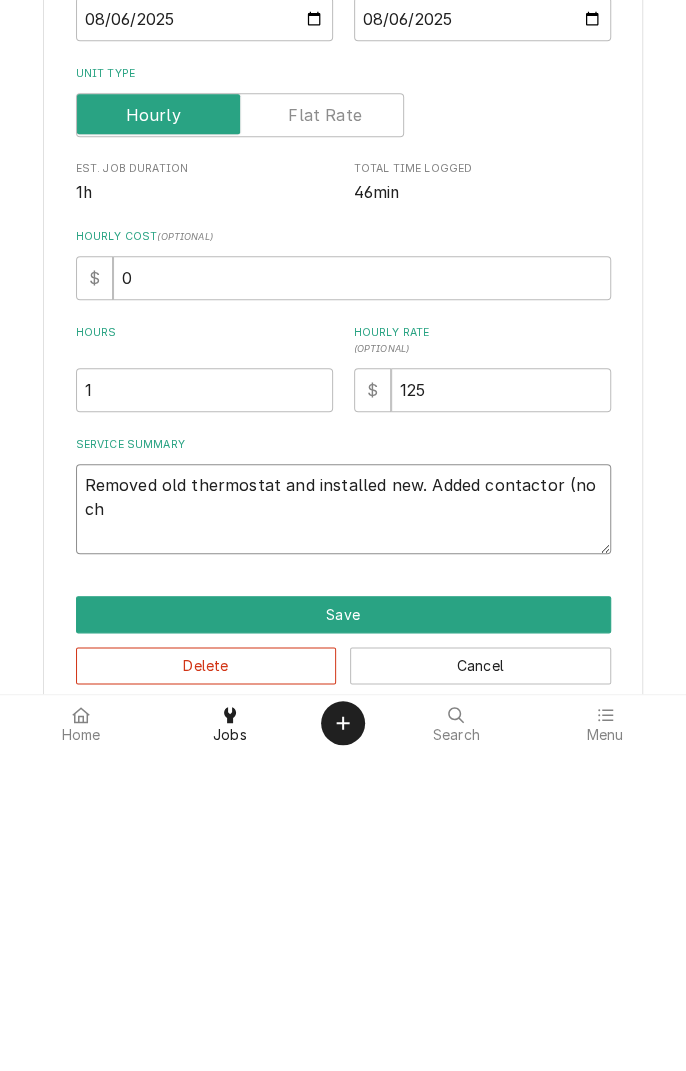 type on "x" 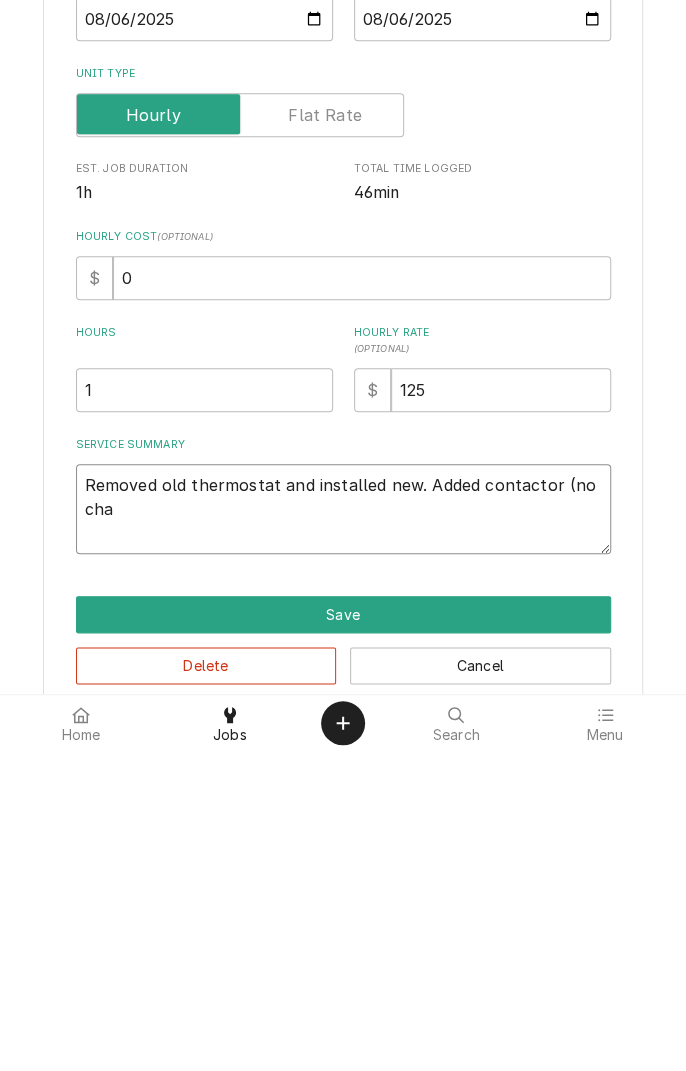 type on "x" 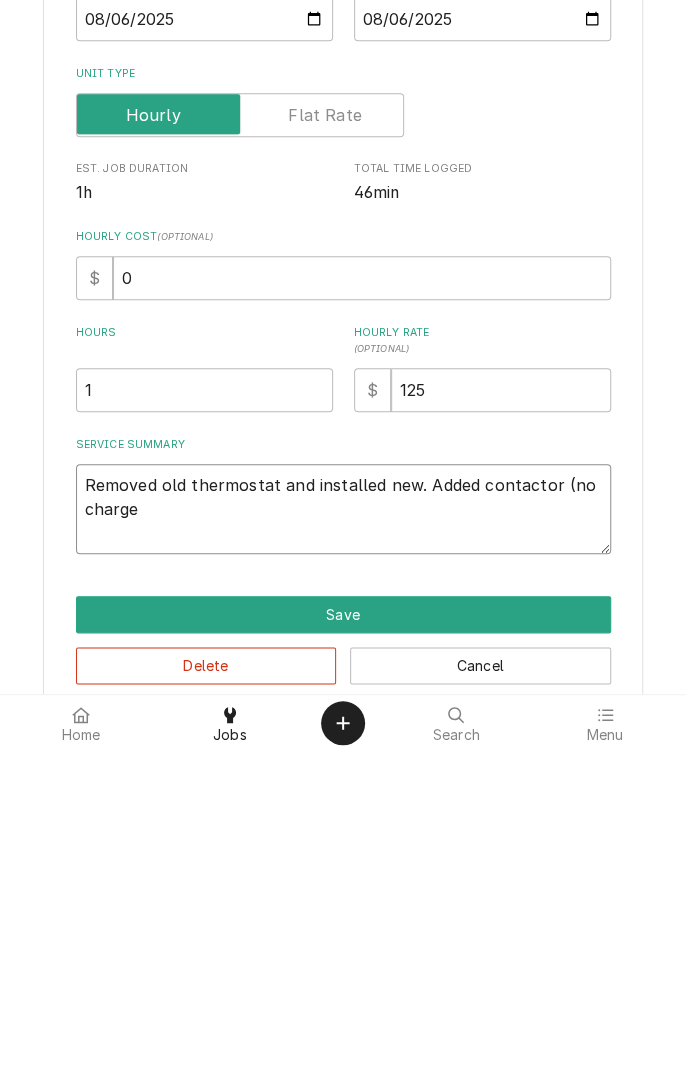 type on "x" 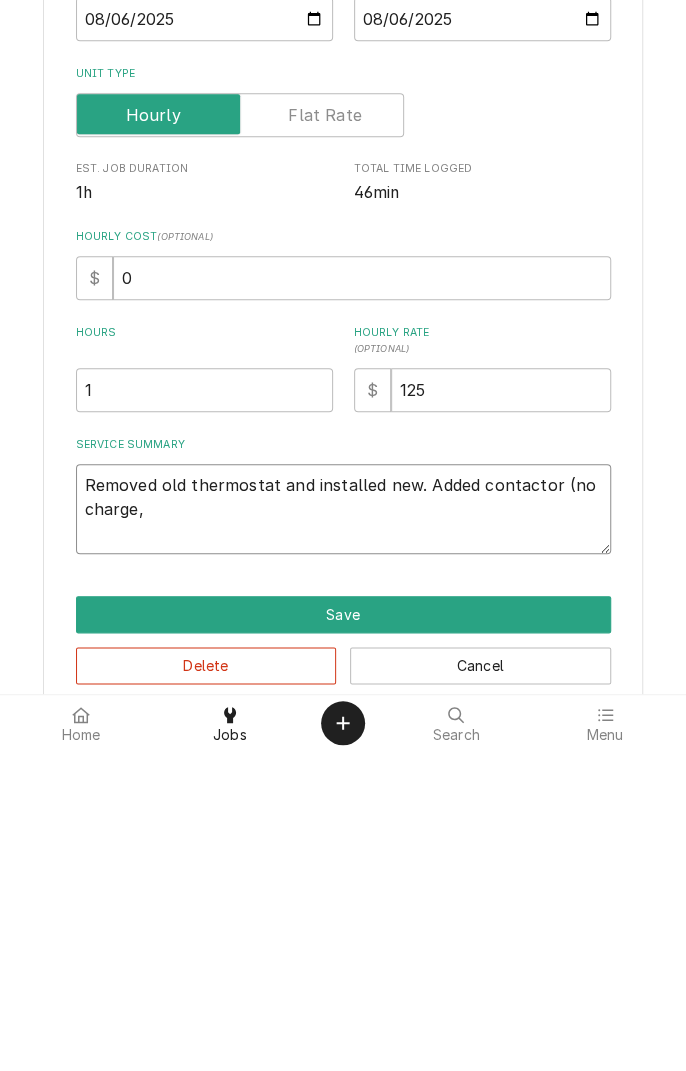 type on "x" 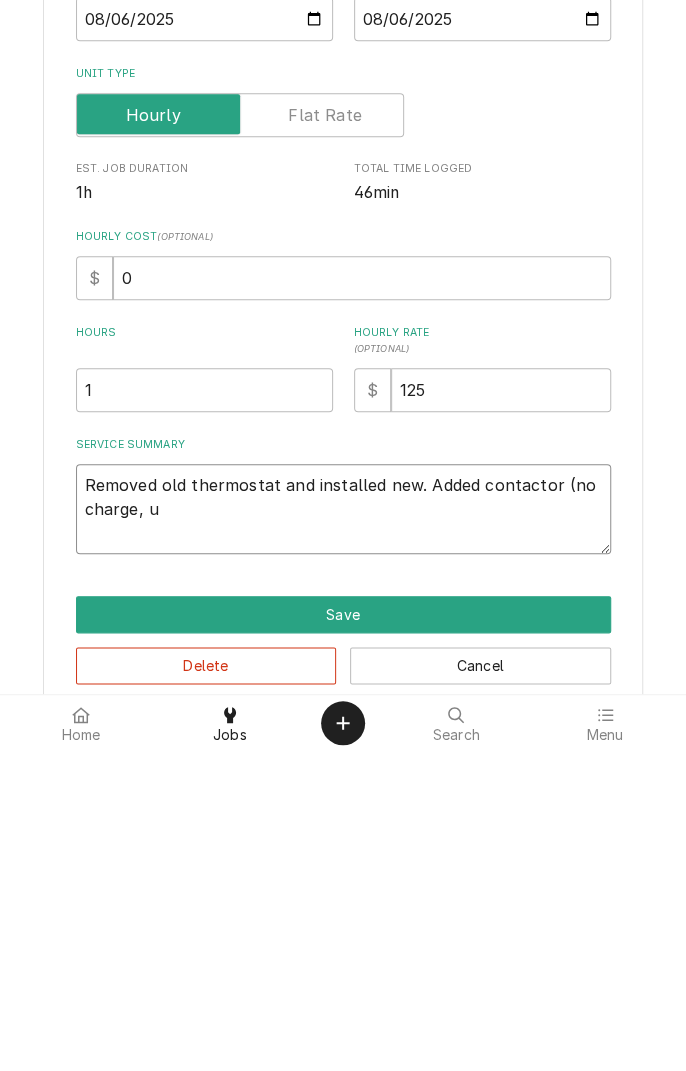 type on "x" 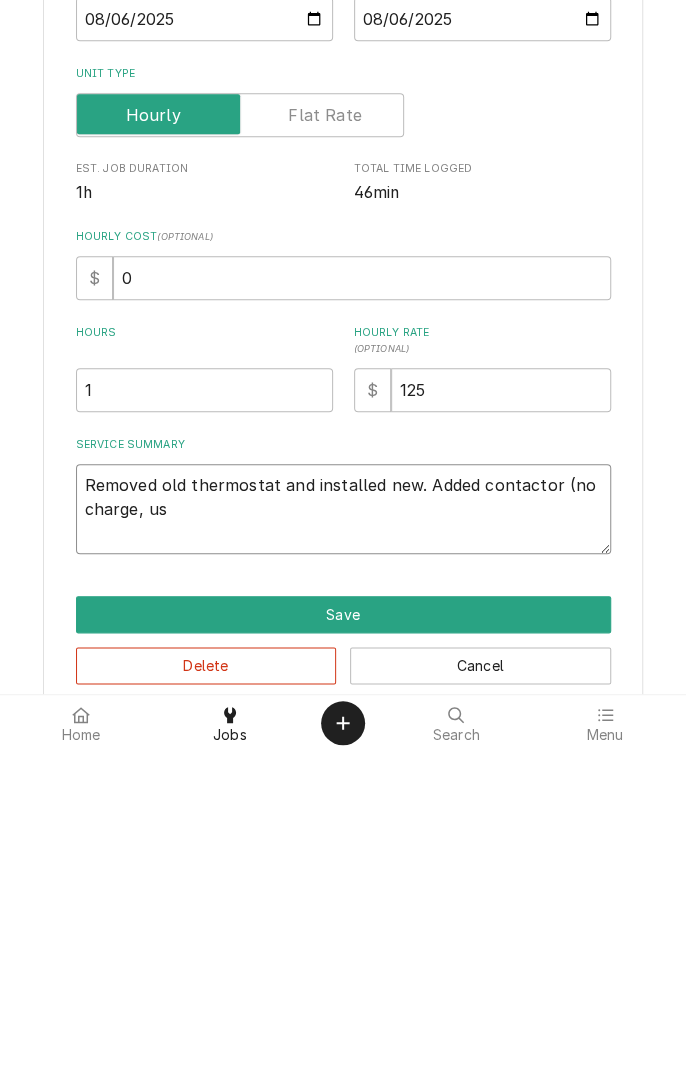 type on "x" 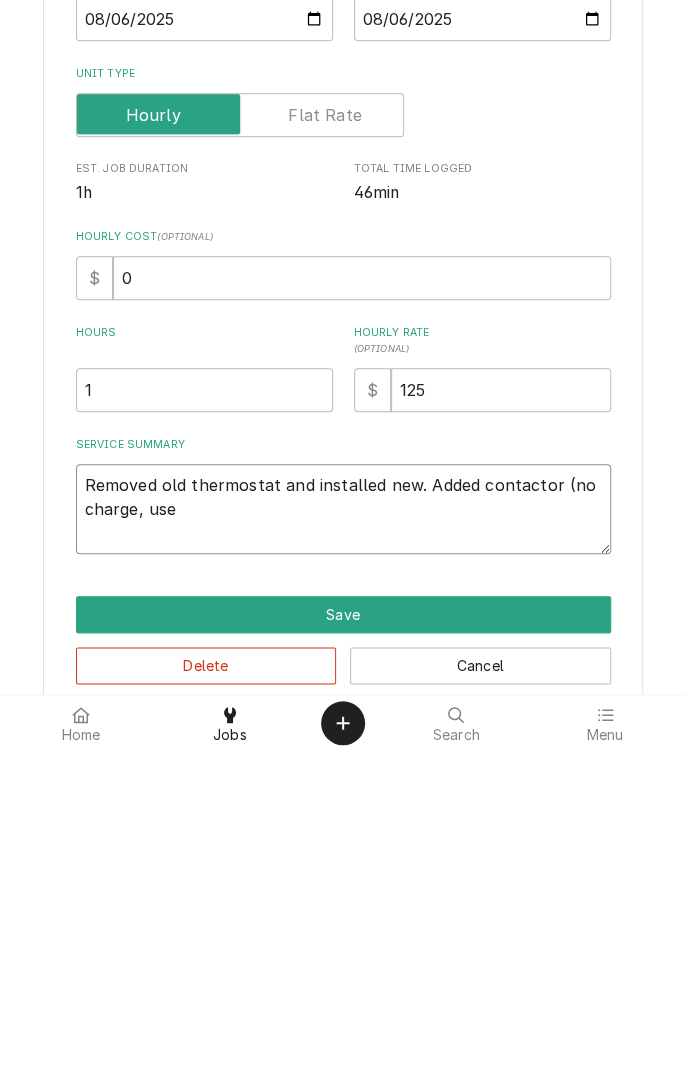type on "x" 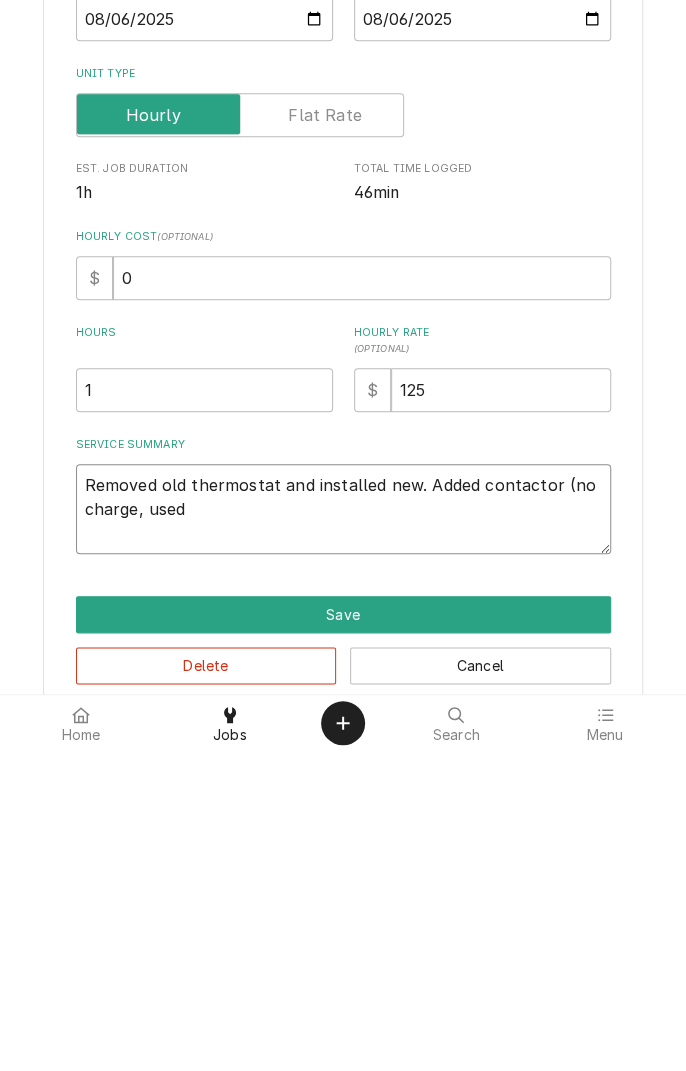 type on "x" 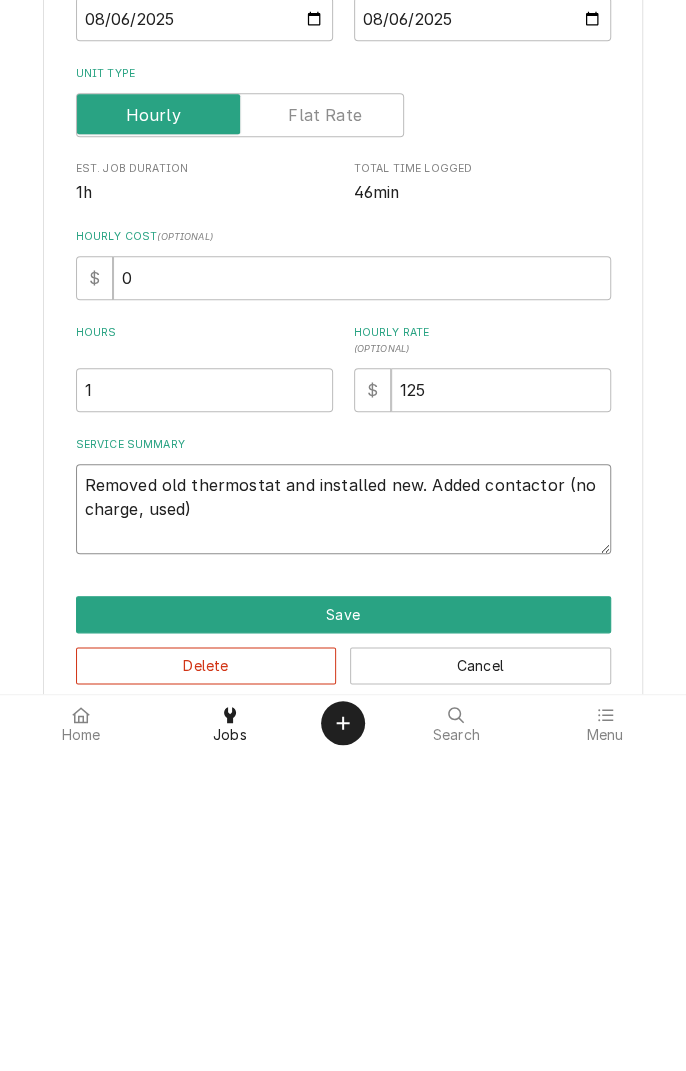 type on "x" 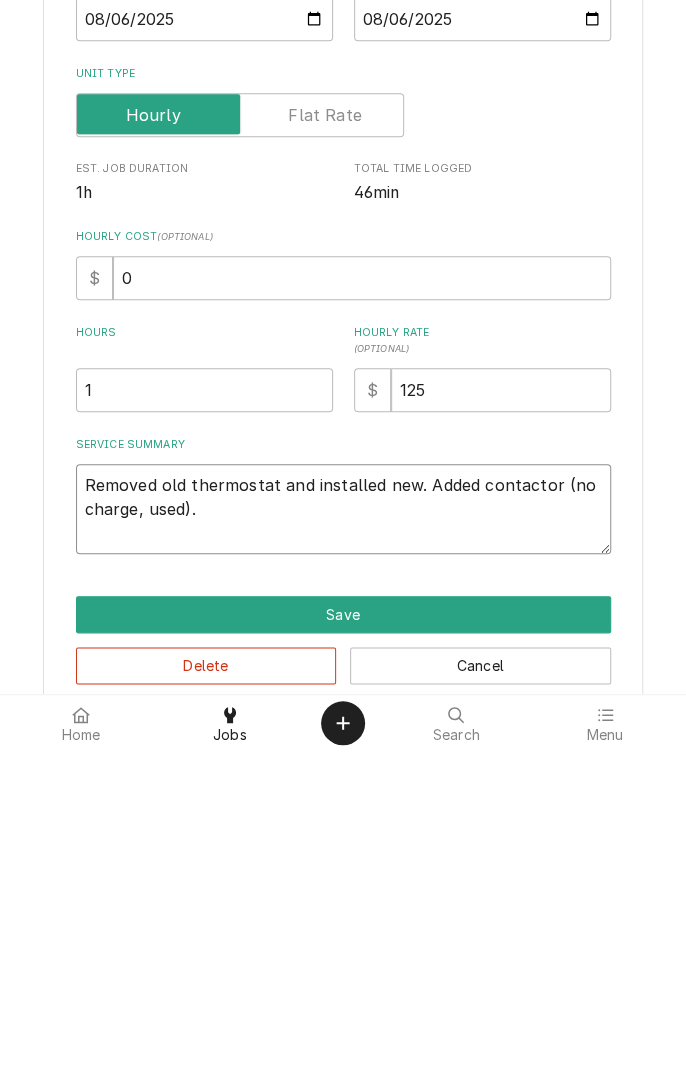 type on "x" 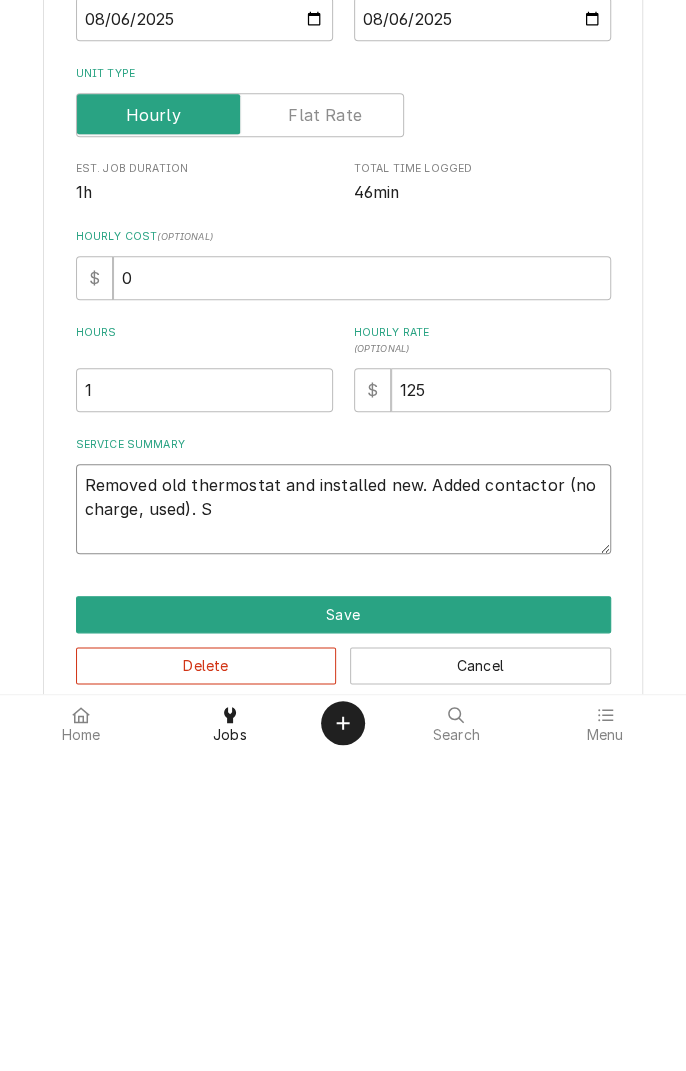 type on "x" 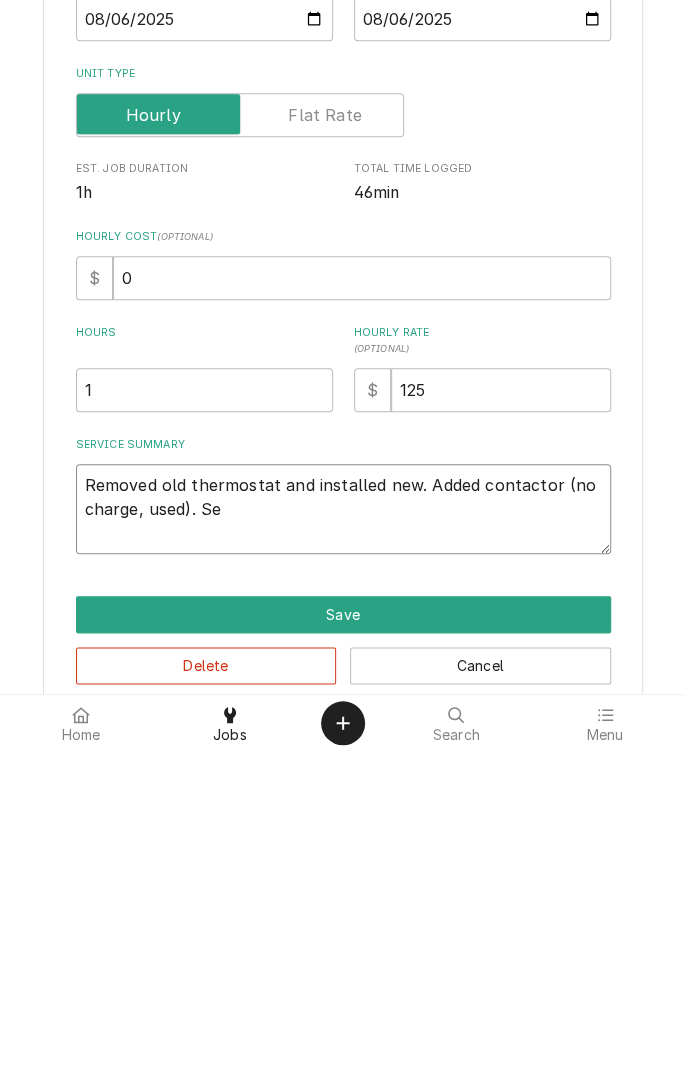 type on "x" 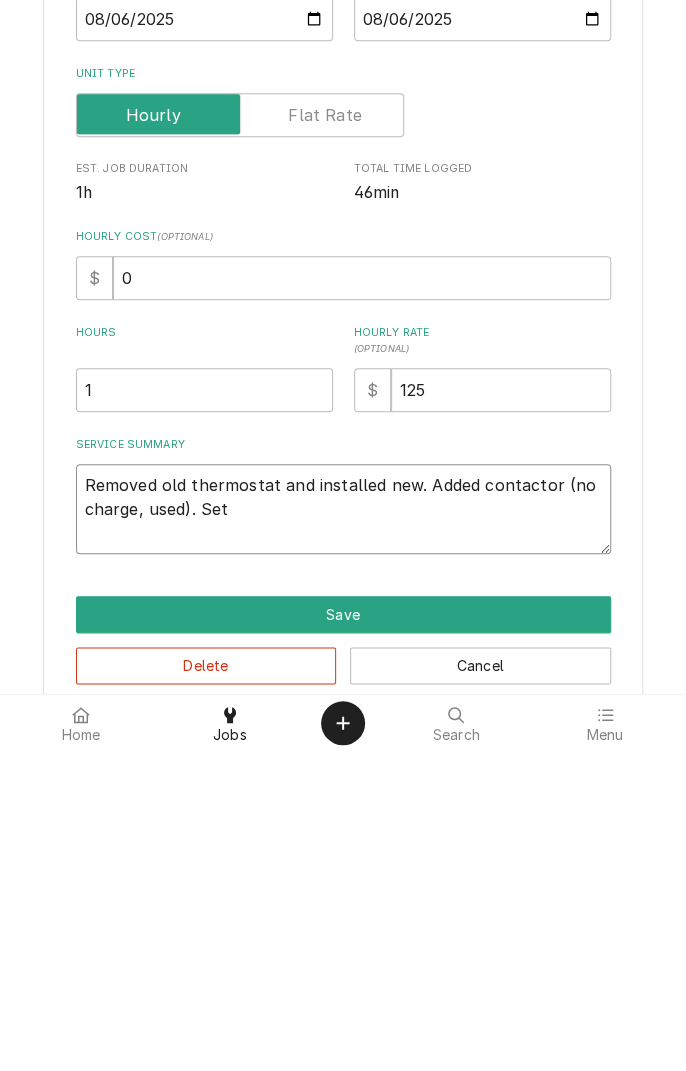 type on "x" 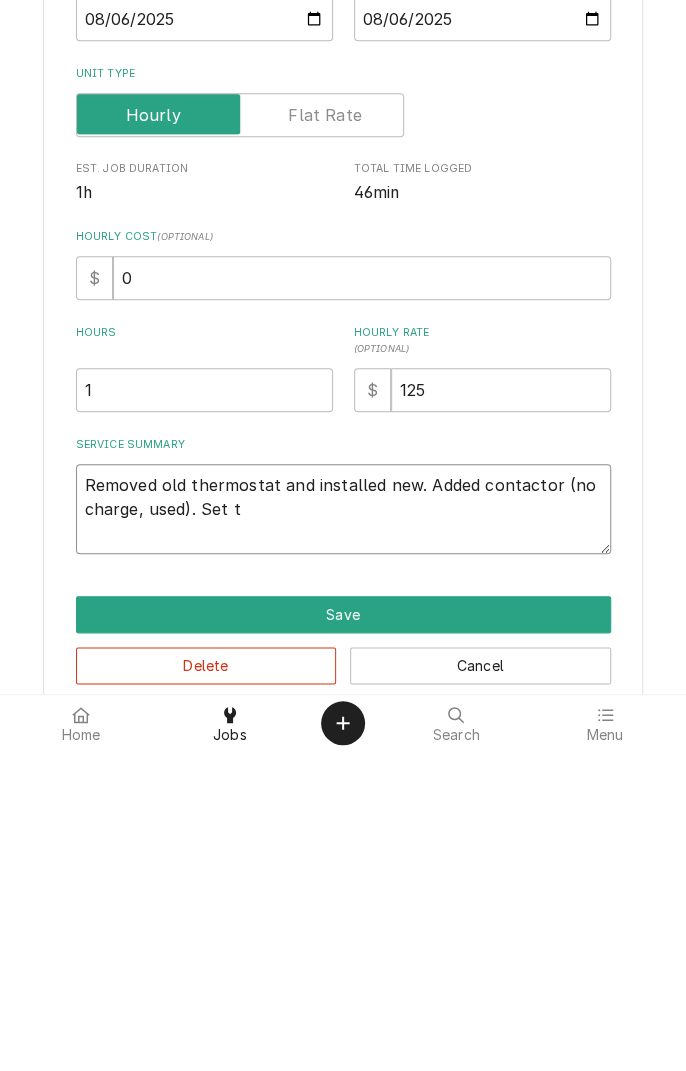 type on "x" 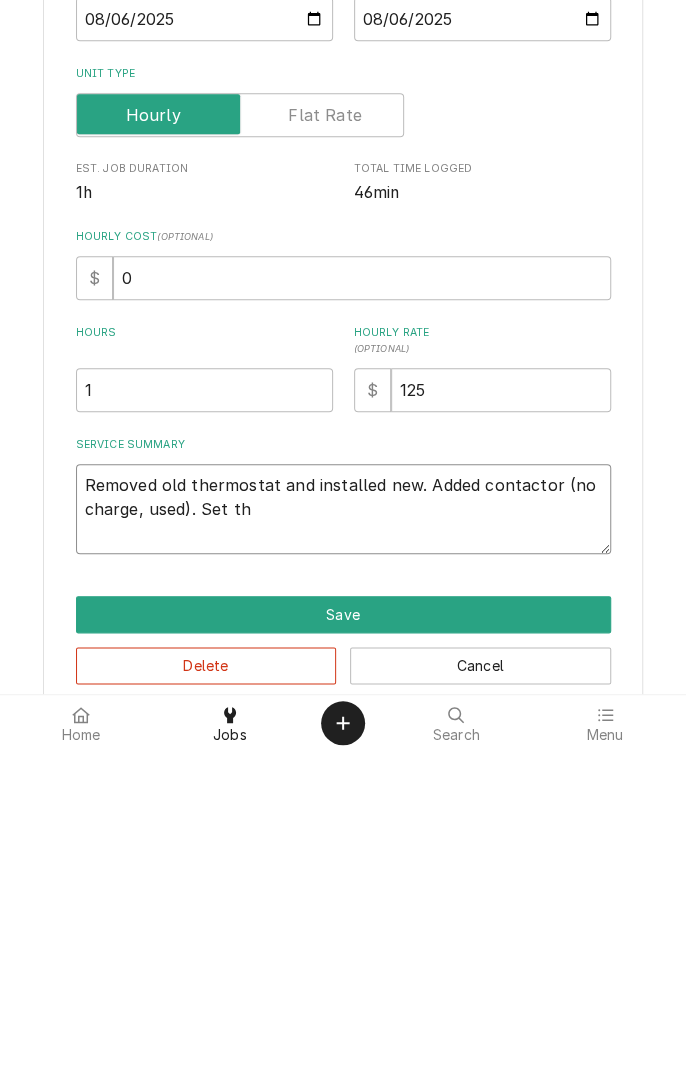 type on "x" 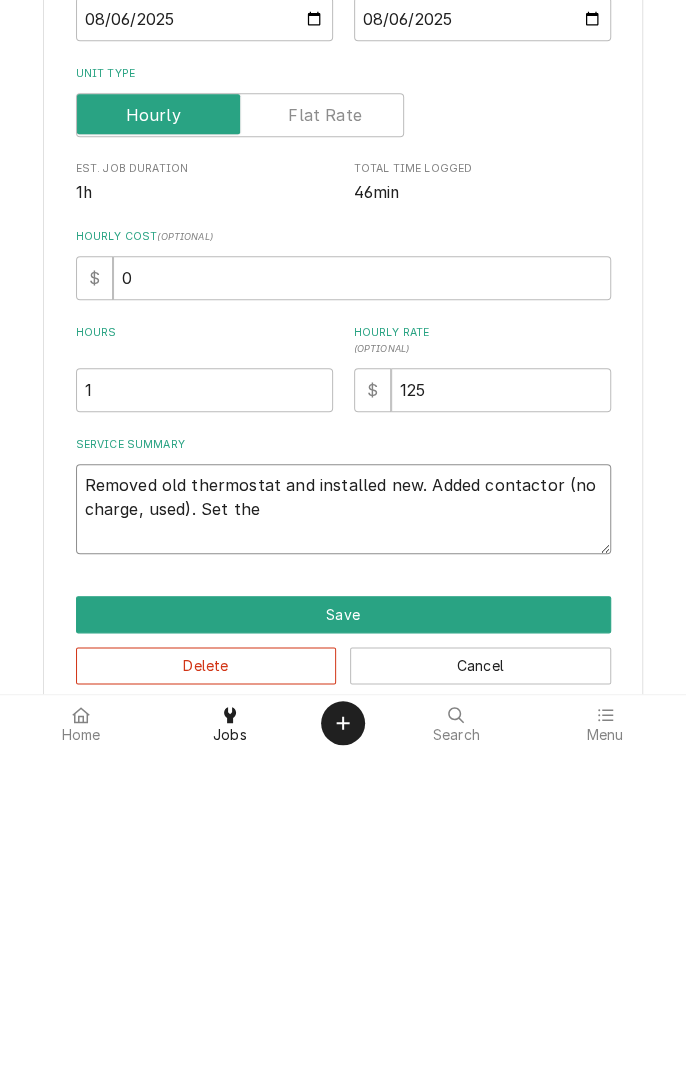 type on "x" 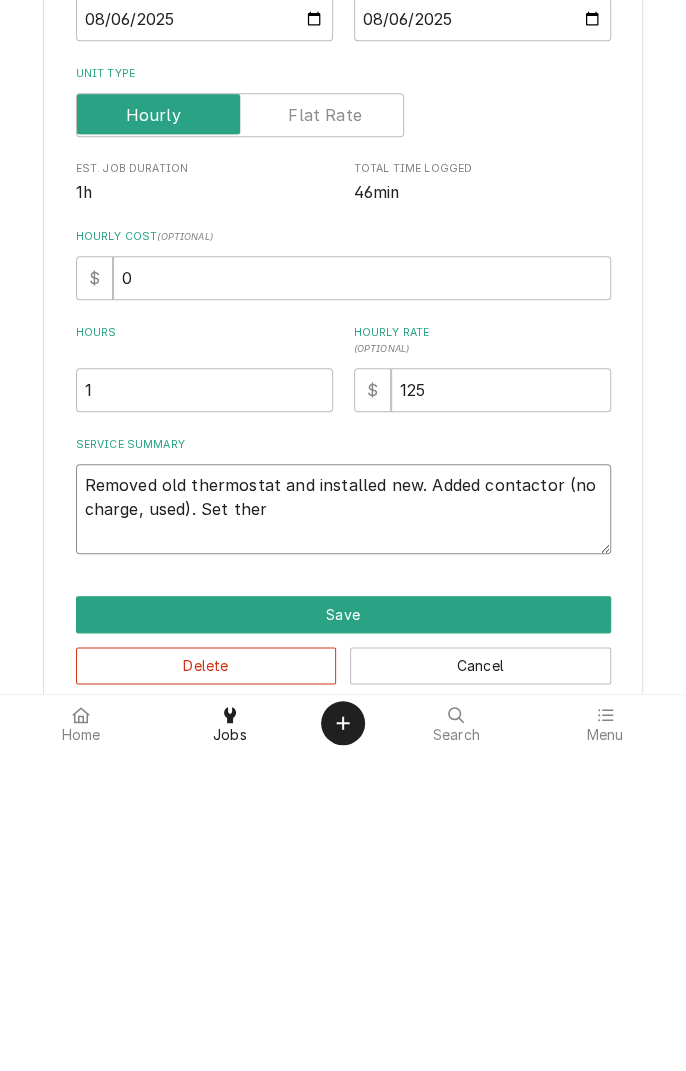 type on "x" 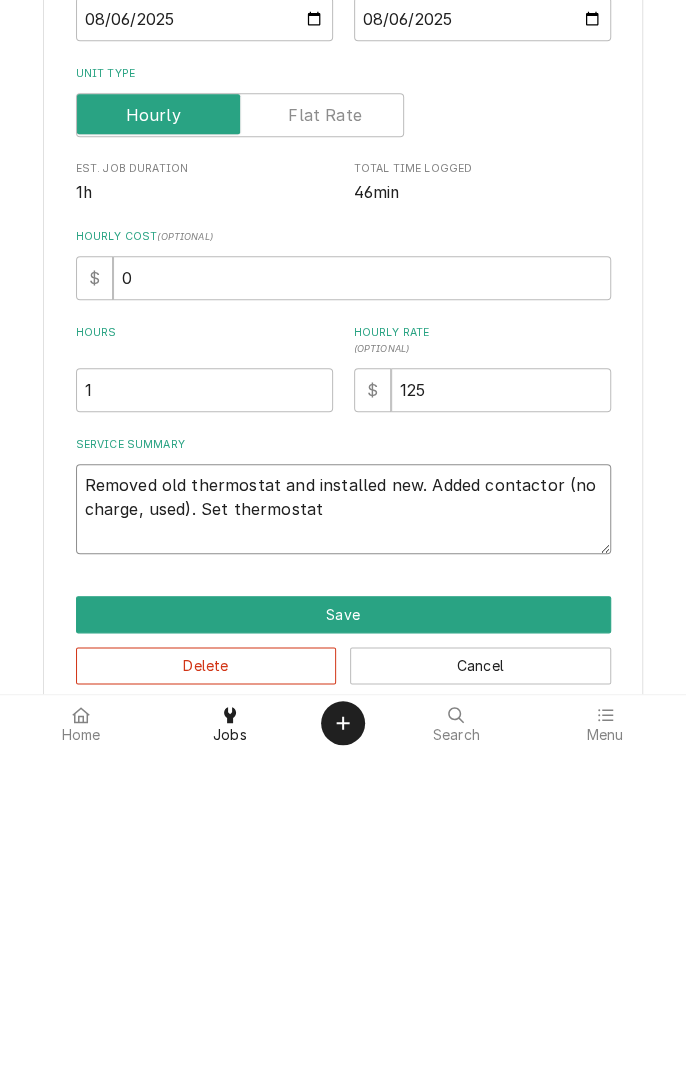 type on "x" 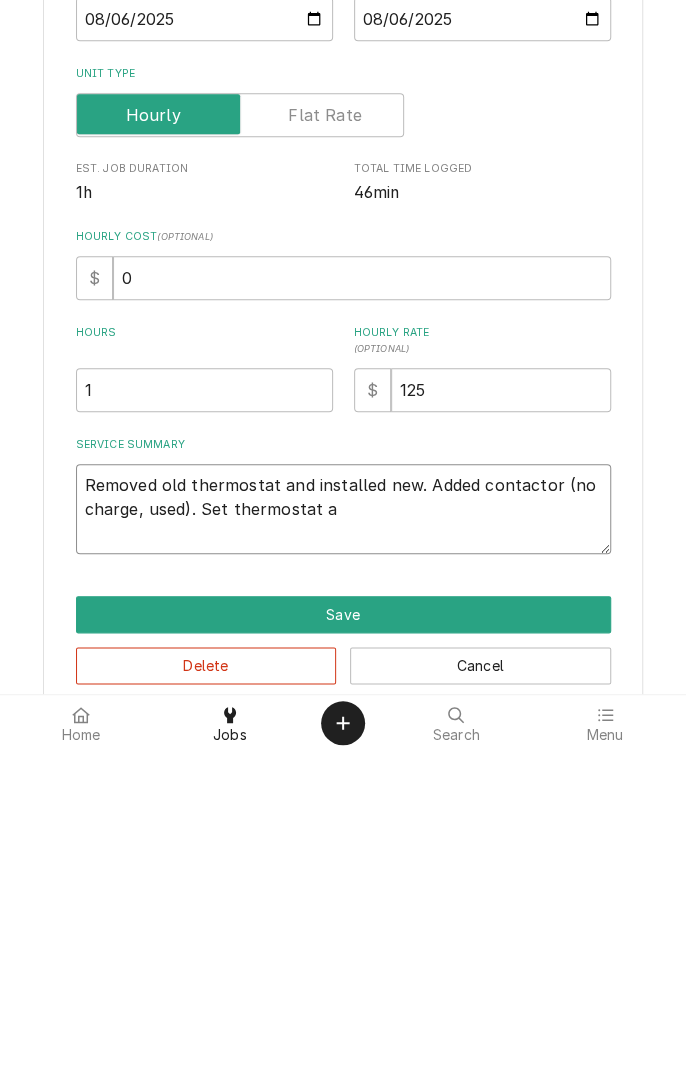type on "x" 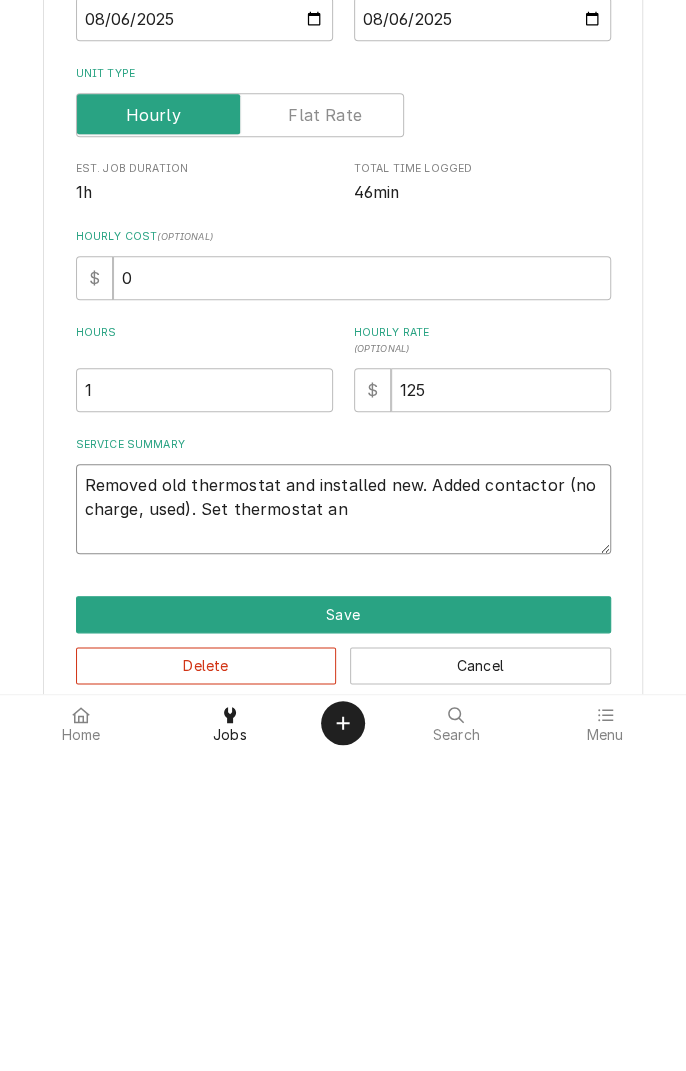type on "x" 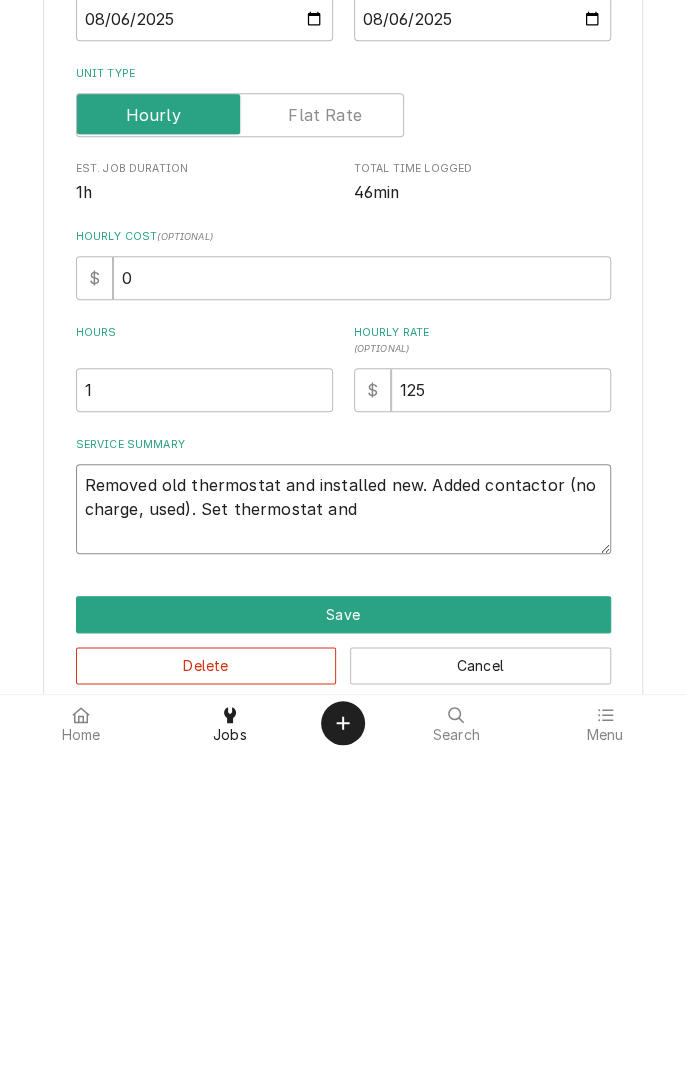 type on "x" 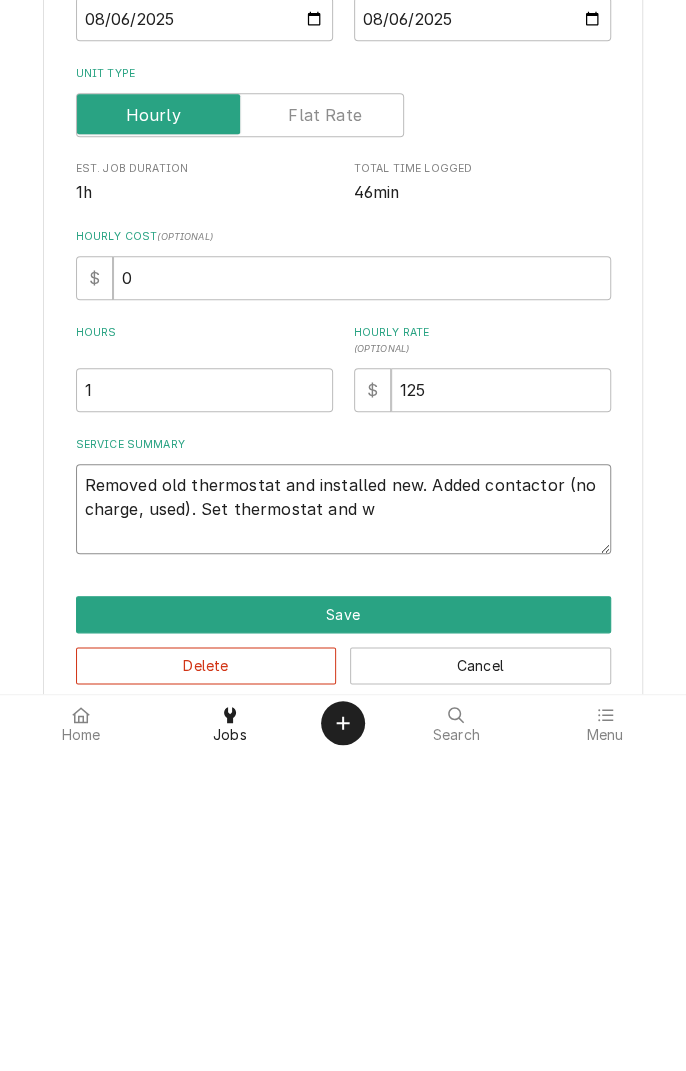 type on "x" 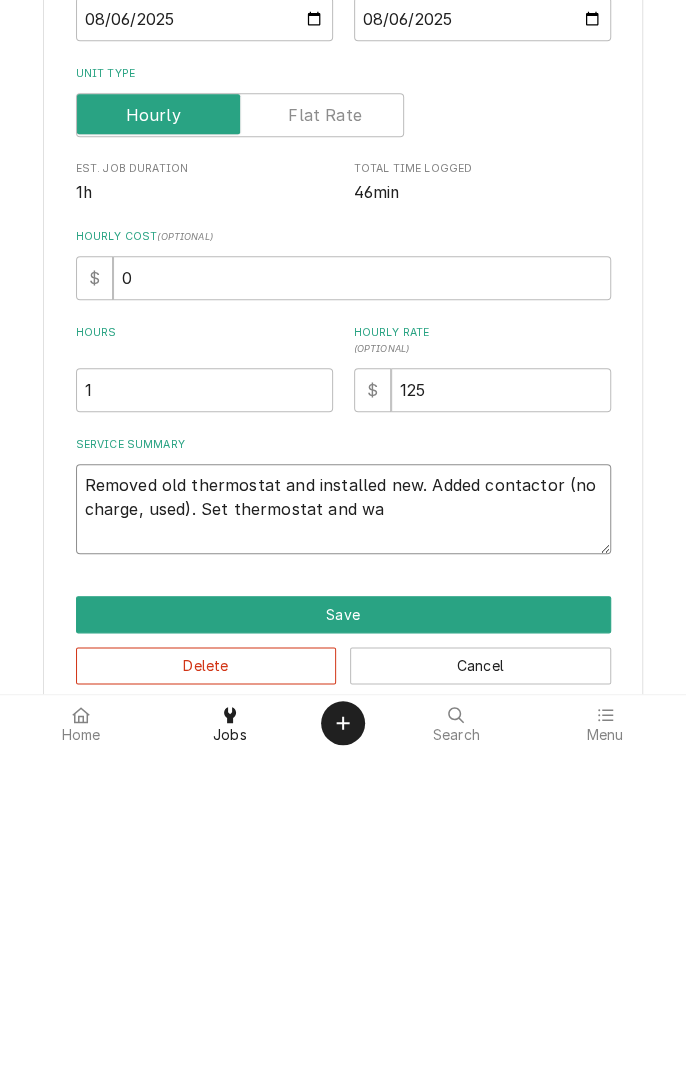 type on "x" 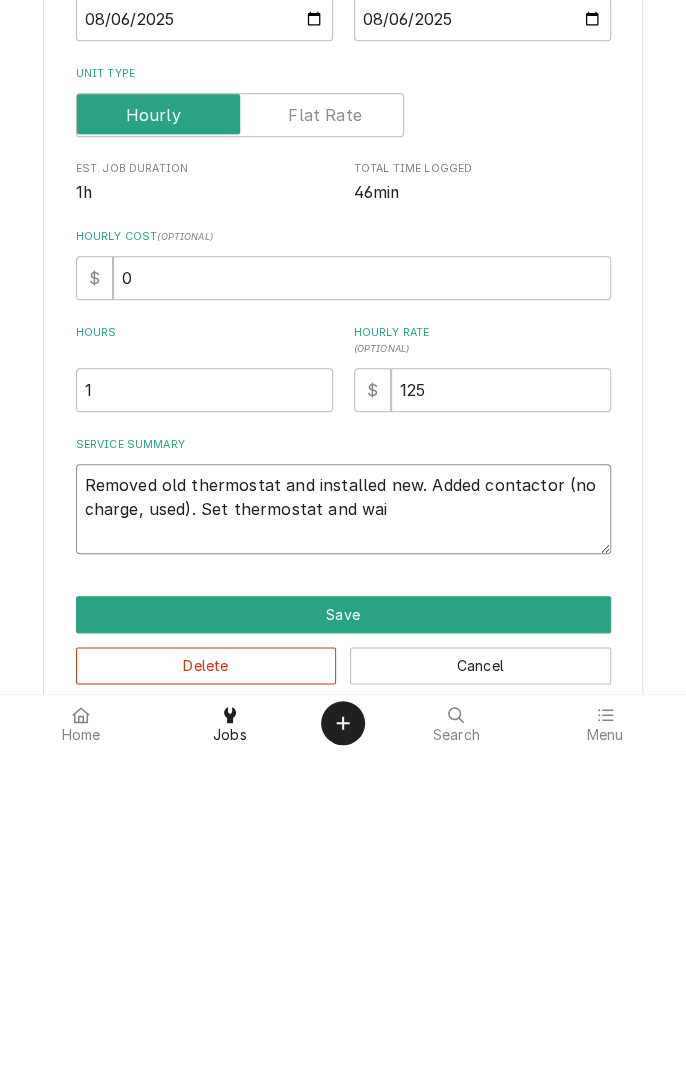 type on "x" 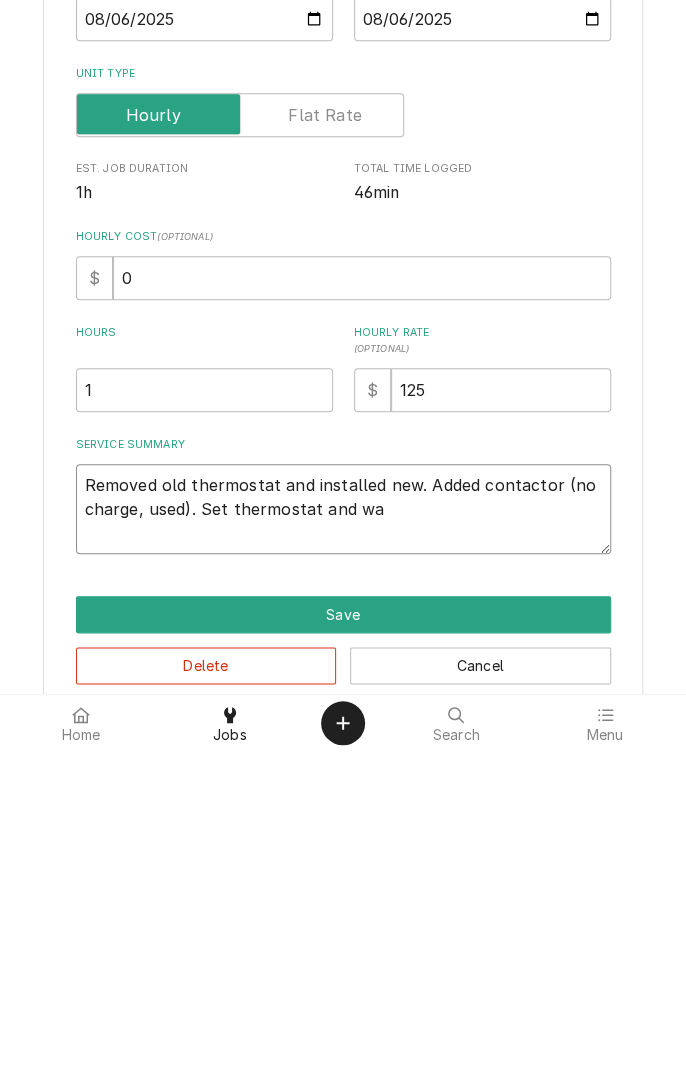 type on "x" 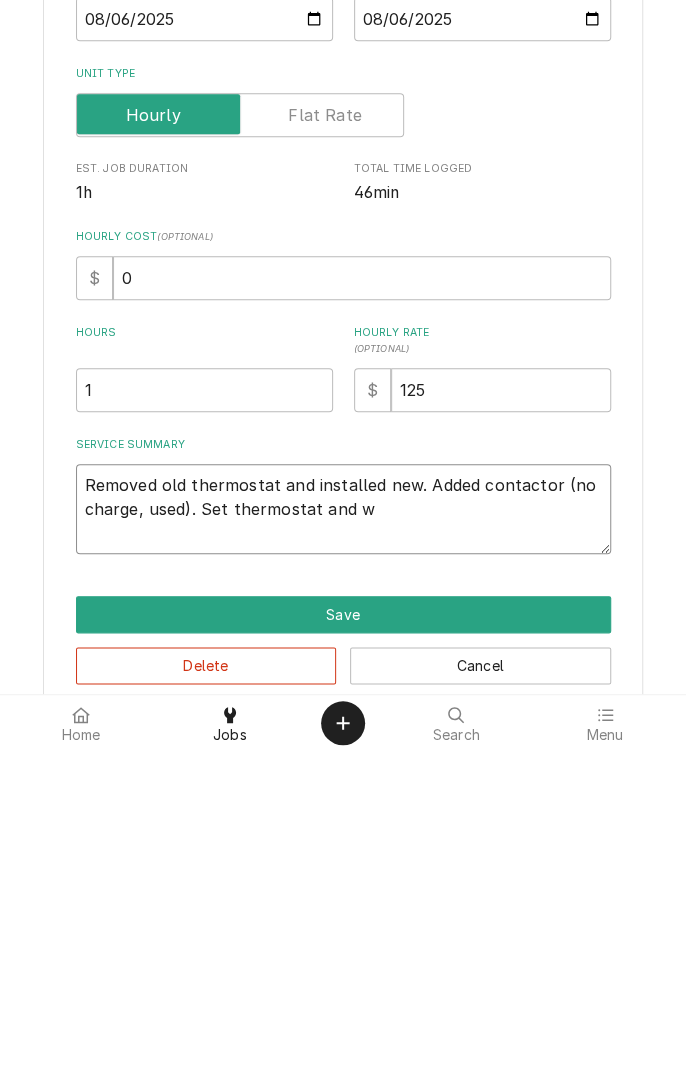 type on "x" 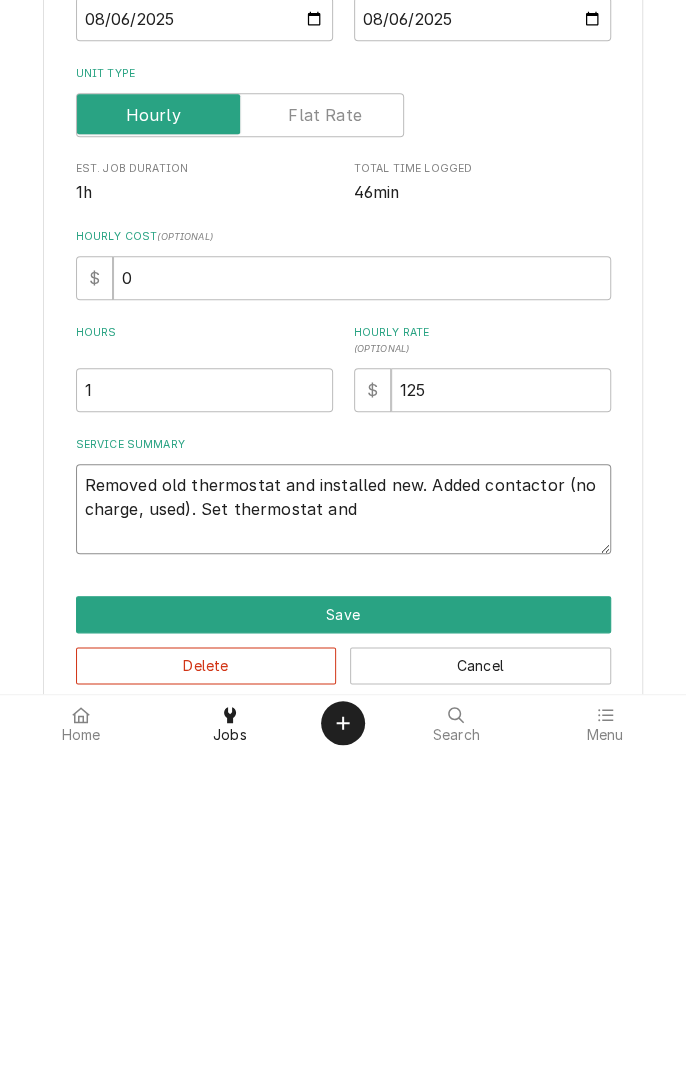 type on "x" 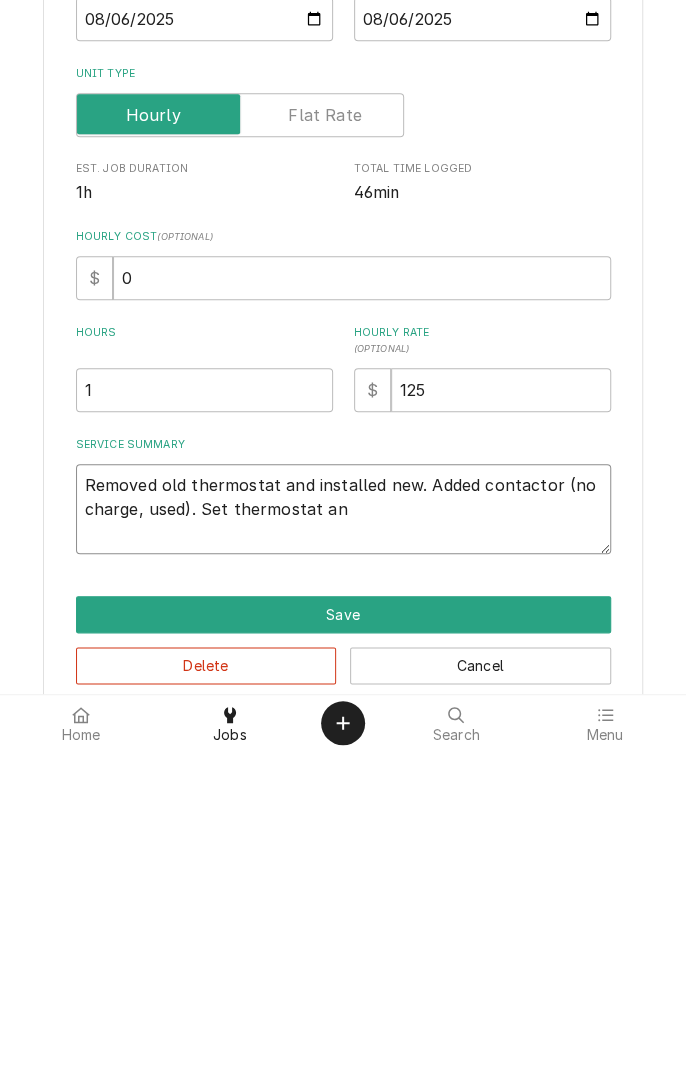 type on "x" 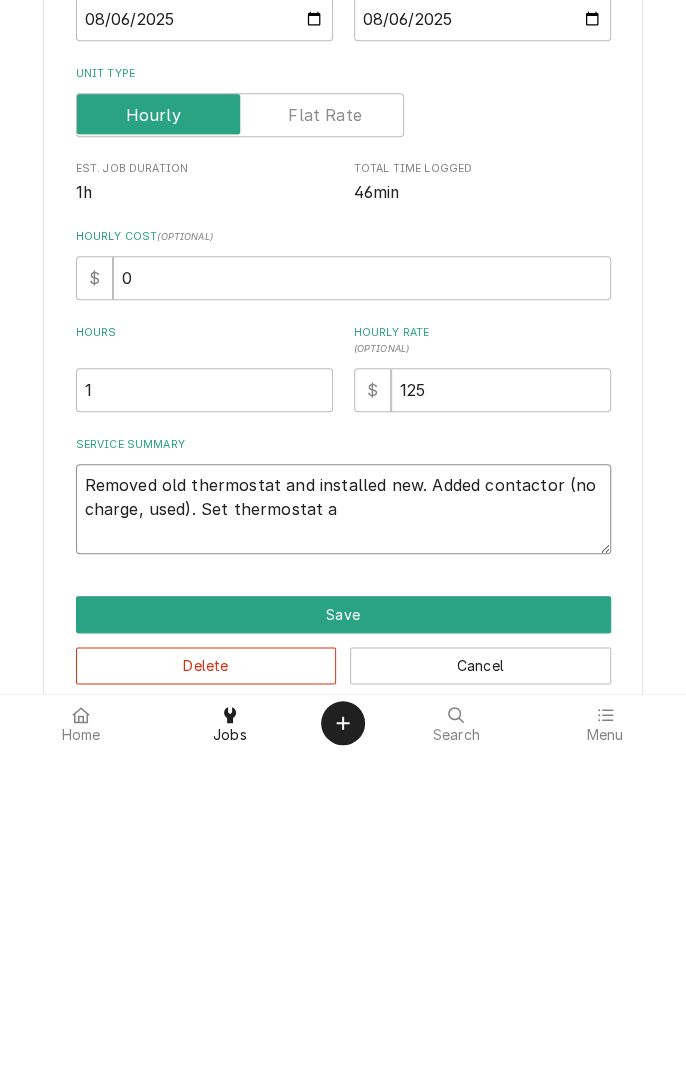 type on "x" 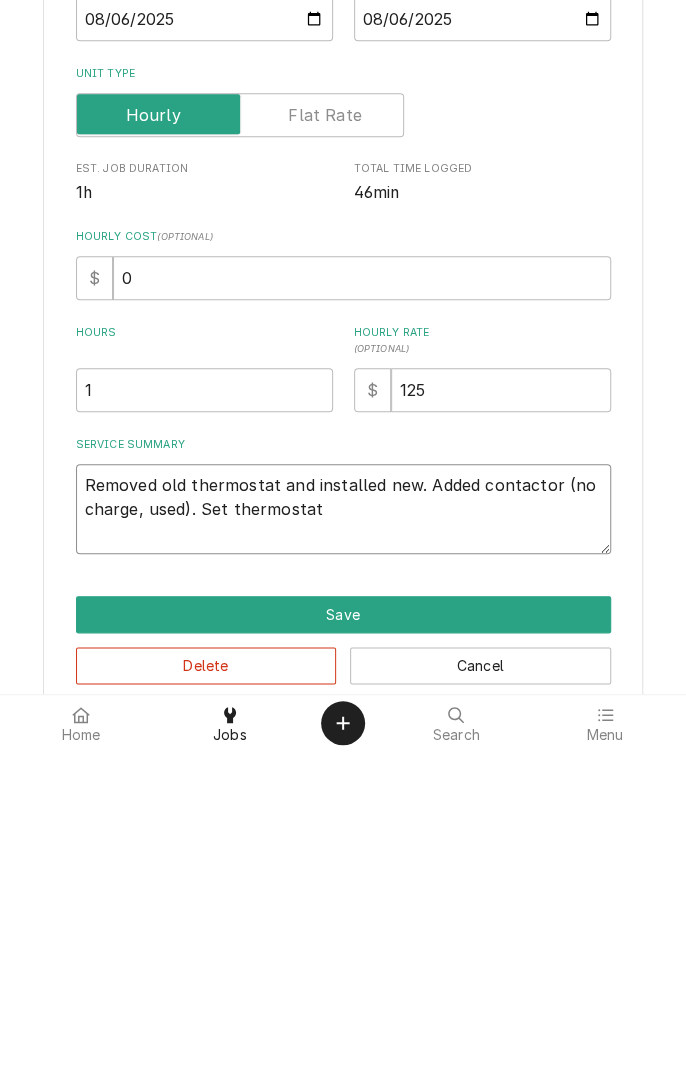 type on "x" 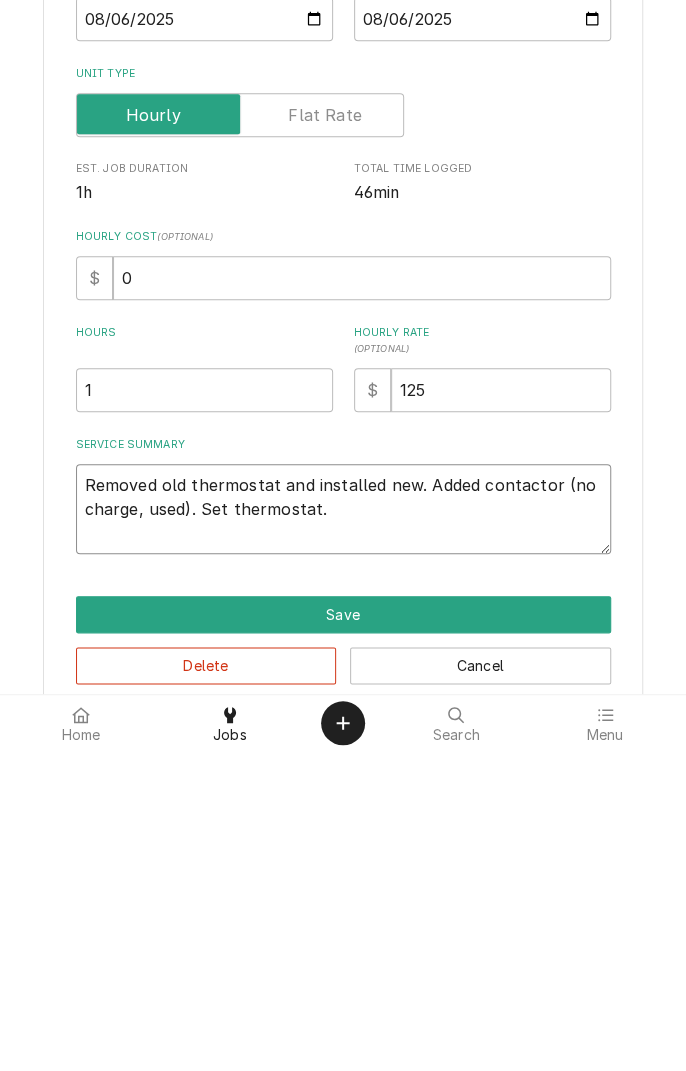 scroll, scrollTop: 33, scrollLeft: 0, axis: vertical 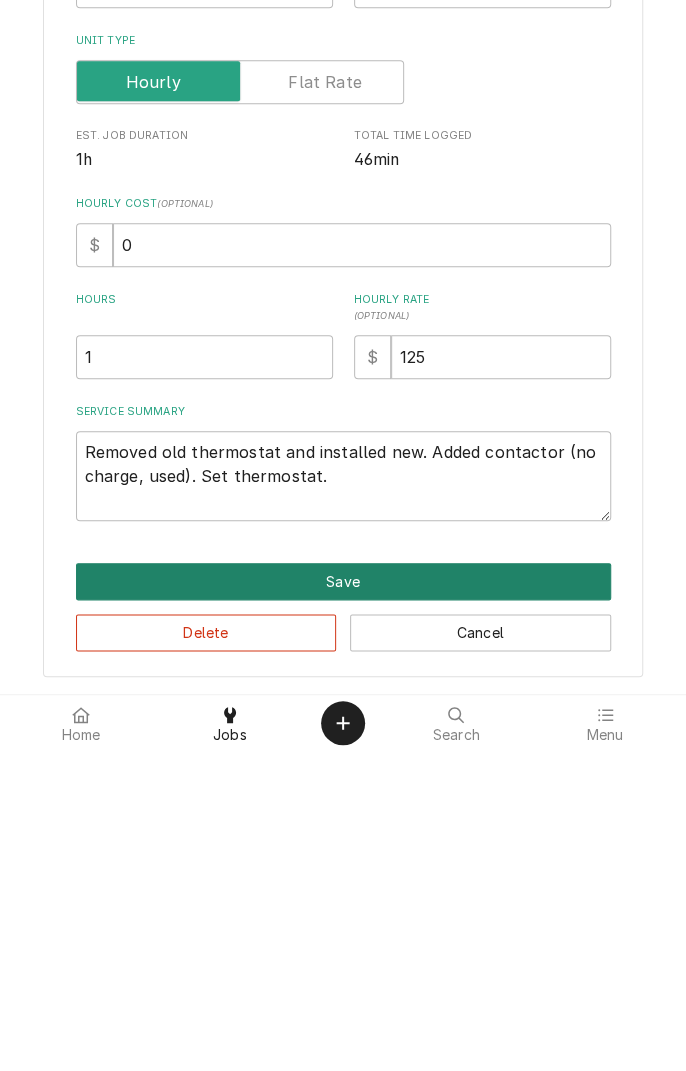 click on "Save" at bounding box center (343, 901) 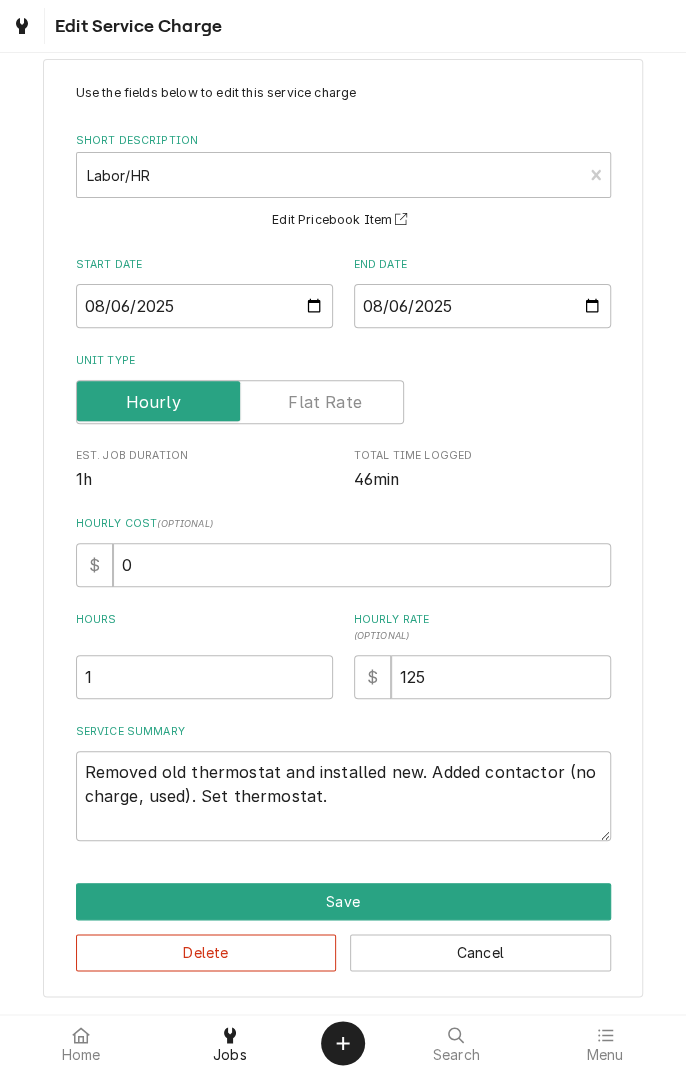 type on "x" 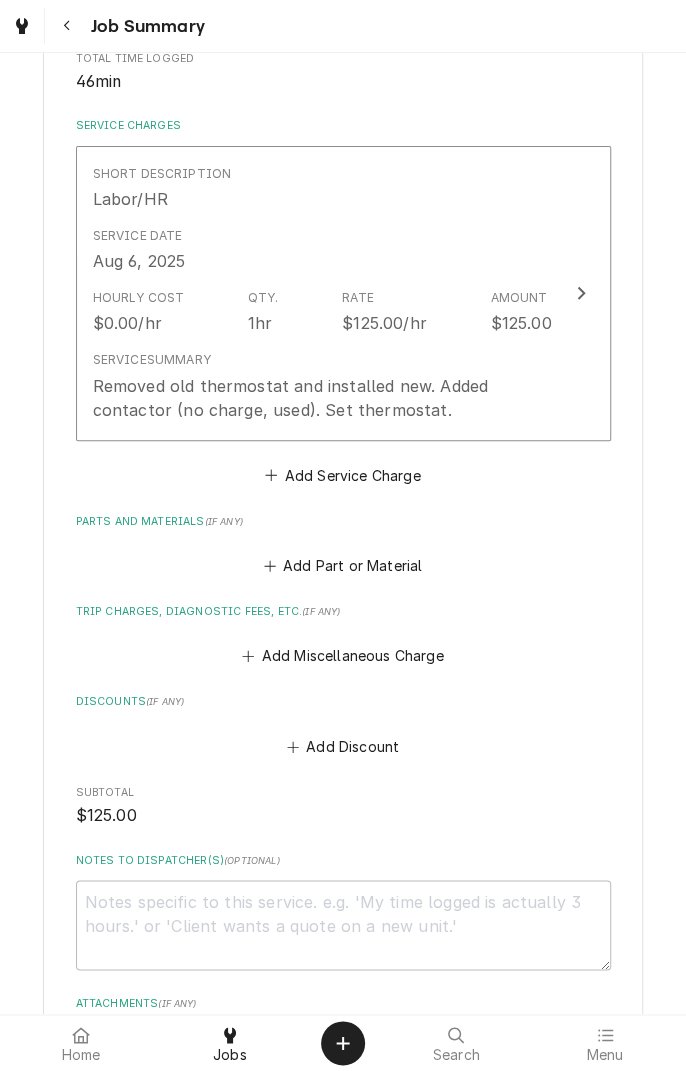 scroll, scrollTop: 428, scrollLeft: 0, axis: vertical 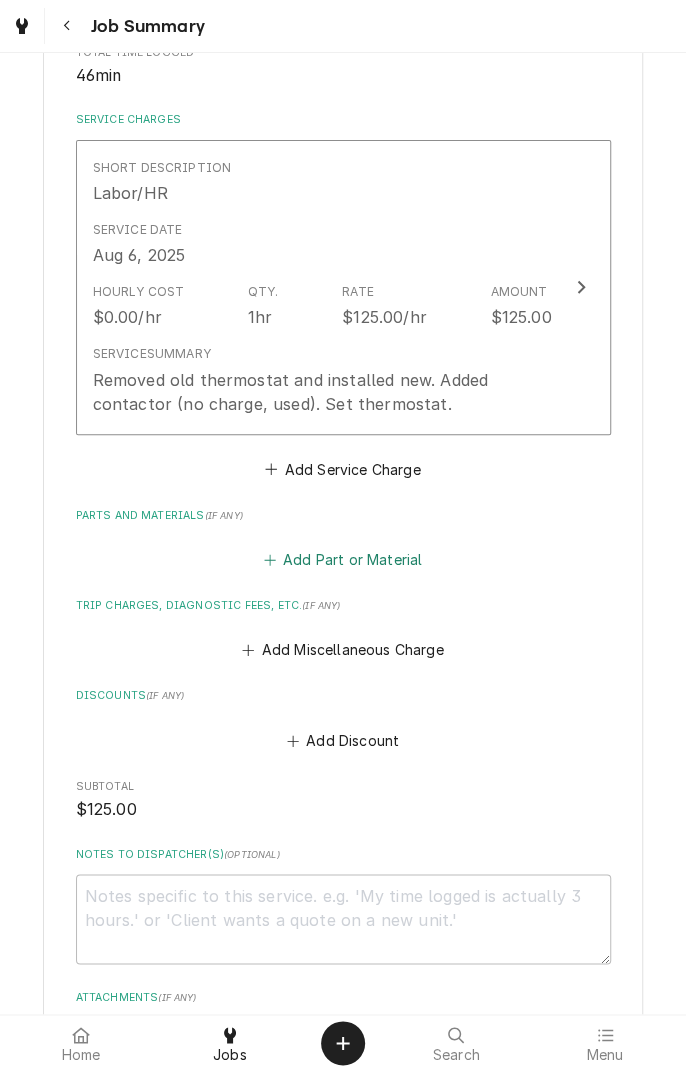 click on "Add Part or Material" at bounding box center (342, 560) 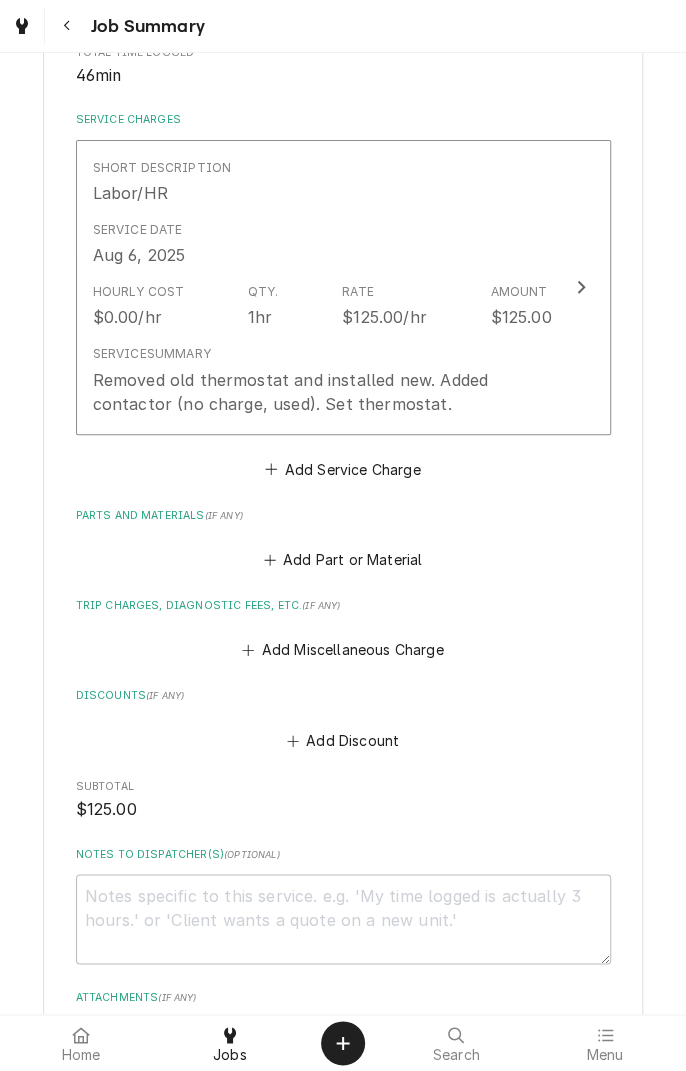 scroll, scrollTop: 0, scrollLeft: 0, axis: both 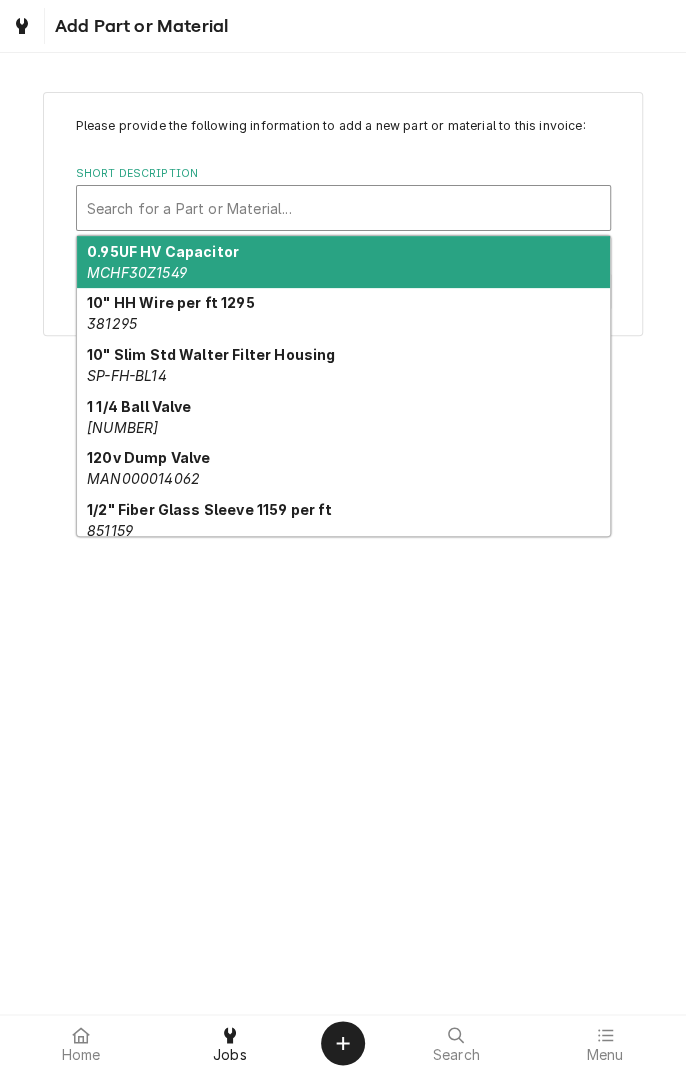 type on "o" 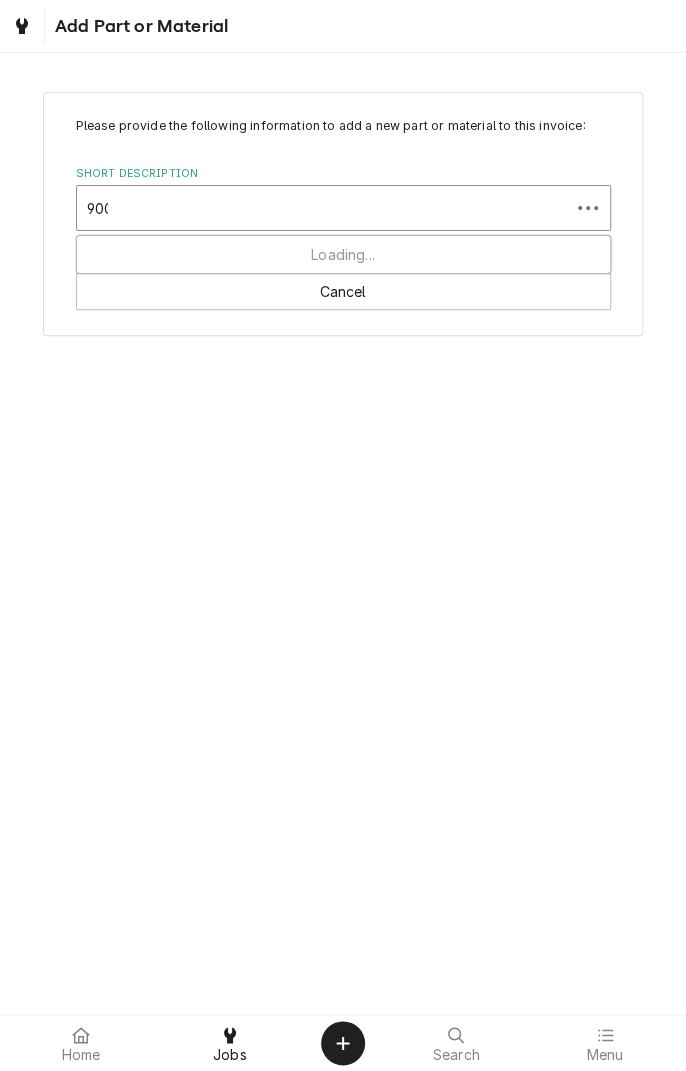scroll, scrollTop: 0, scrollLeft: 0, axis: both 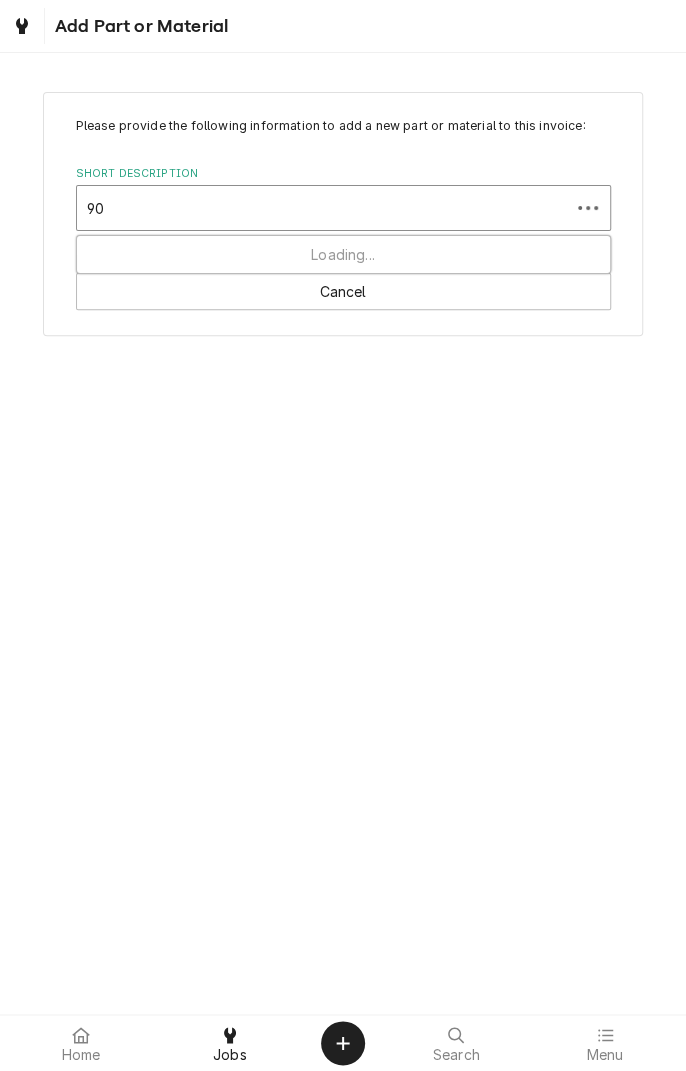 type on "9" 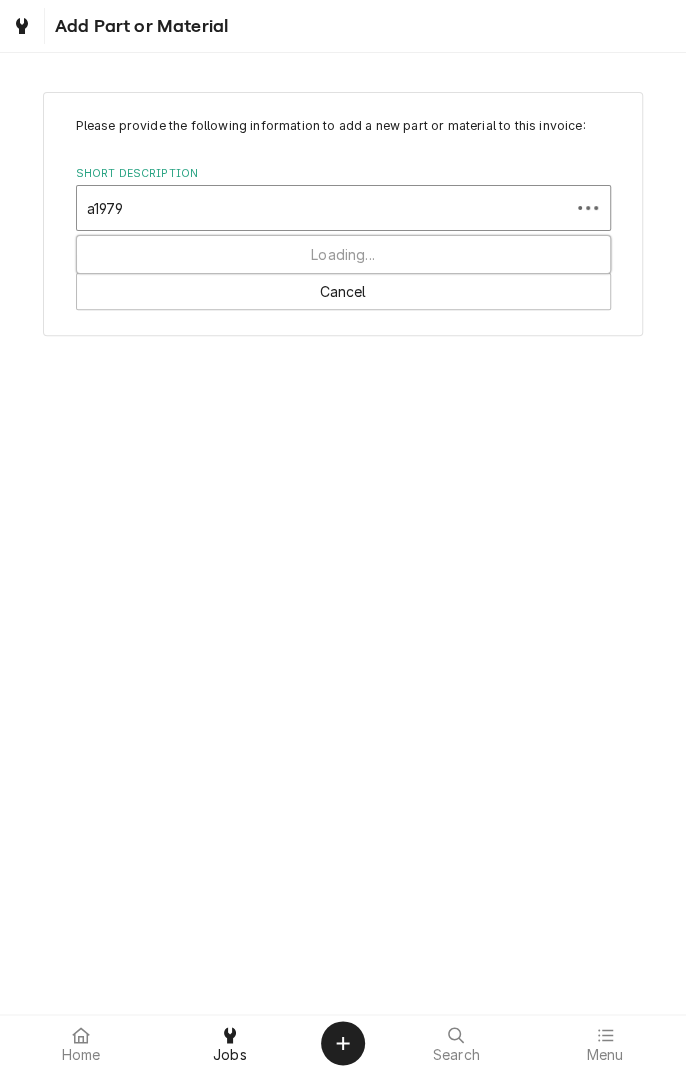 scroll, scrollTop: 0, scrollLeft: 0, axis: both 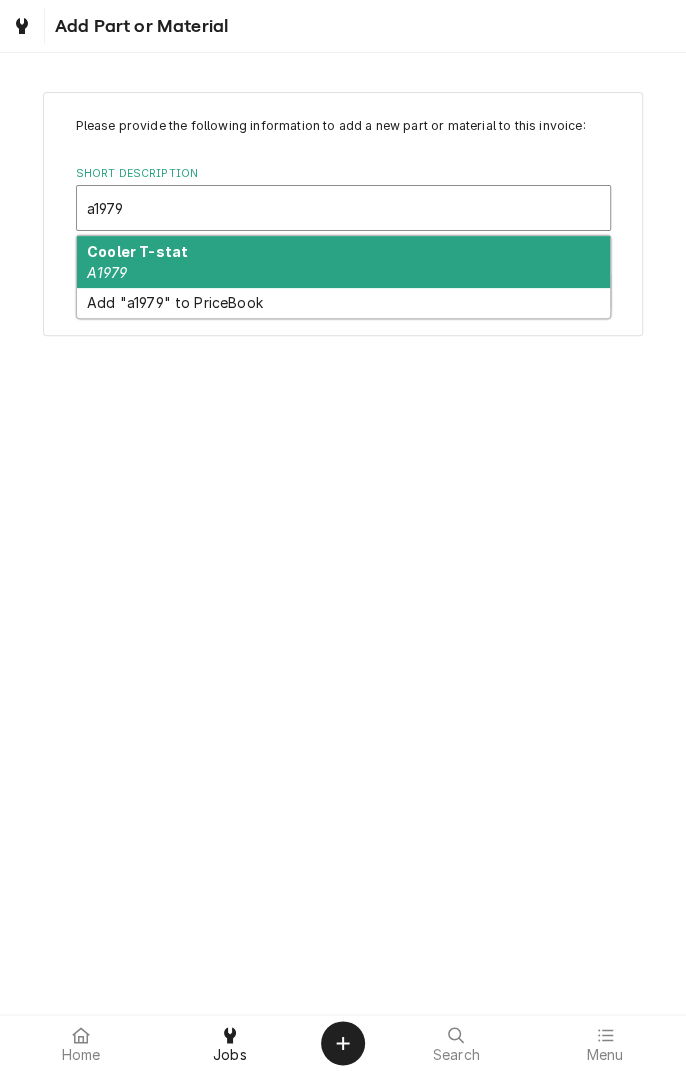 click on "Cooler T-stat A1979" at bounding box center (343, 262) 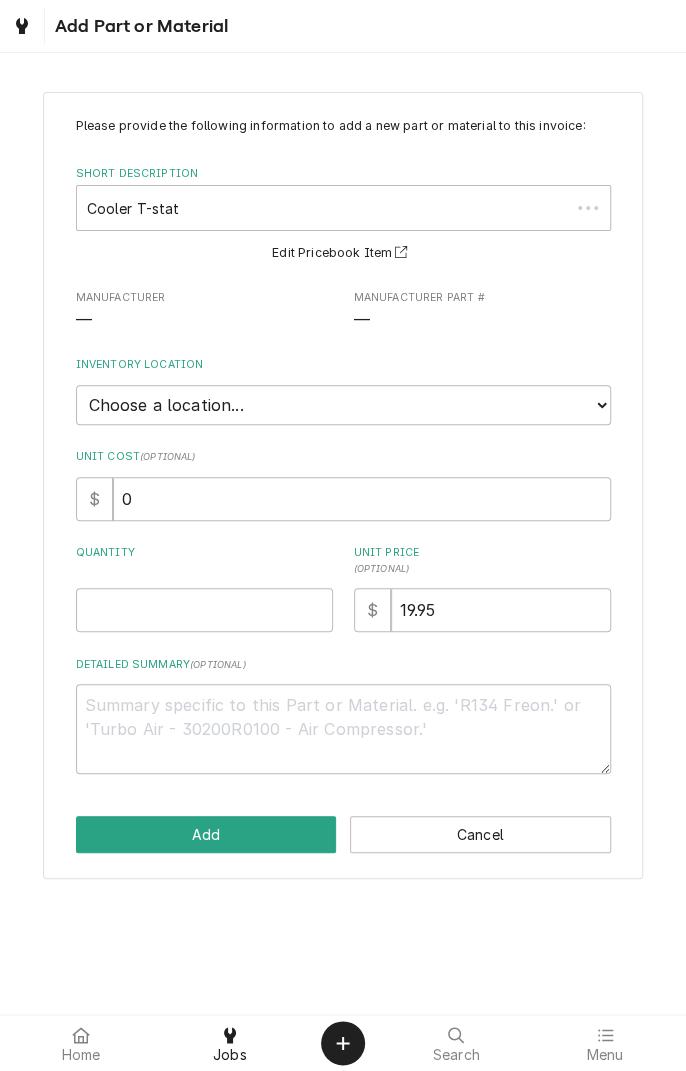 type on "x" 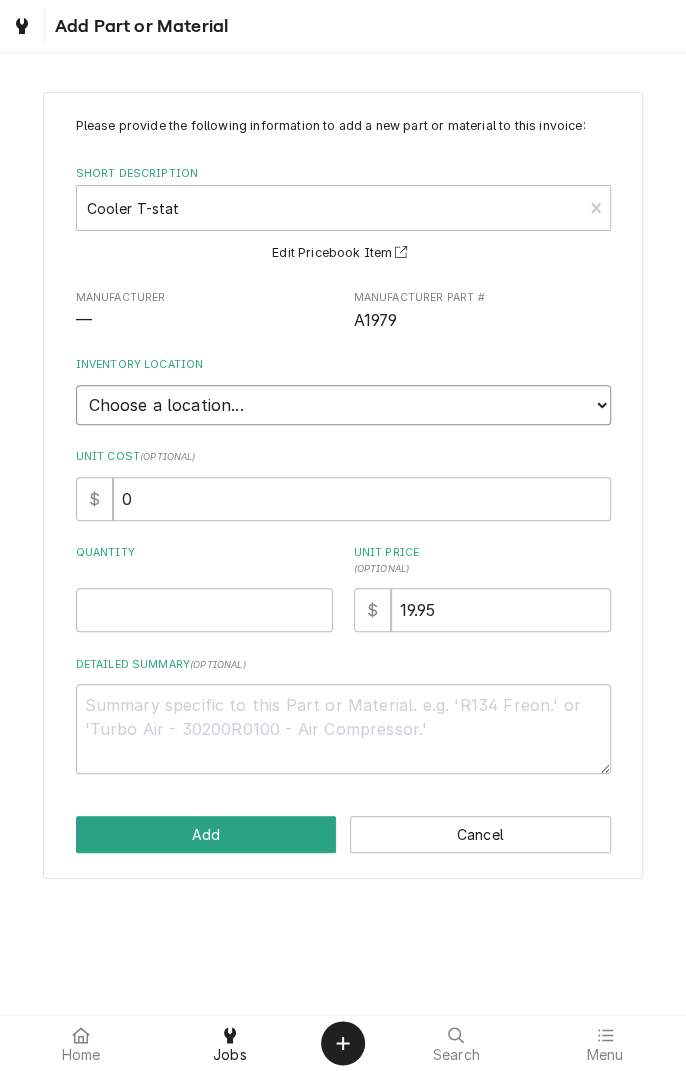 click on "Choose a location... Gino's Truck Jason's Truck Skips Service Warehouse" at bounding box center [343, 405] 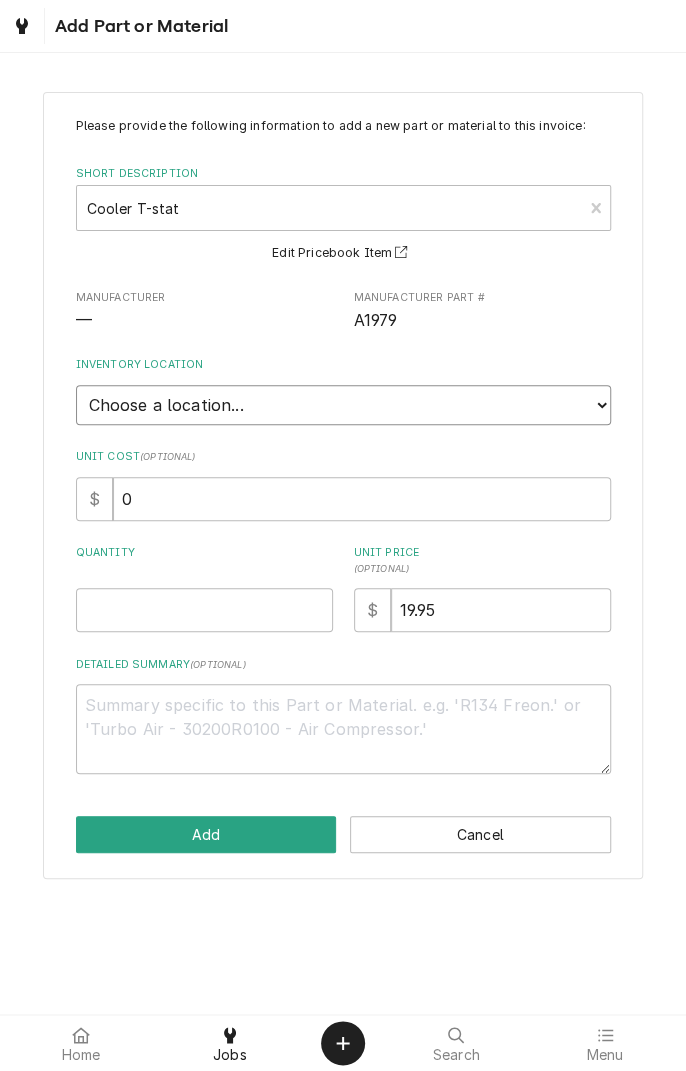select on "172" 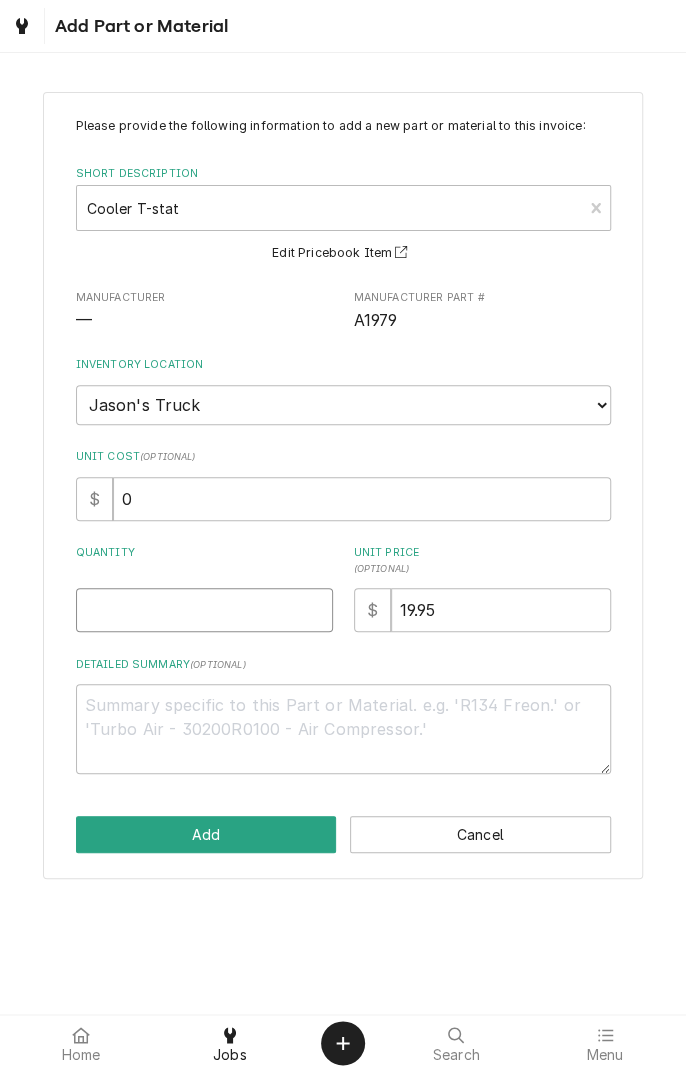 click on "Quantity" at bounding box center (204, 610) 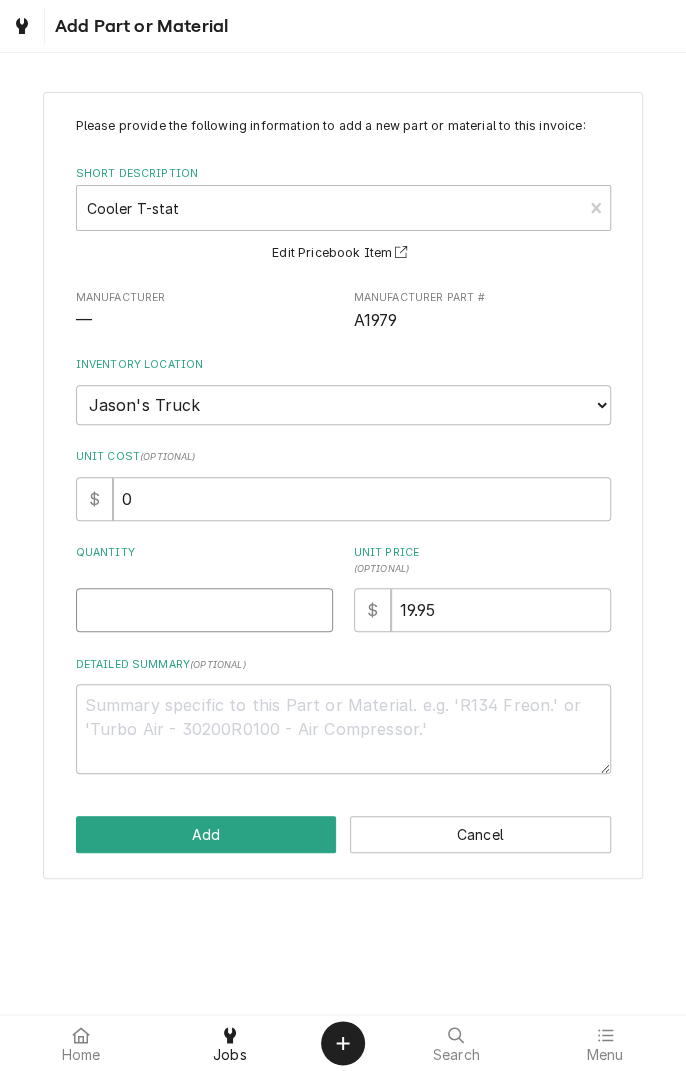 type on "1" 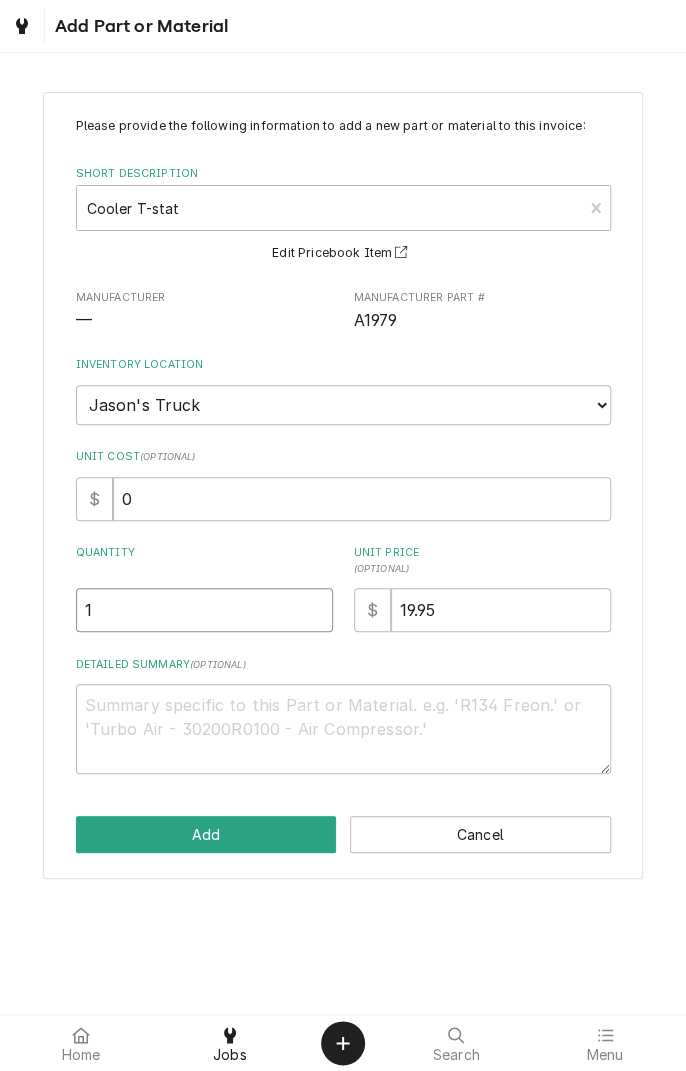 type on "x" 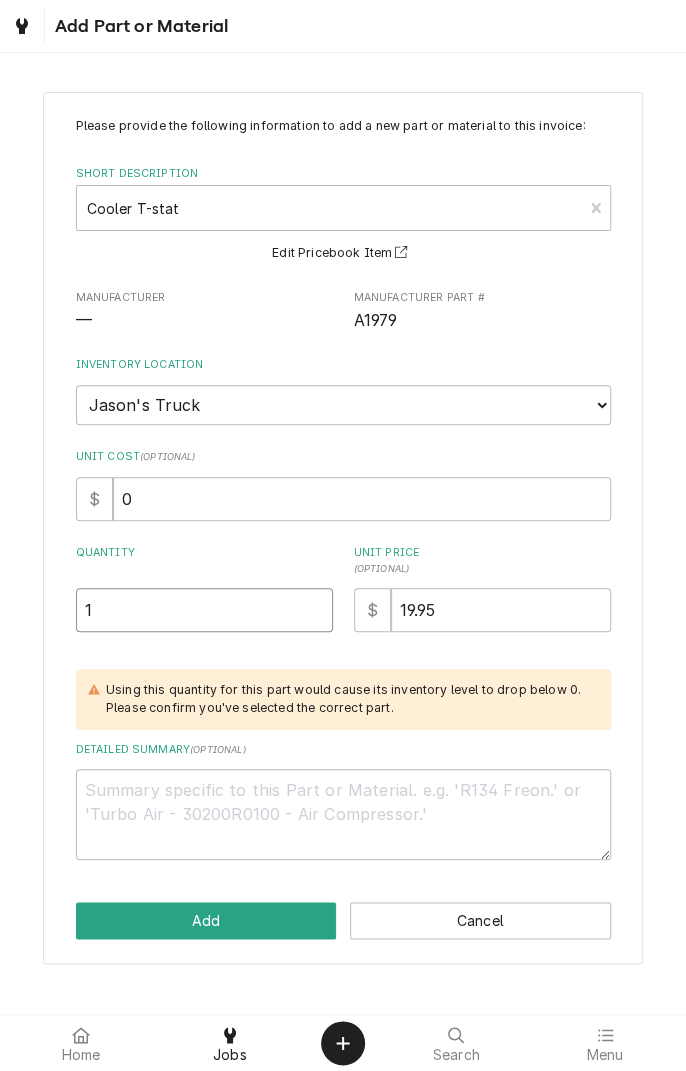 type on "1" 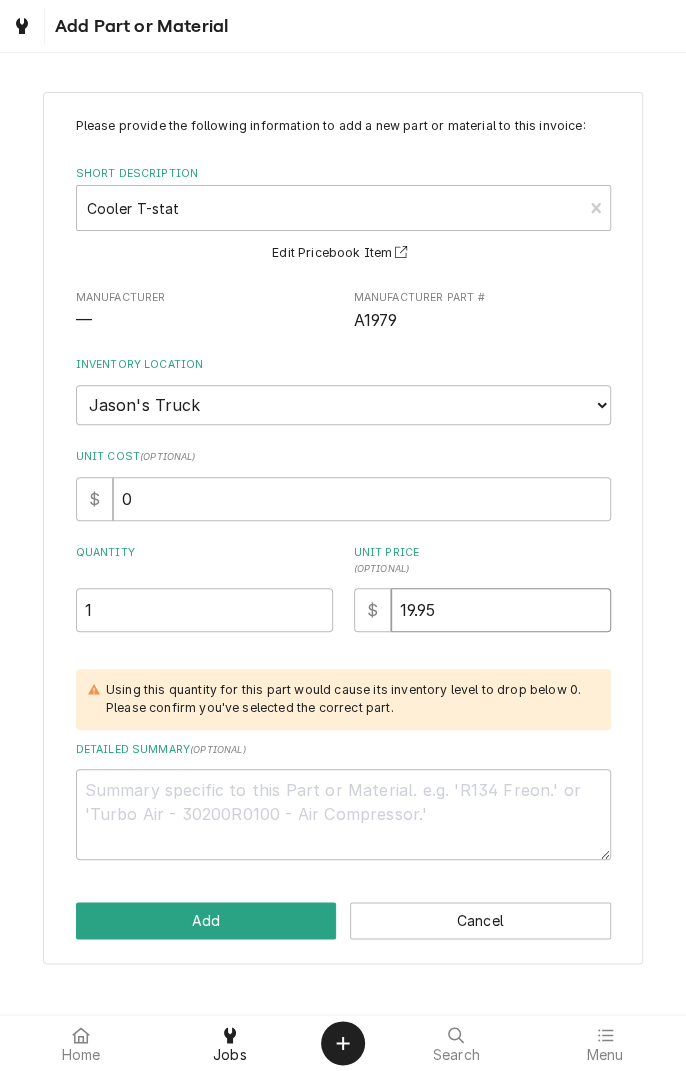 click on "19.95" at bounding box center [501, 610] 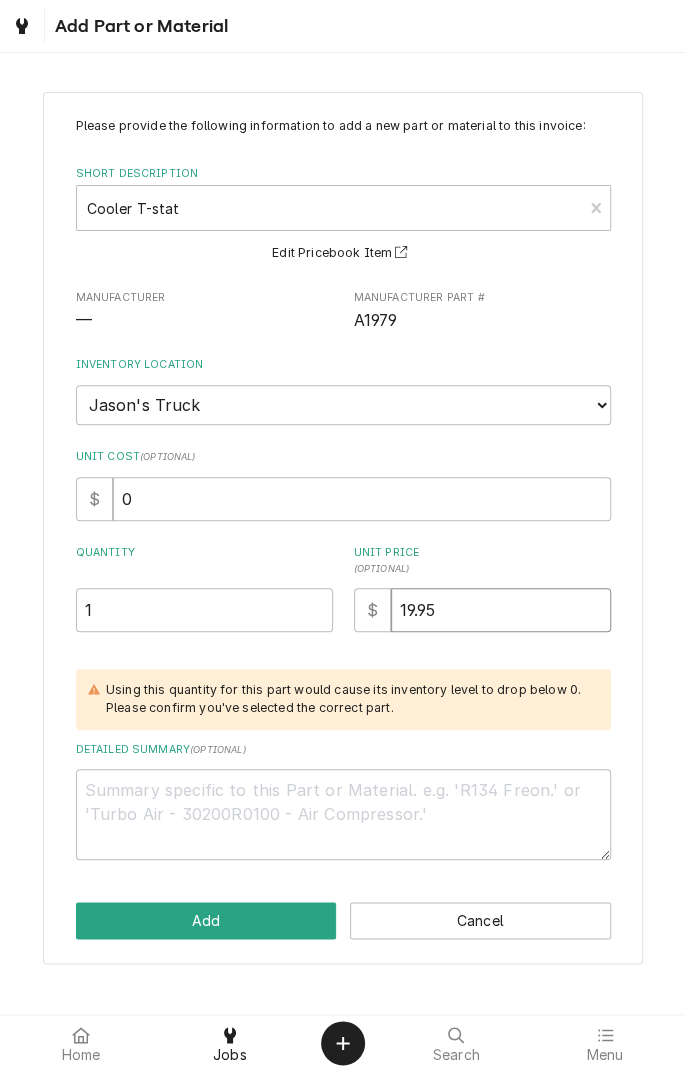 type on "19.9" 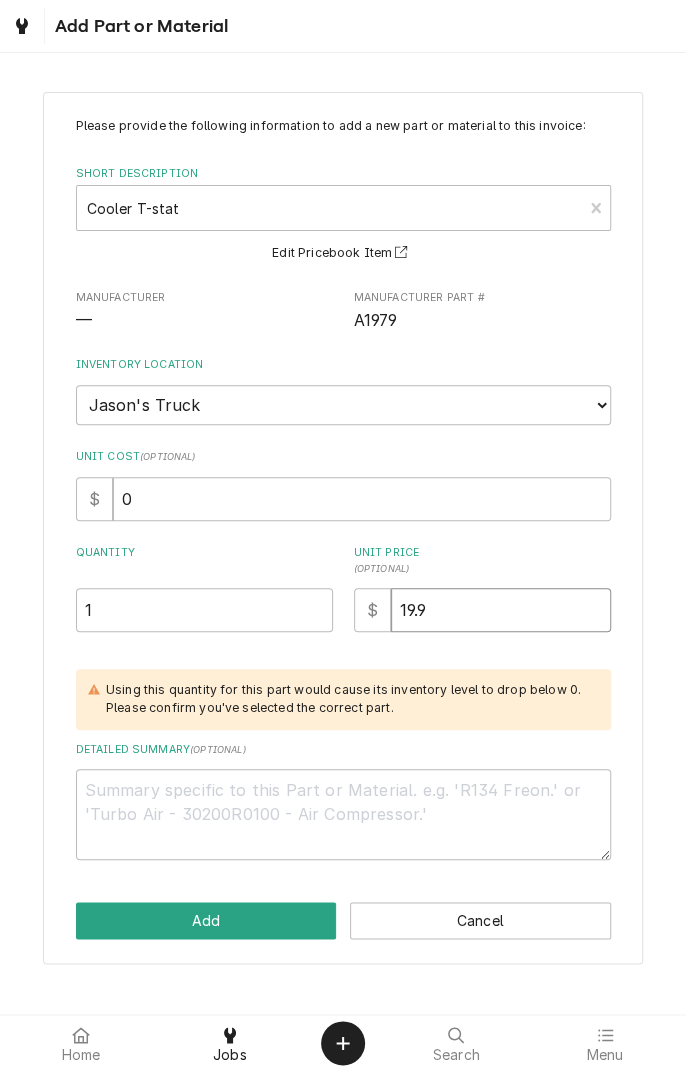 type on "x" 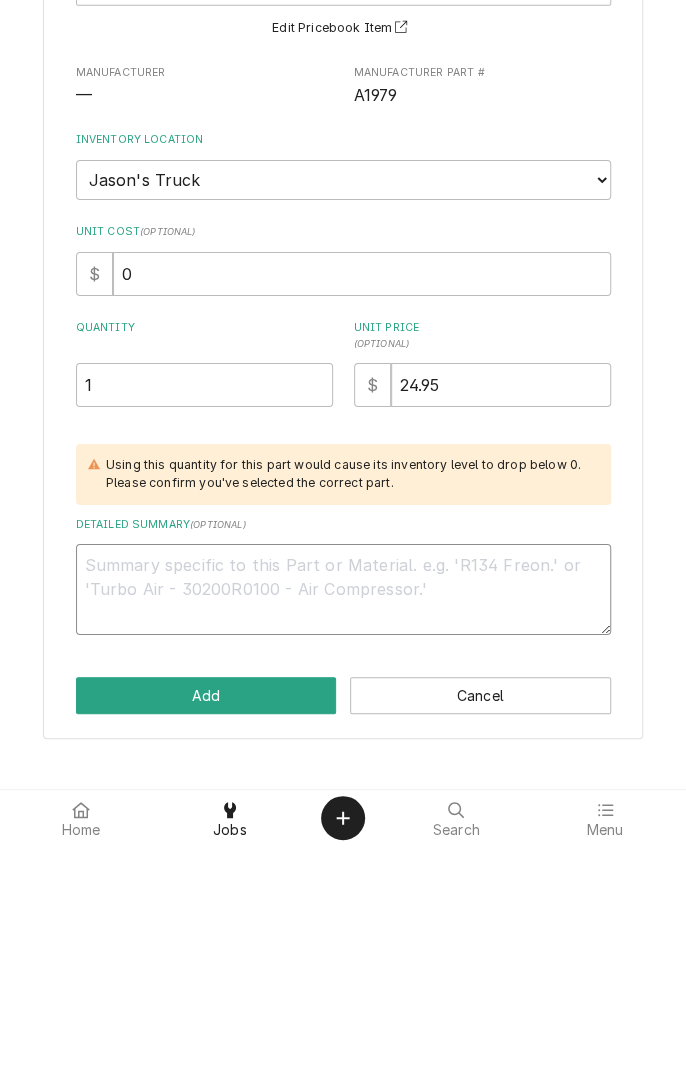 click on "Detailed Summary  ( optional )" at bounding box center [343, 814] 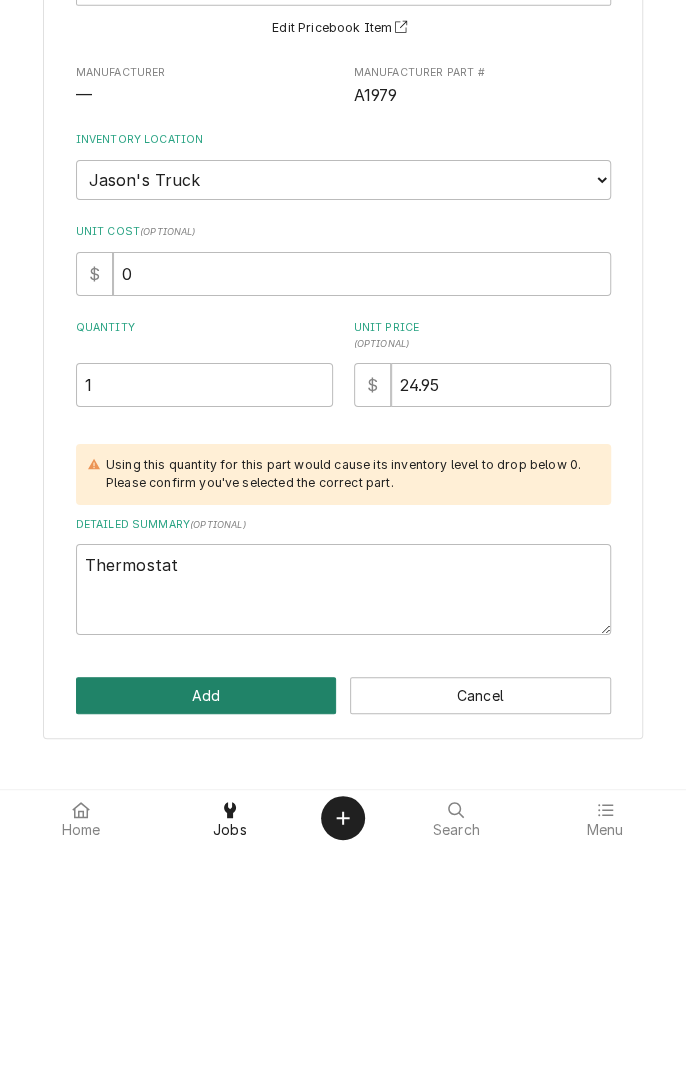 click on "Add" at bounding box center [206, 920] 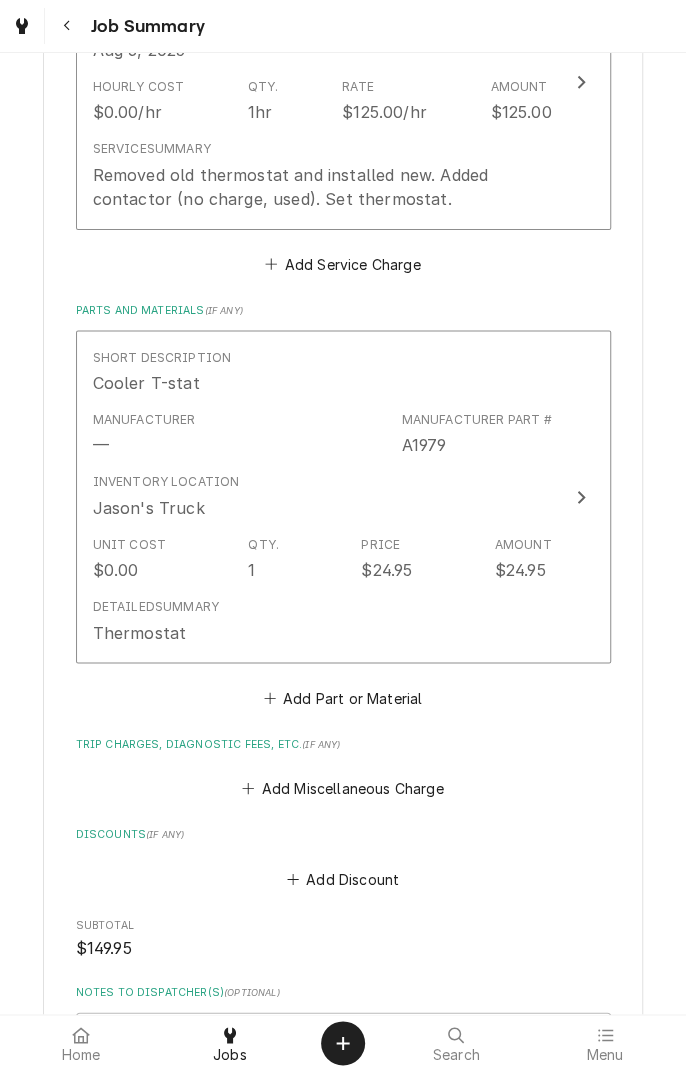 scroll, scrollTop: 634, scrollLeft: 0, axis: vertical 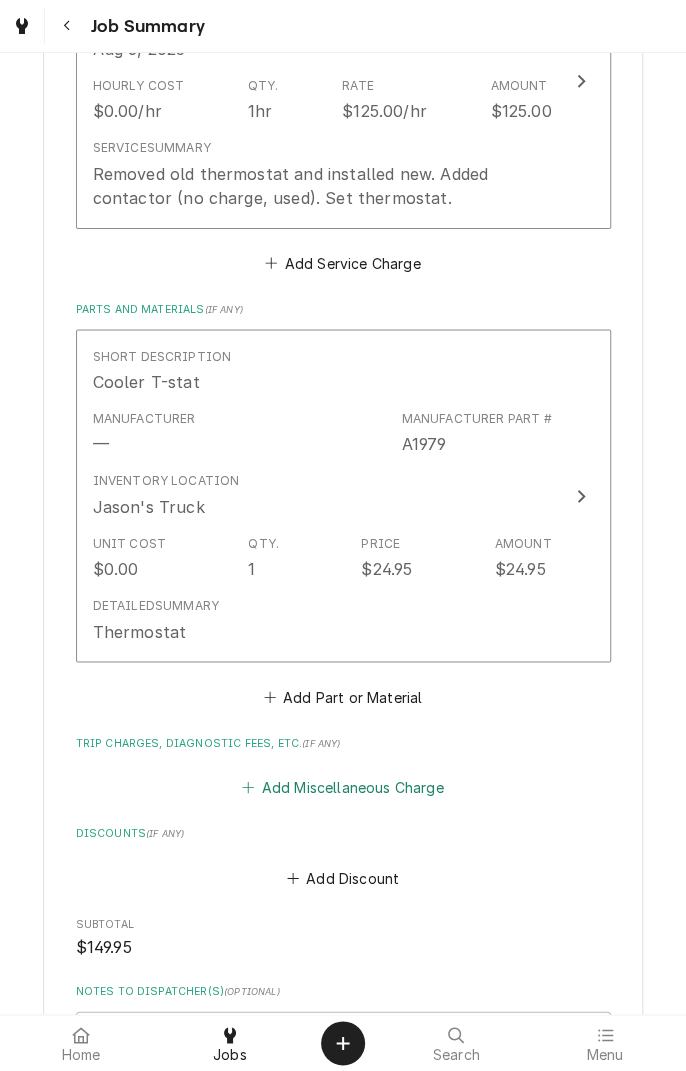 click on "Add Miscellaneous Charge" at bounding box center [343, 787] 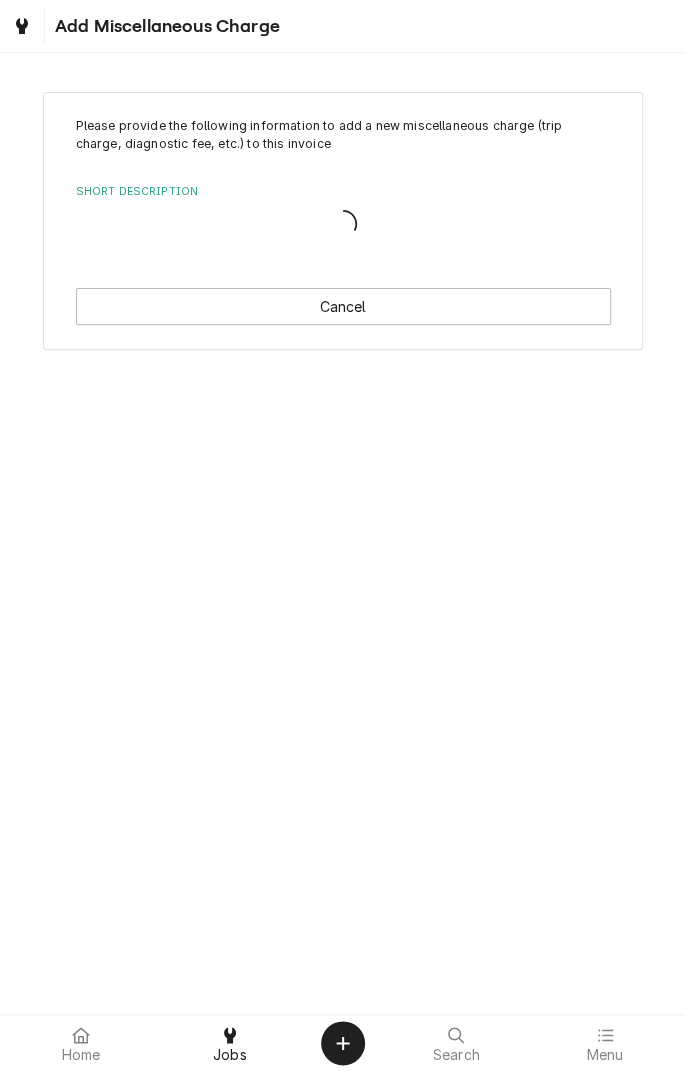 scroll, scrollTop: 0, scrollLeft: 0, axis: both 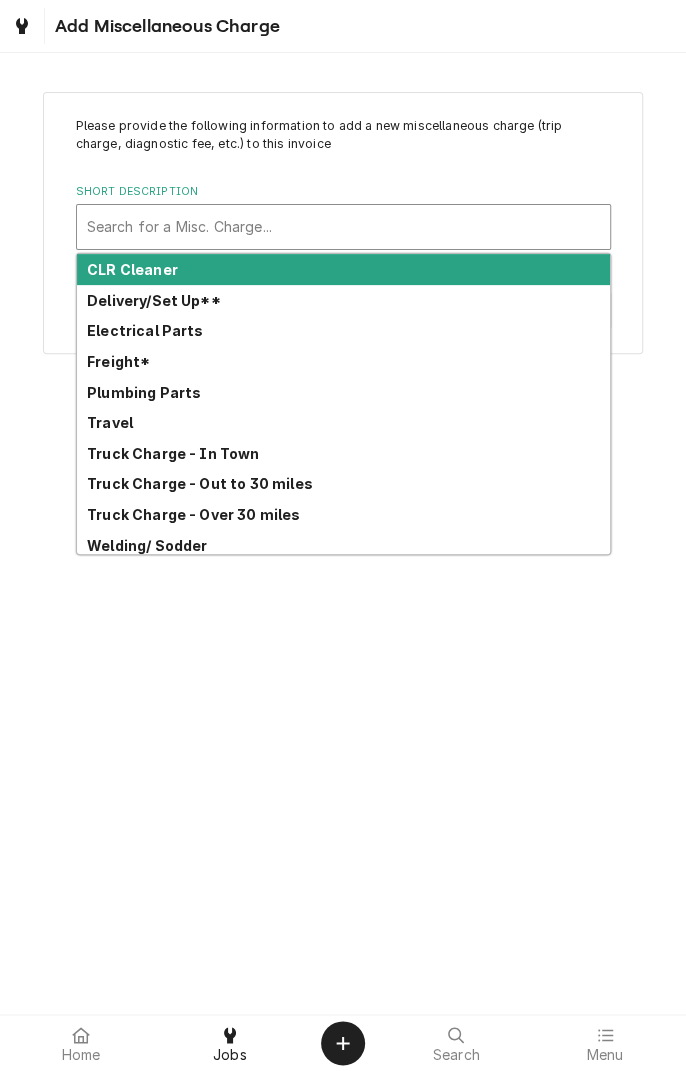 click on "Truck Charge - In Town" at bounding box center (173, 453) 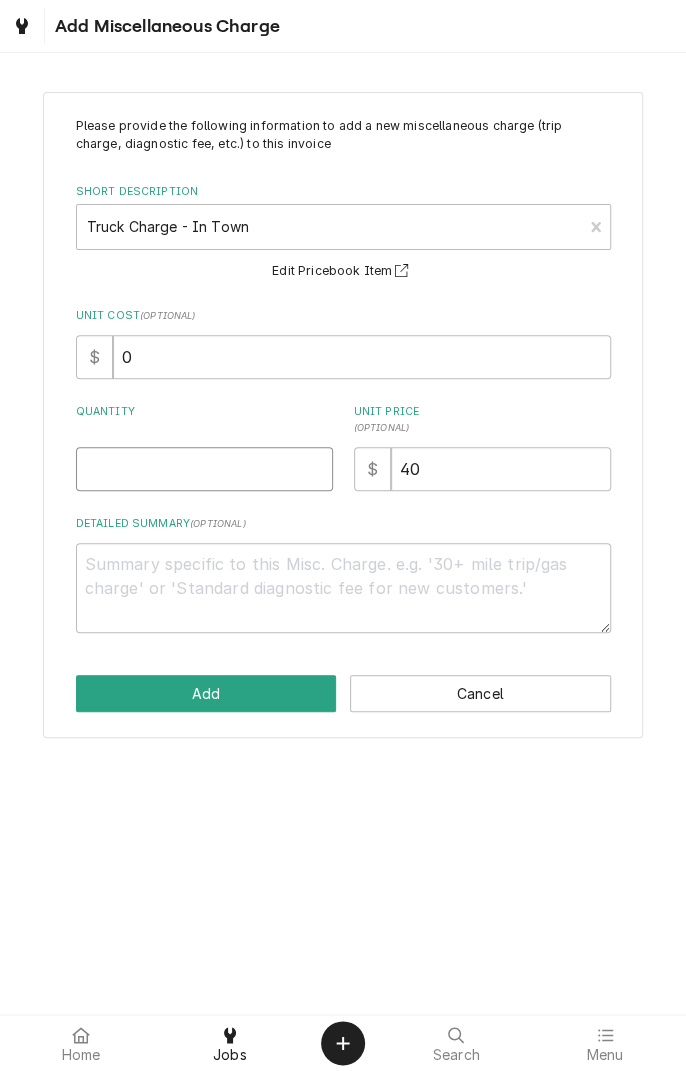 click on "Quantity" at bounding box center (204, 469) 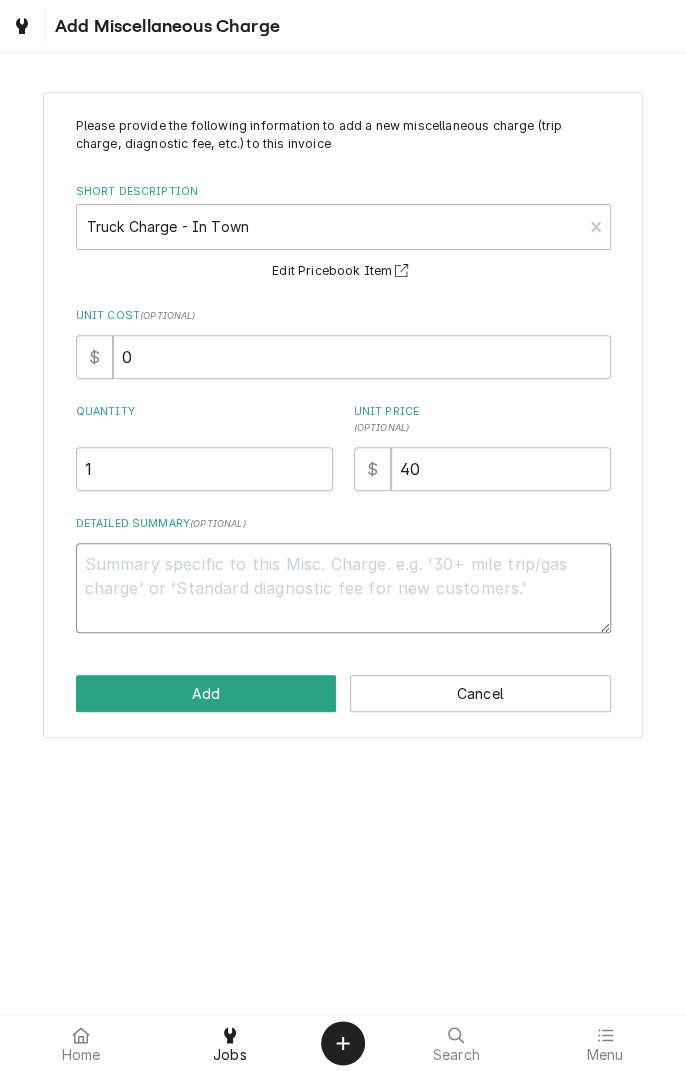 click on "Detailed Summary  ( optional )" at bounding box center [343, 588] 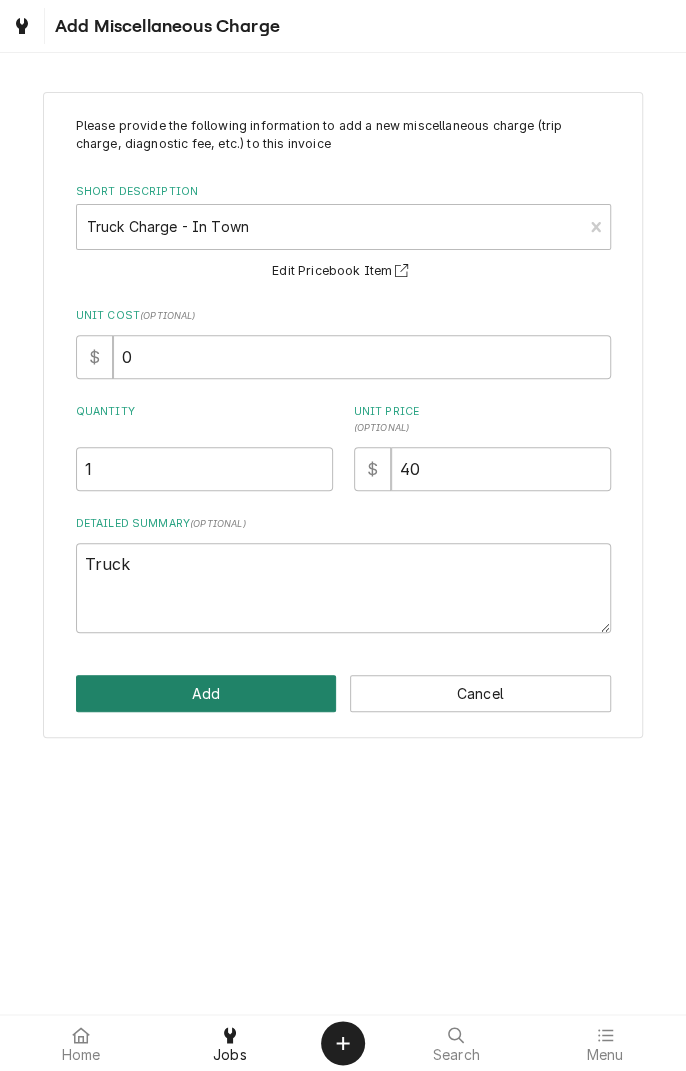 click on "Add" at bounding box center (206, 693) 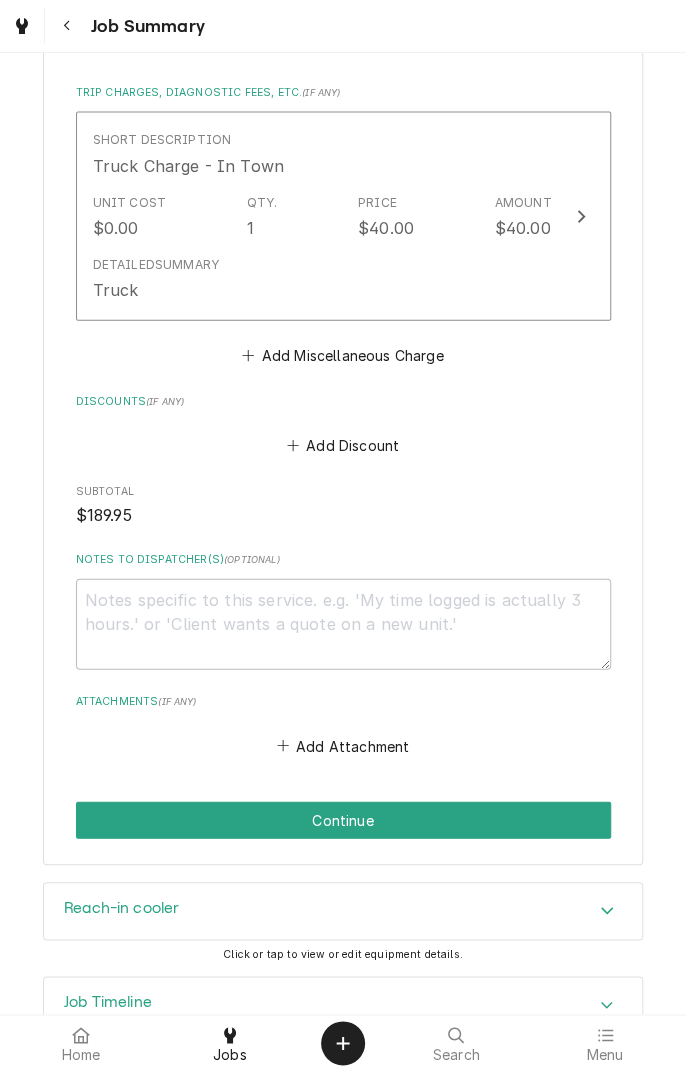 scroll, scrollTop: 1339, scrollLeft: 0, axis: vertical 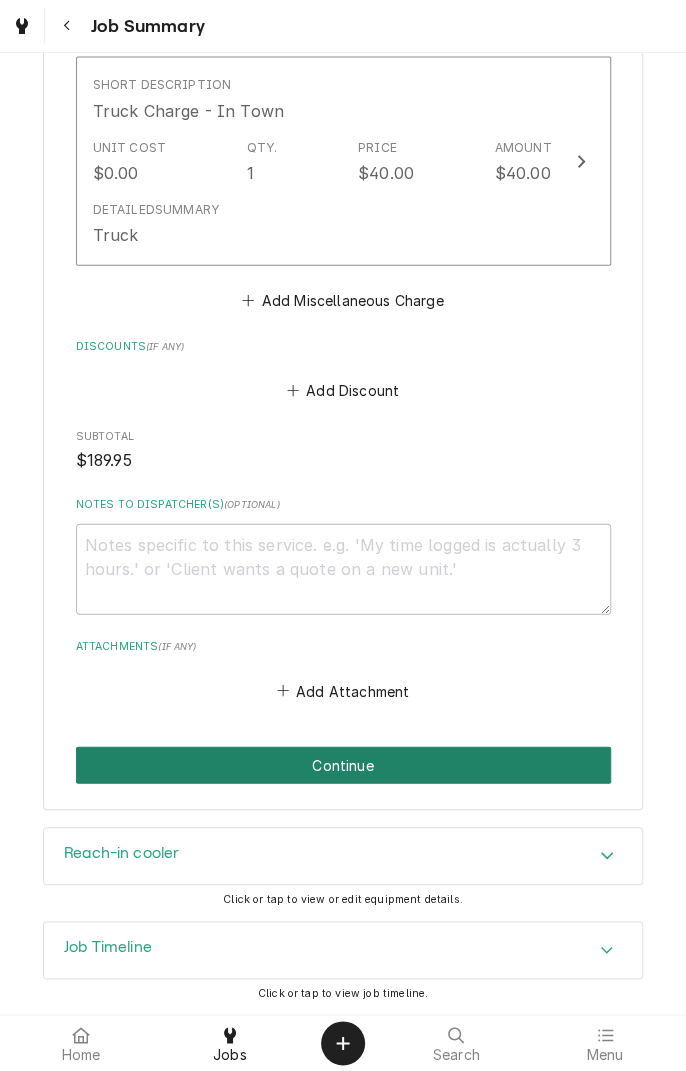 click on "Continue" at bounding box center (343, 765) 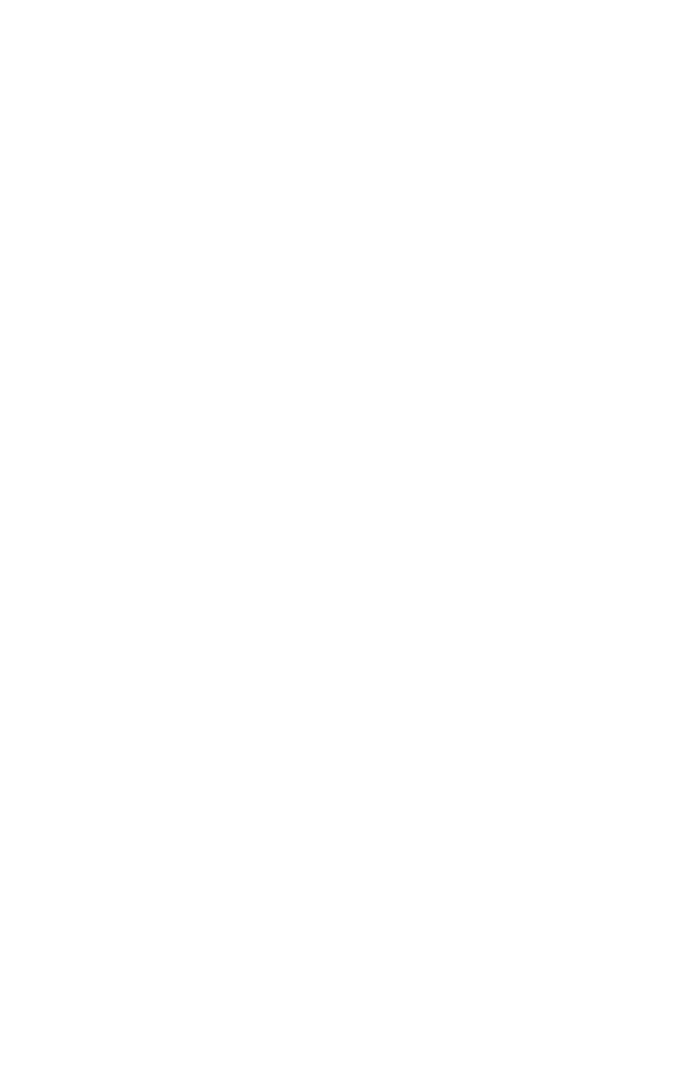 scroll, scrollTop: 0, scrollLeft: 0, axis: both 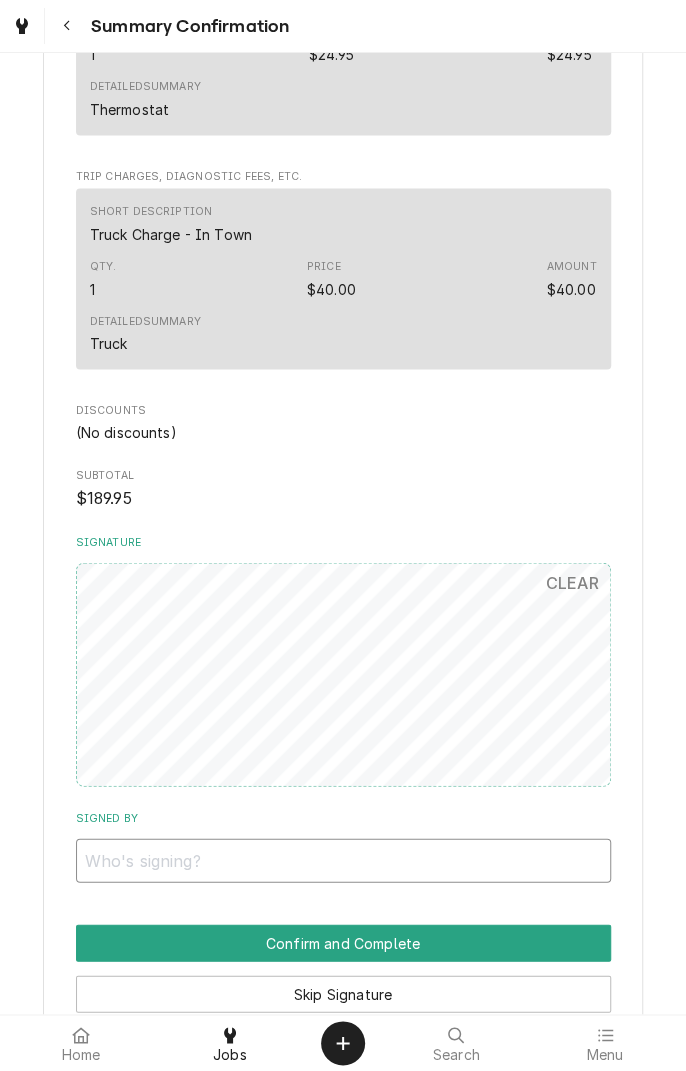 click on "Signed By" at bounding box center [343, 860] 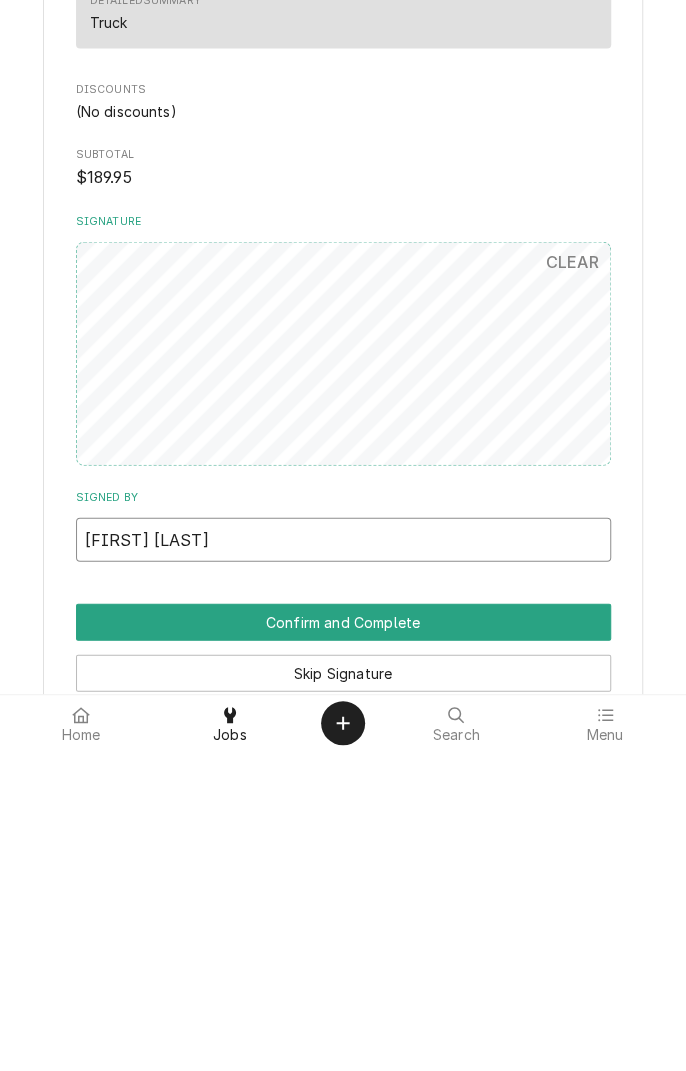 type on "[FIRST] [LAST]" 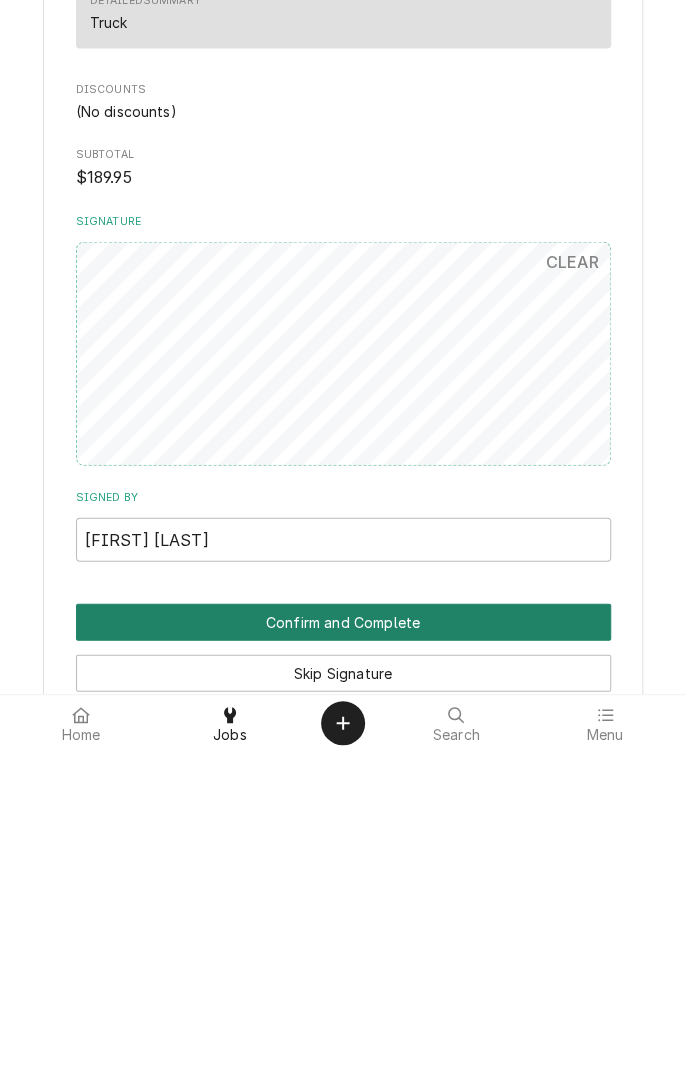 click on "Confirm and Complete" at bounding box center [343, 942] 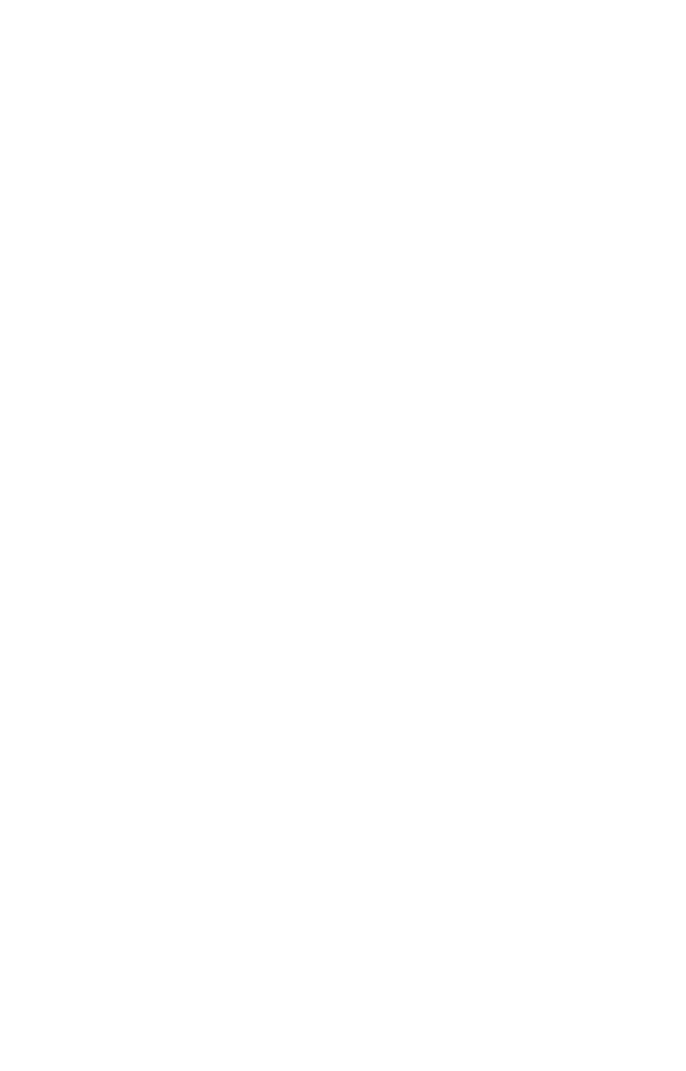 scroll, scrollTop: 0, scrollLeft: 0, axis: both 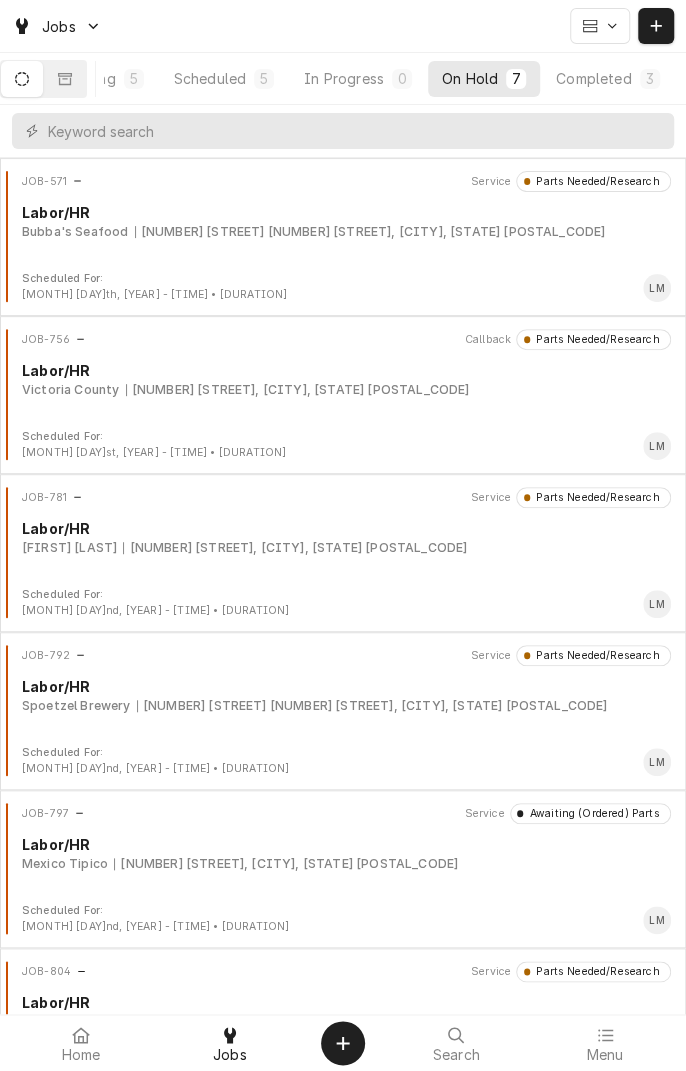 click on "Completed" at bounding box center (593, 78) 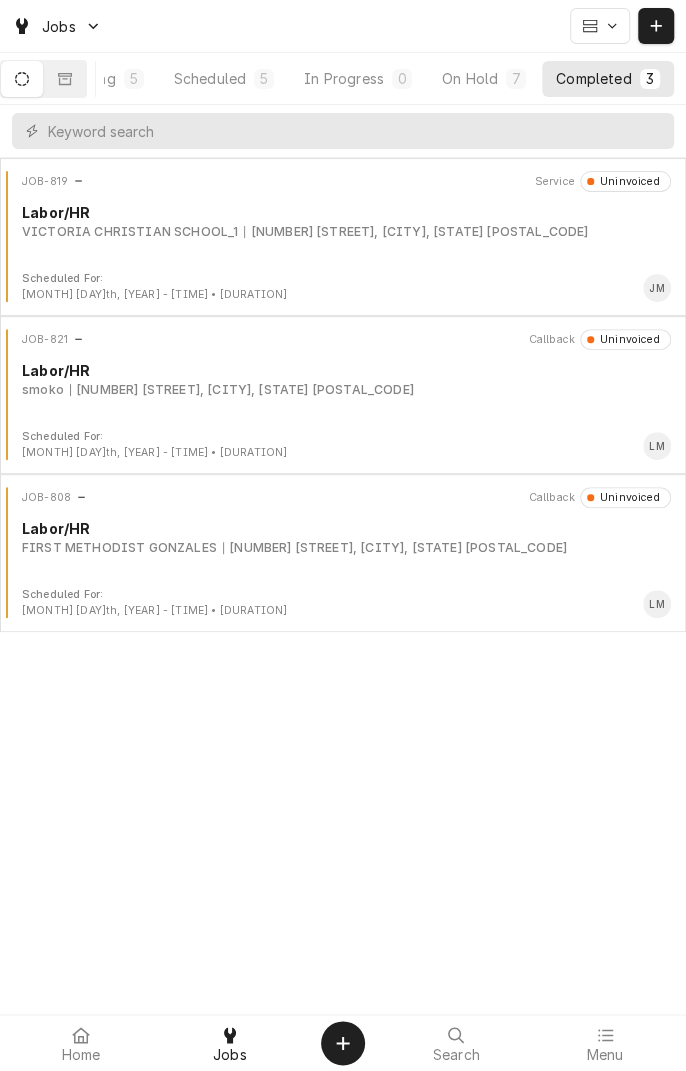 click on "JOB-819 Service Uninvoiced Labor/HR VICTORIA CHRISTIAN SCHOOL_1 [NUMBER] [STREET], [CITY], [STATE] [POSTAL_CODE]" at bounding box center [343, 221] 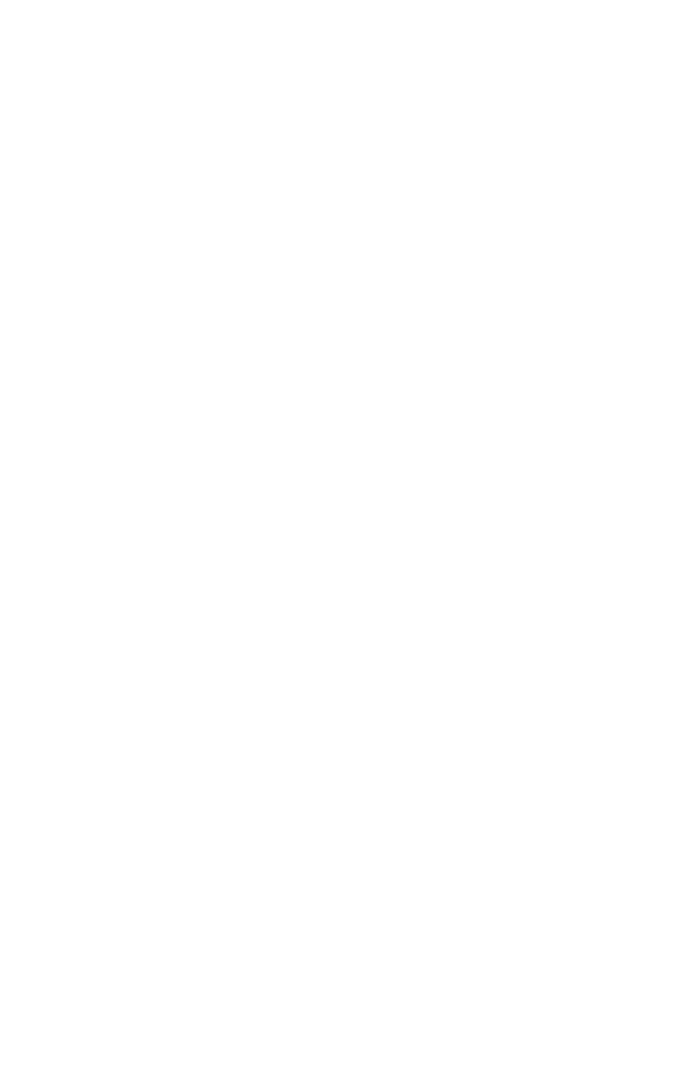 scroll, scrollTop: 0, scrollLeft: 0, axis: both 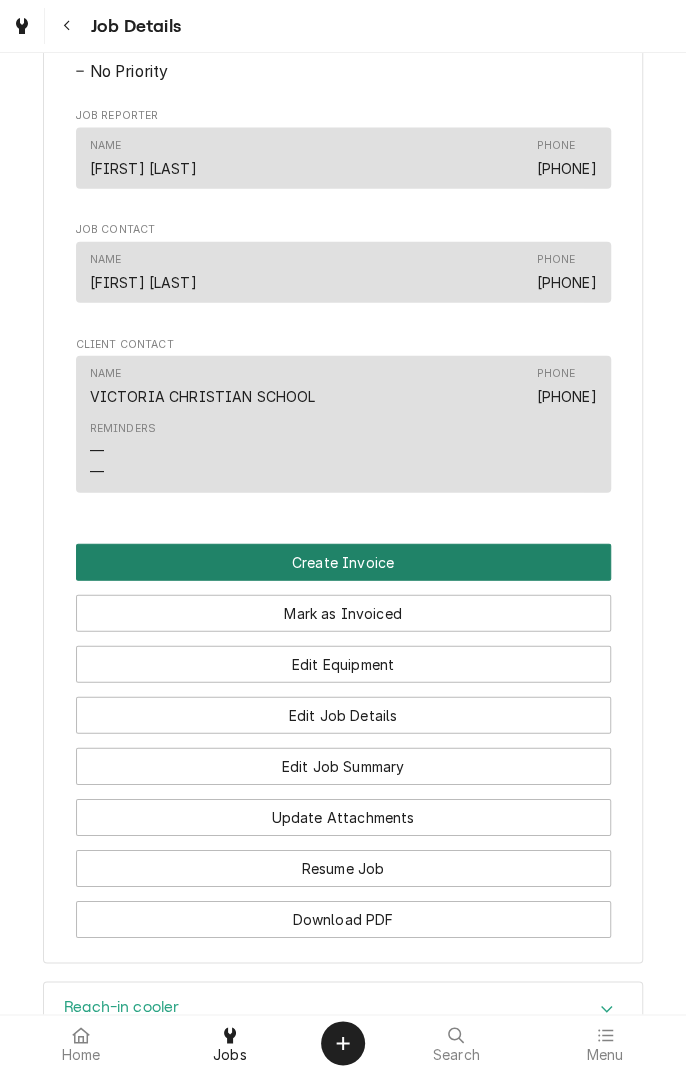 click on "Create Invoice" at bounding box center [343, 562] 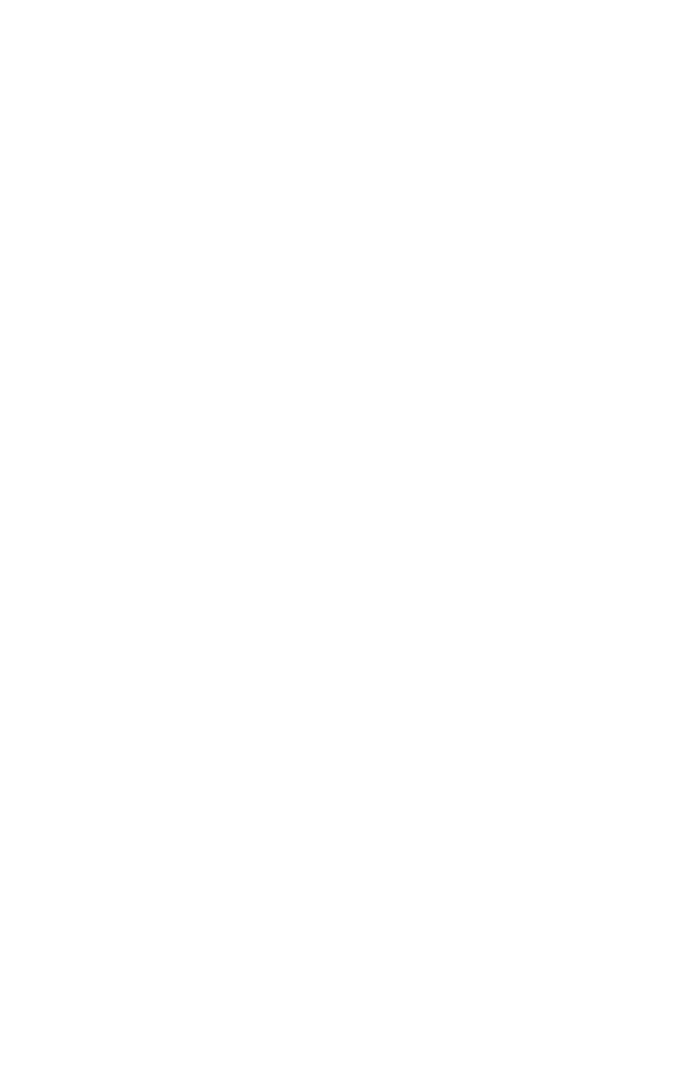 scroll, scrollTop: 0, scrollLeft: 0, axis: both 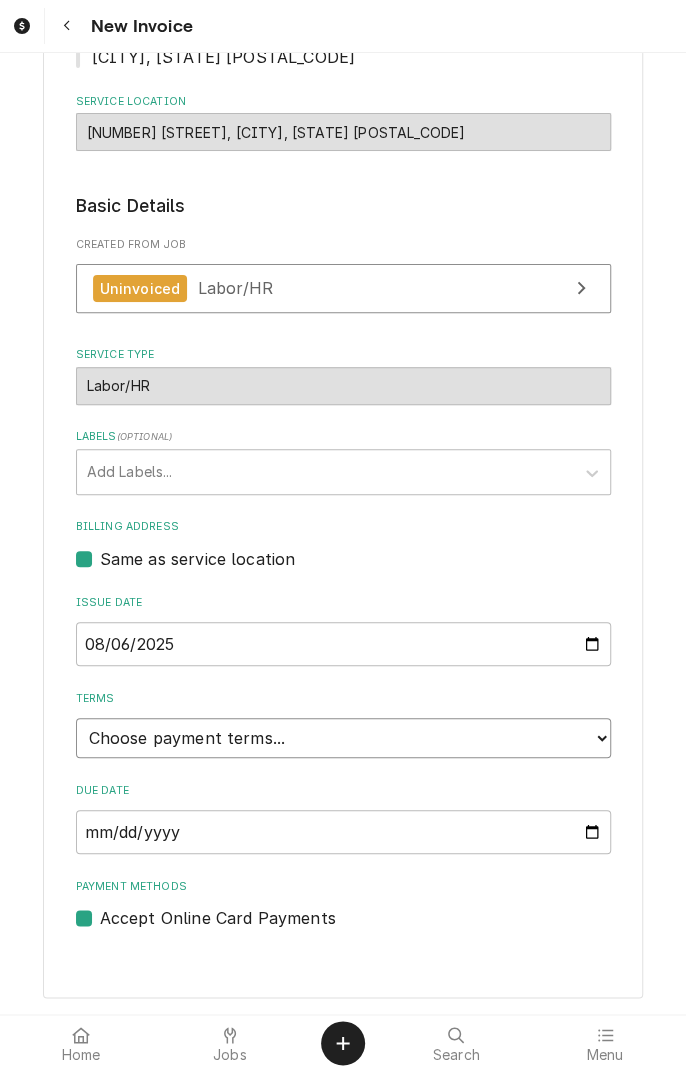 click on "Choose payment terms... Same Day Net 7 Net 14 Net 21 Net 30 Net 45 Net 60 Net 90" at bounding box center [343, 738] 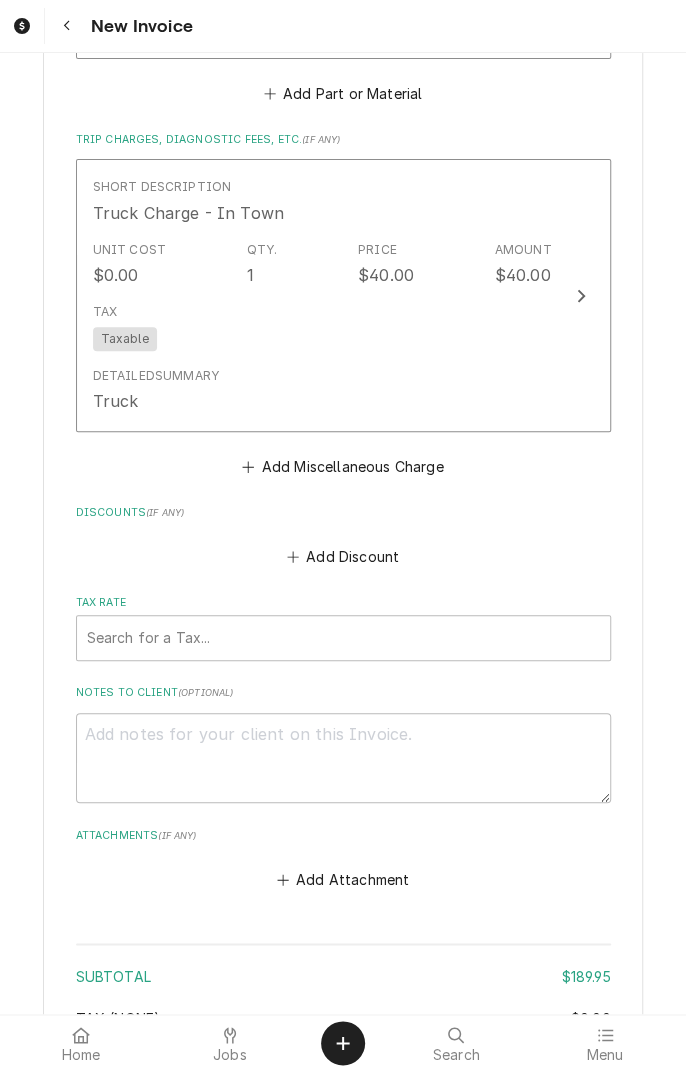 scroll, scrollTop: 2348, scrollLeft: 0, axis: vertical 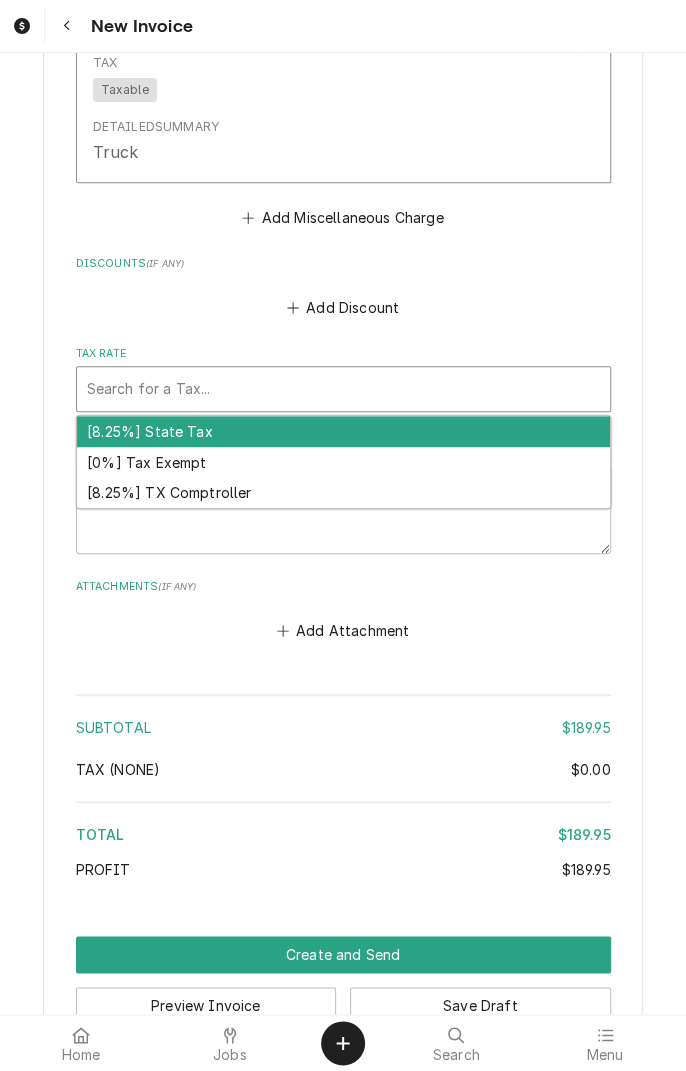 click on "[8.25%] TX Comptroller" at bounding box center [343, 493] 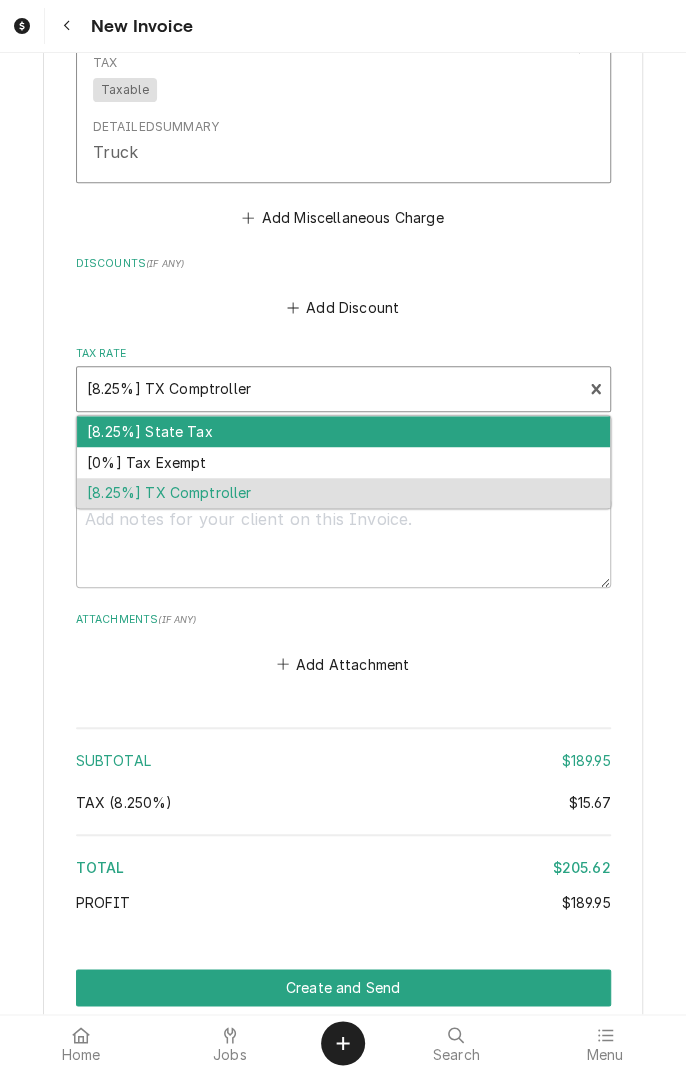 click on "[0%] Tax Exempt" at bounding box center [343, 462] 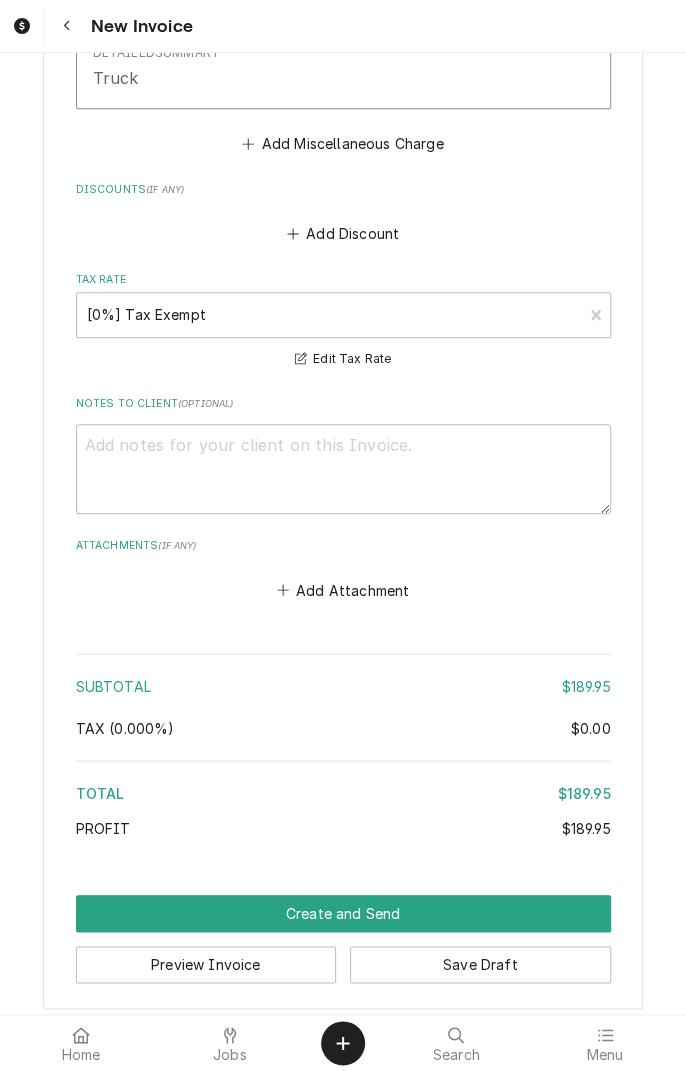 scroll, scrollTop: 2684, scrollLeft: 0, axis: vertical 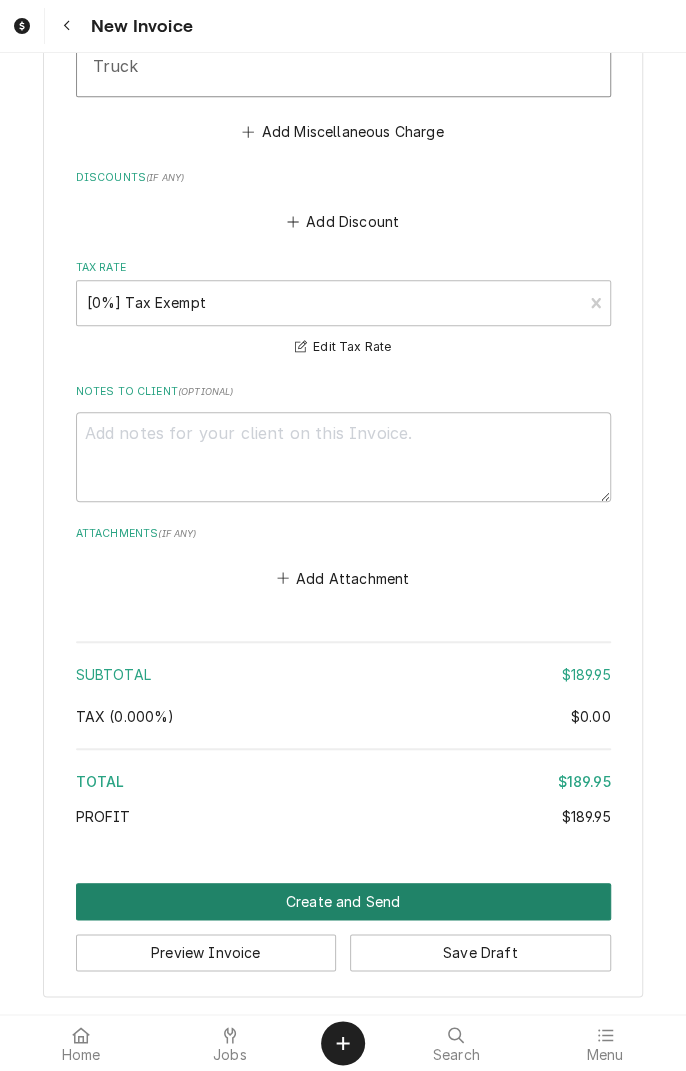 click on "Create and Send" at bounding box center (343, 901) 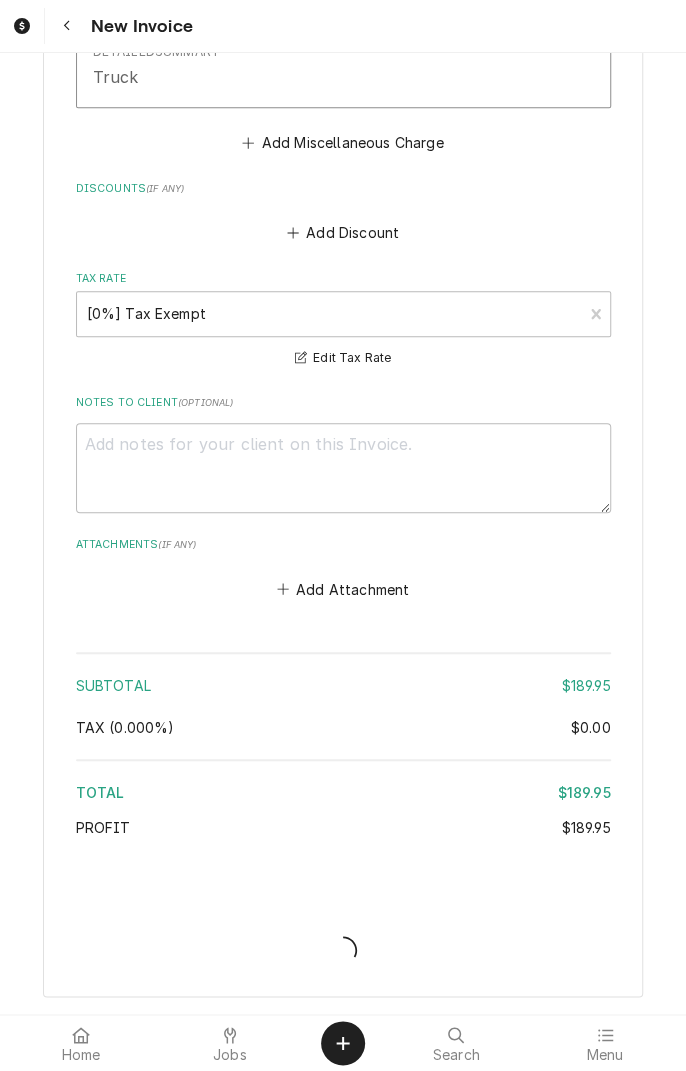 scroll, scrollTop: 2672, scrollLeft: 0, axis: vertical 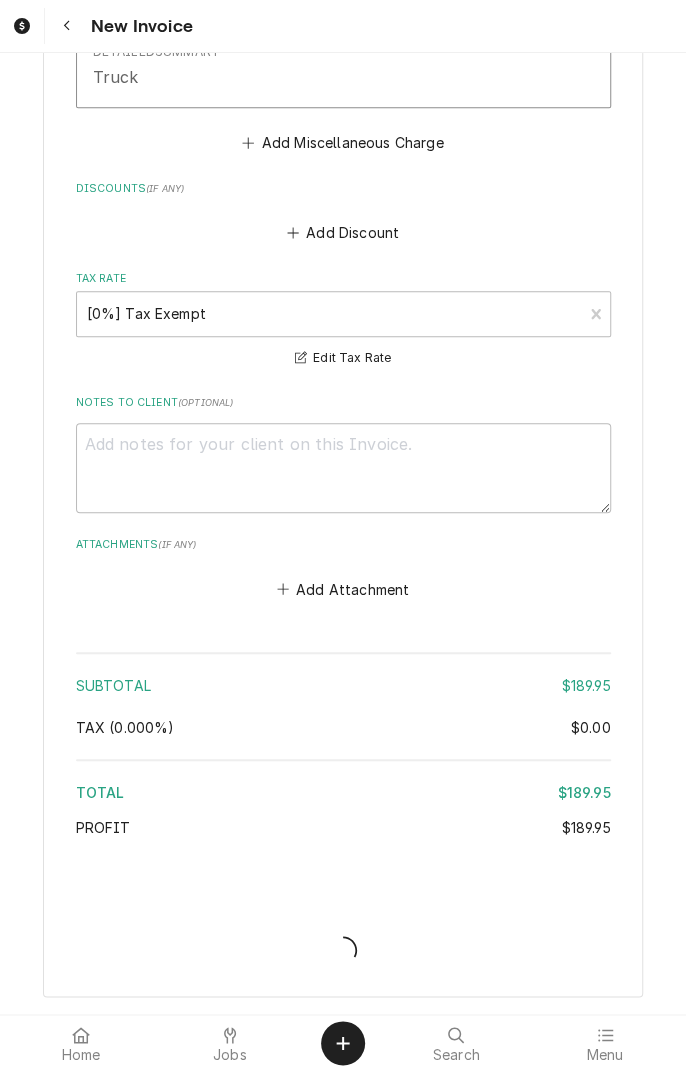 type on "x" 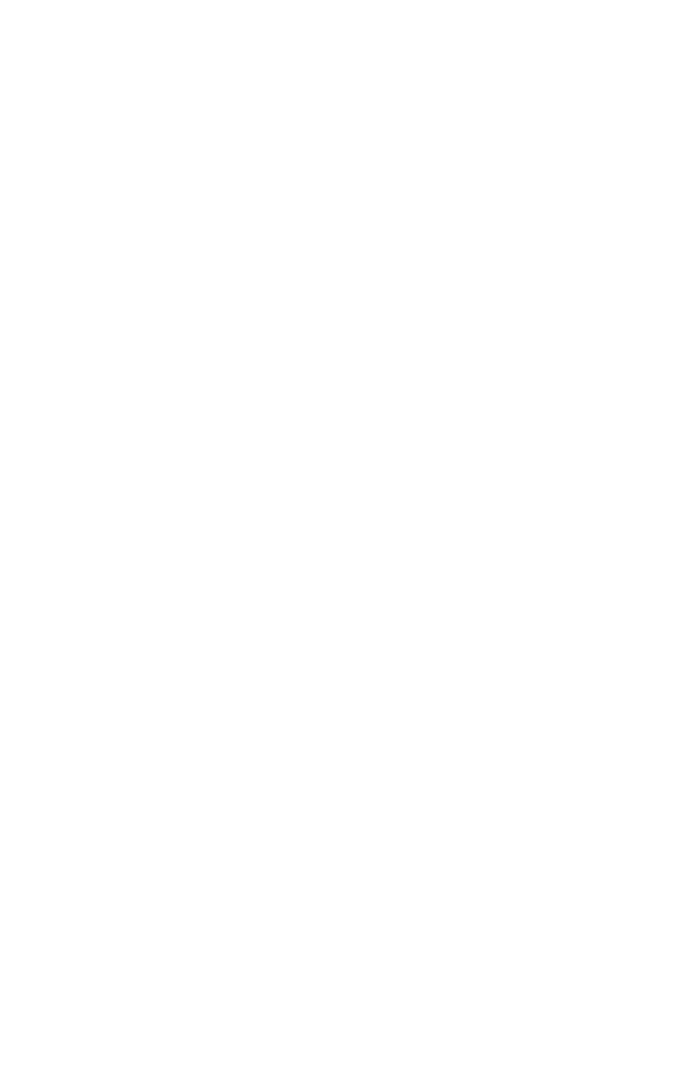 scroll, scrollTop: 0, scrollLeft: 0, axis: both 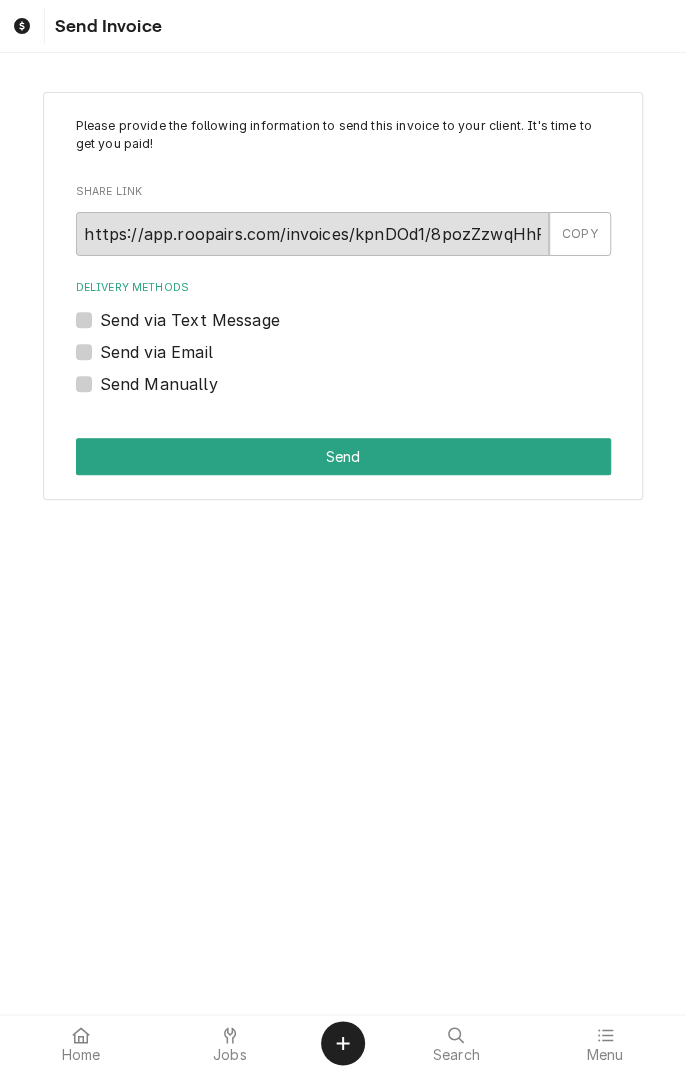 click on "Send via Email" at bounding box center (156, 352) 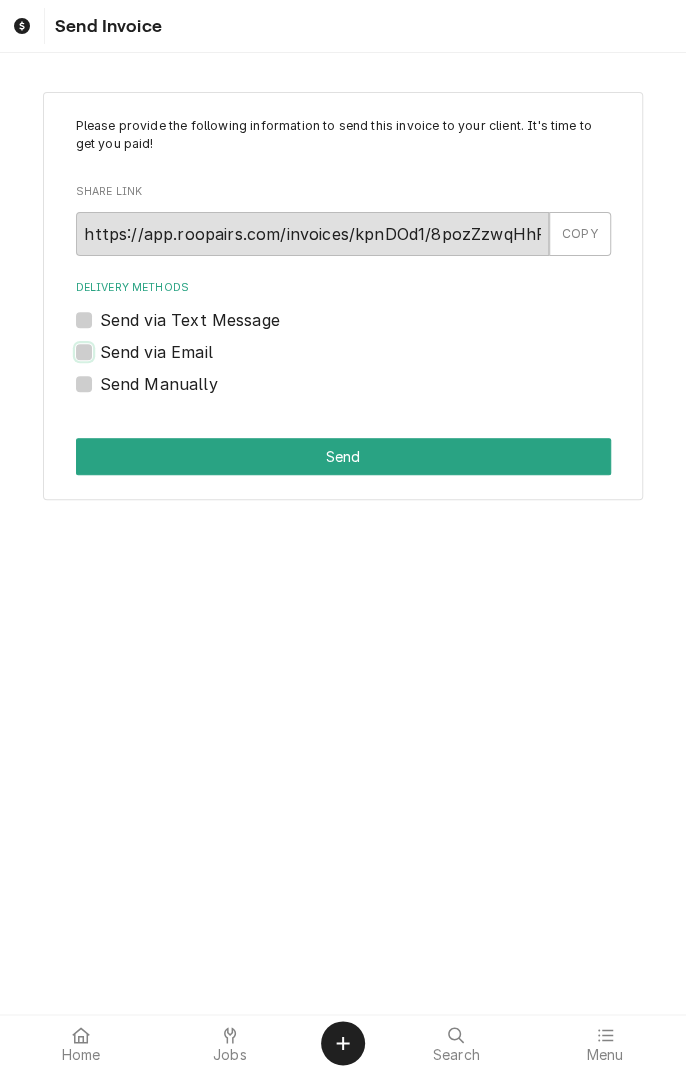 click on "Send via Email" at bounding box center [367, 362] 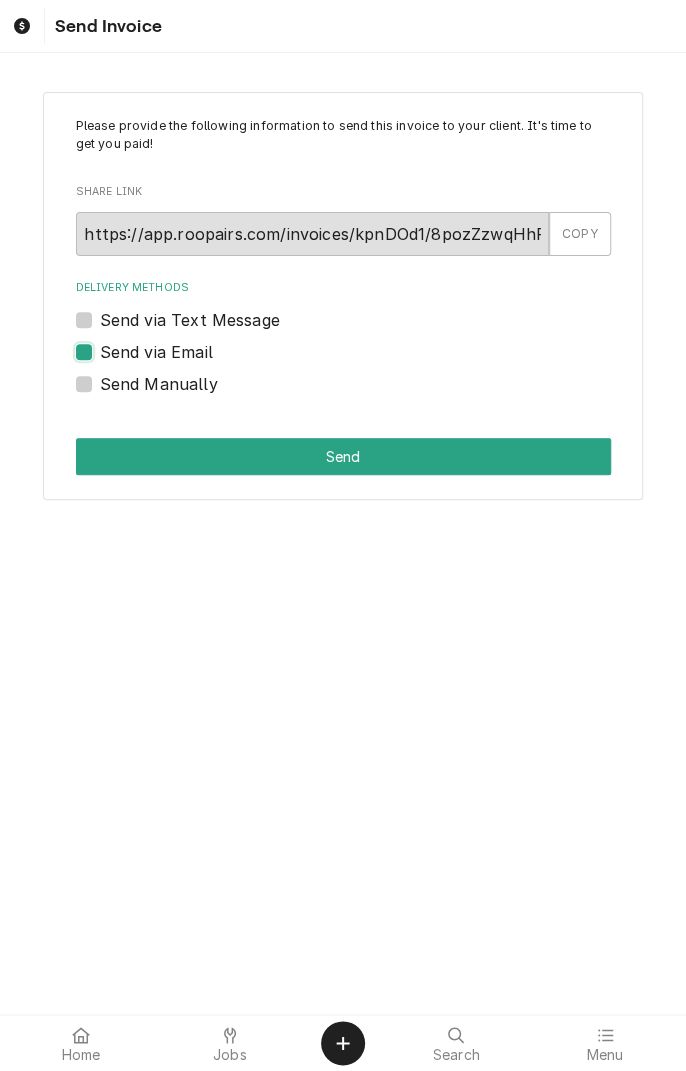 checkbox on "true" 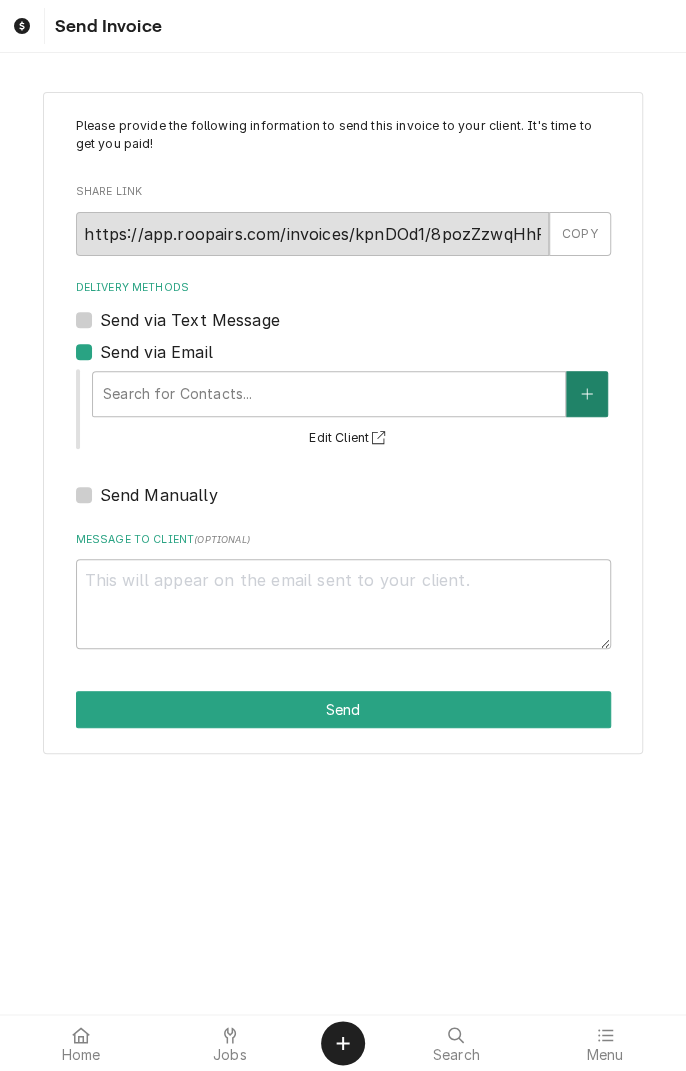 click at bounding box center [587, 394] 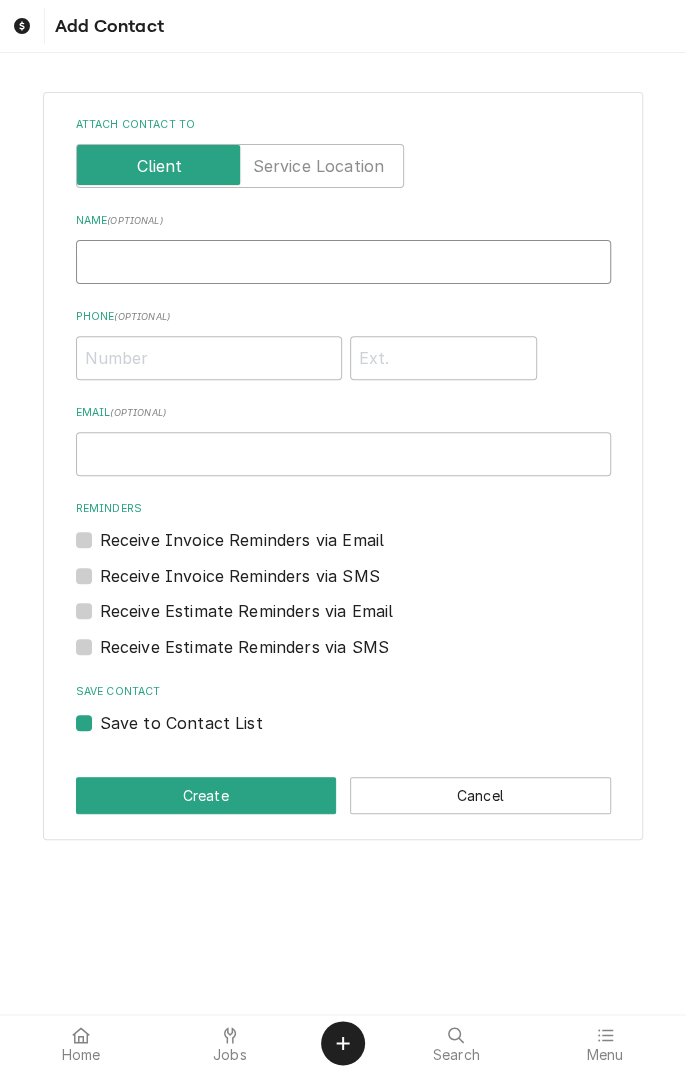 click on "Name  ( optional )" at bounding box center (343, 262) 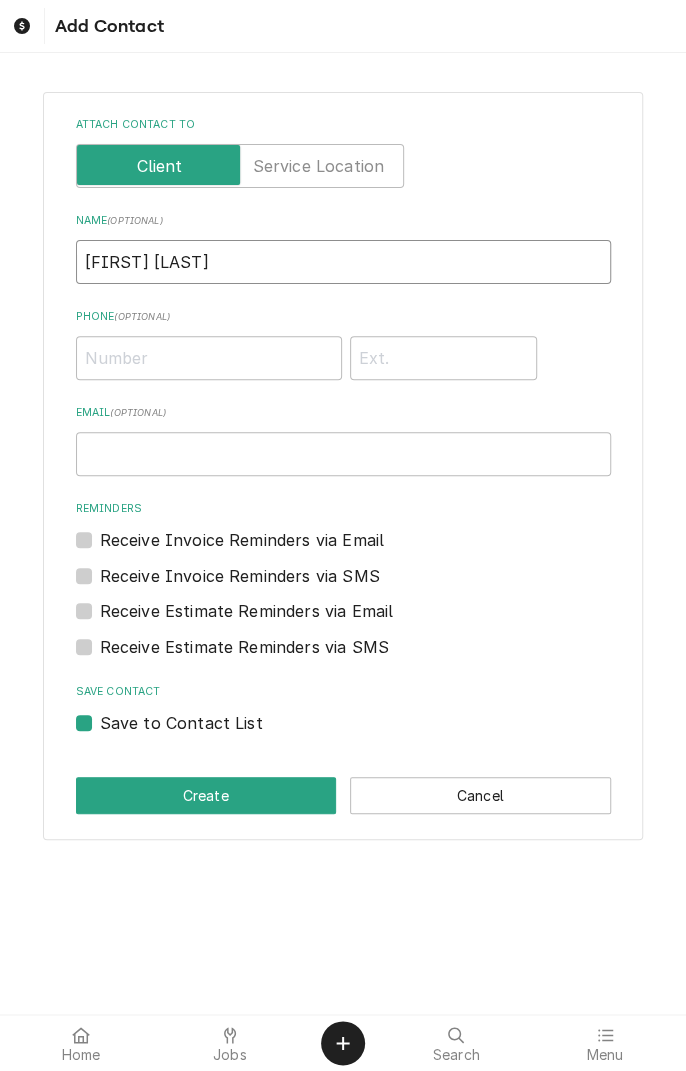 type on "[FIRST] [LAST]" 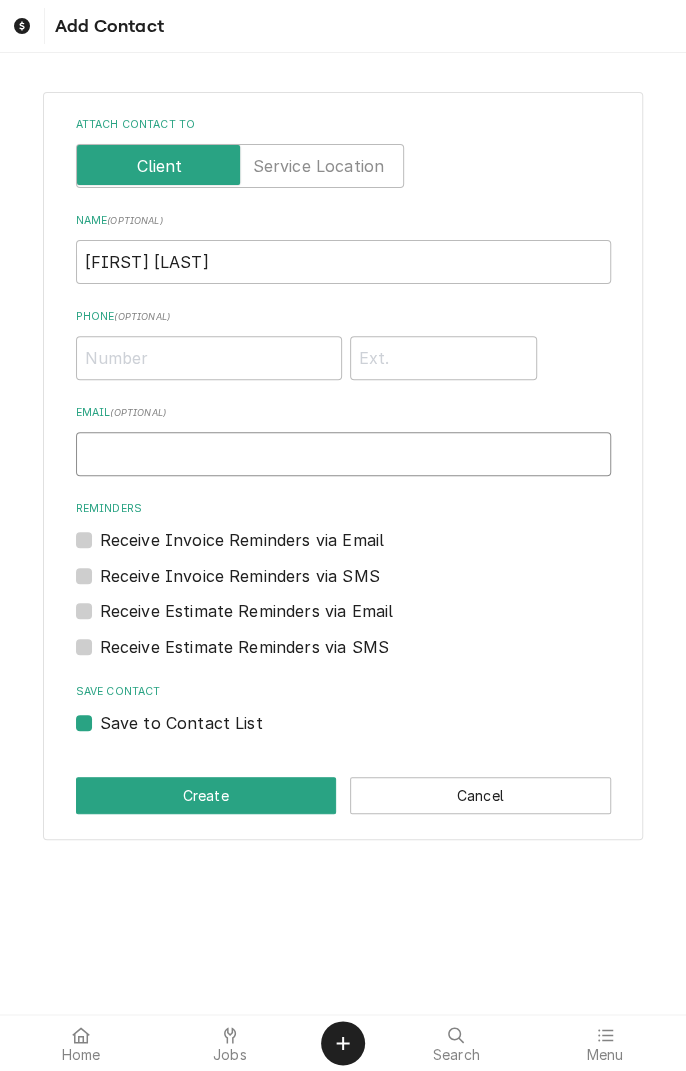click on "Email  ( optional )" at bounding box center [343, 454] 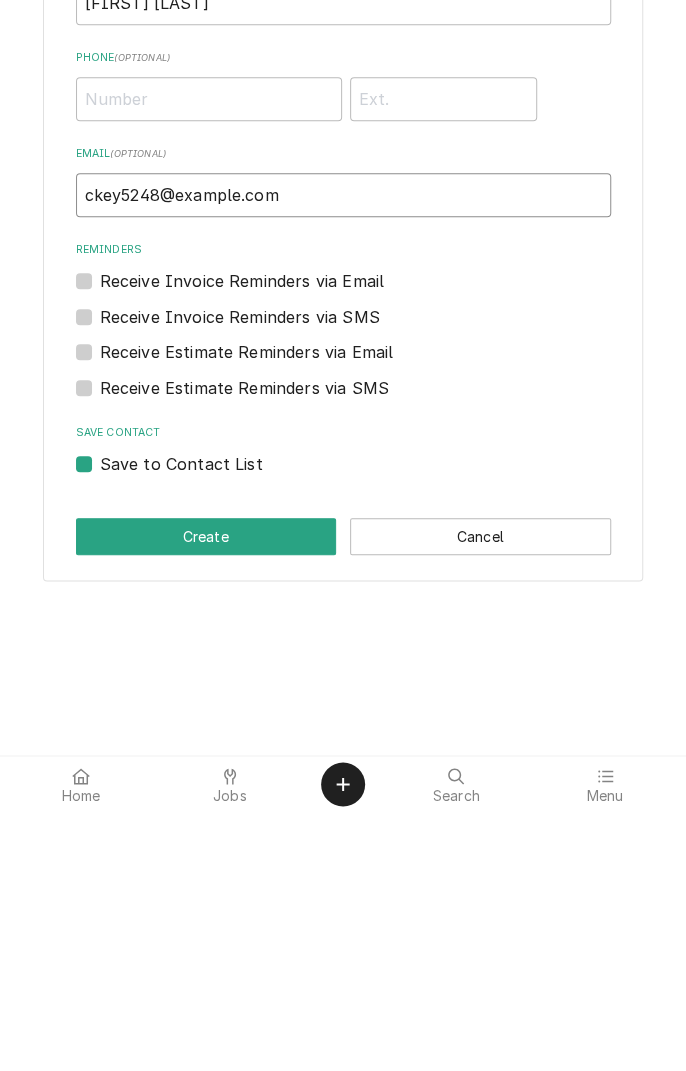 type on "ckey5248@example.com" 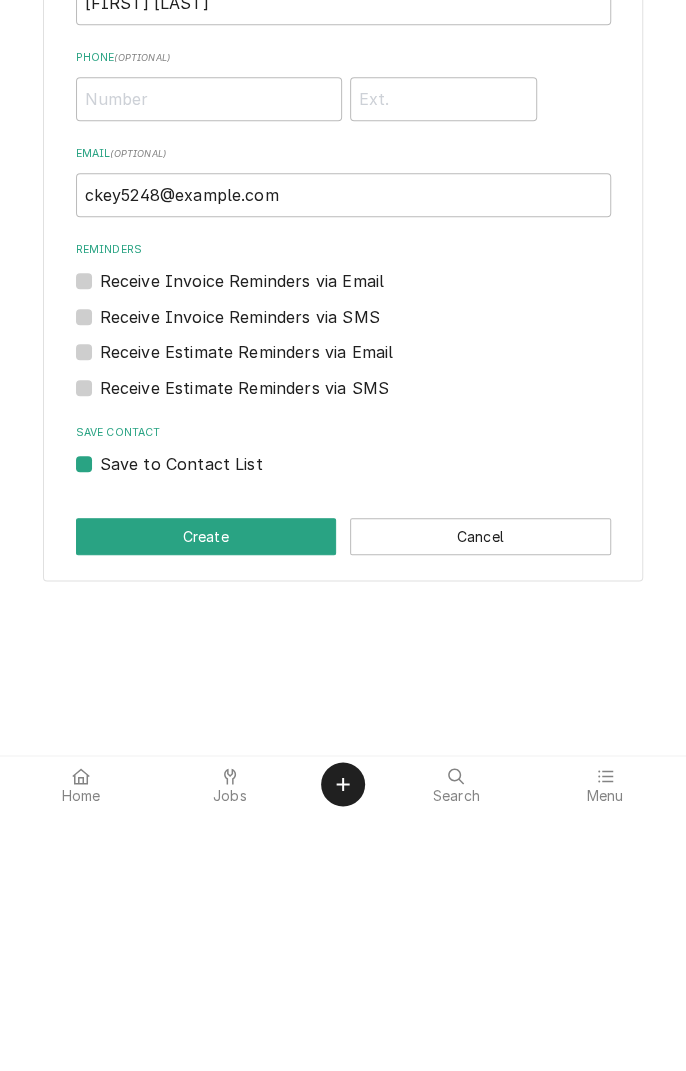 click on "Receive Estimate Reminders via Email" at bounding box center [247, 611] 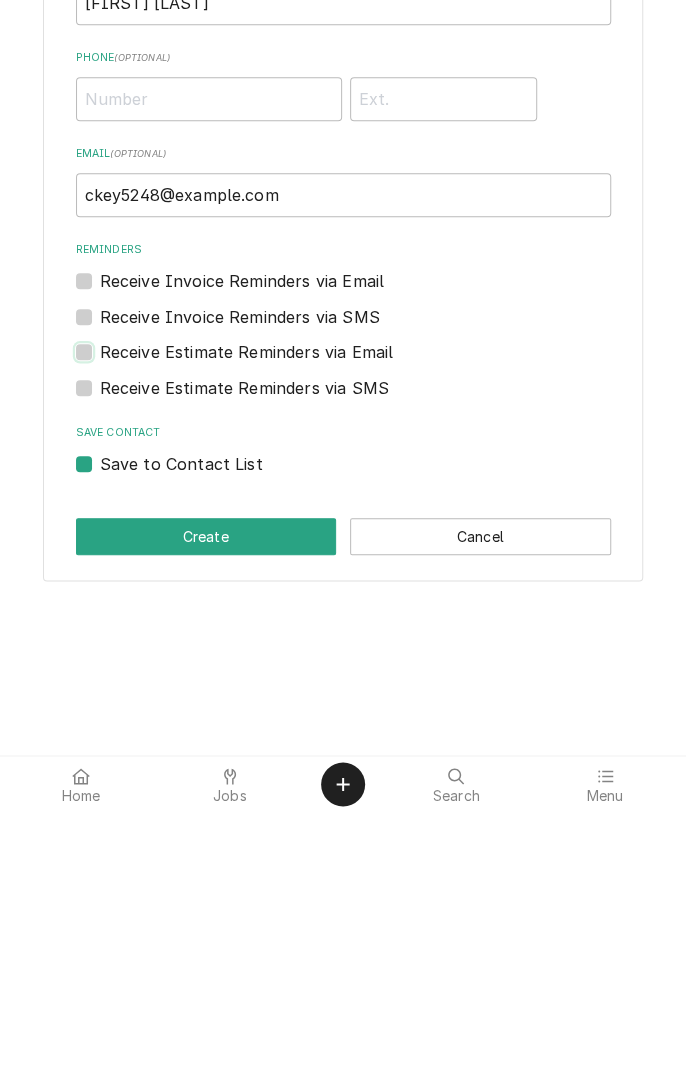 click at bounding box center [367, 621] 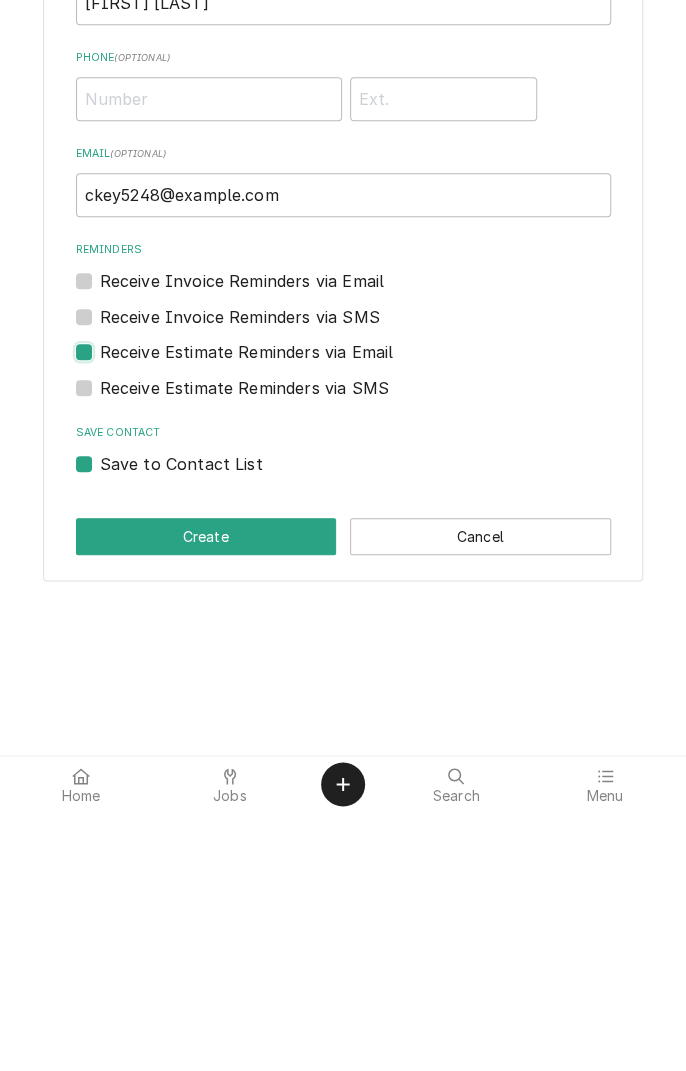 checkbox on "true" 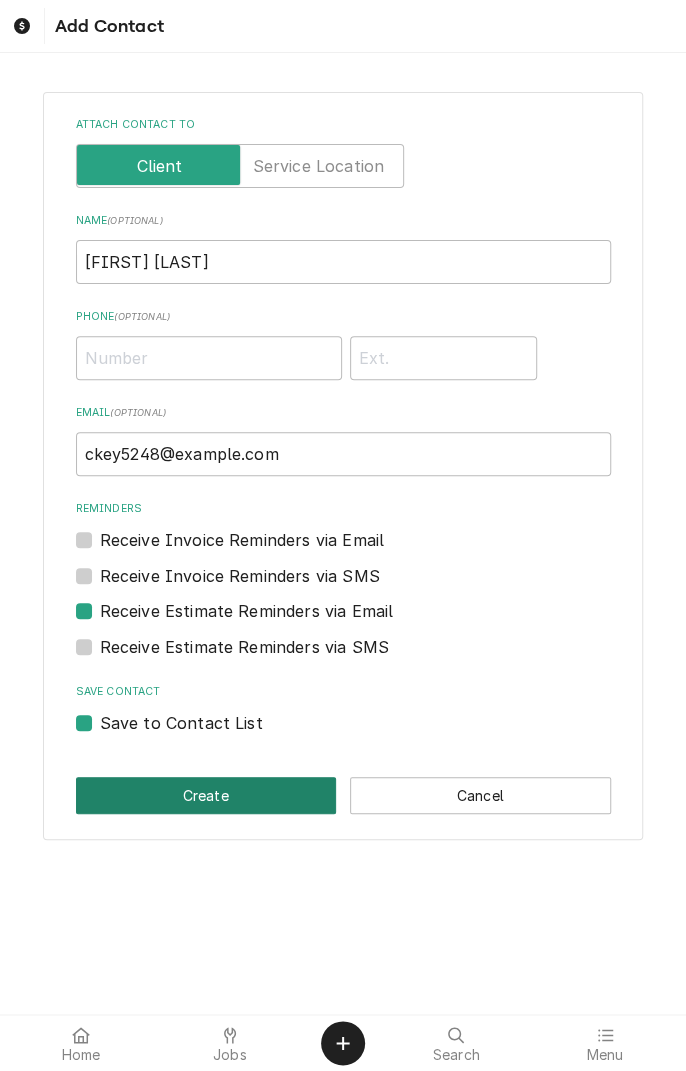 click on "Create" at bounding box center [206, 795] 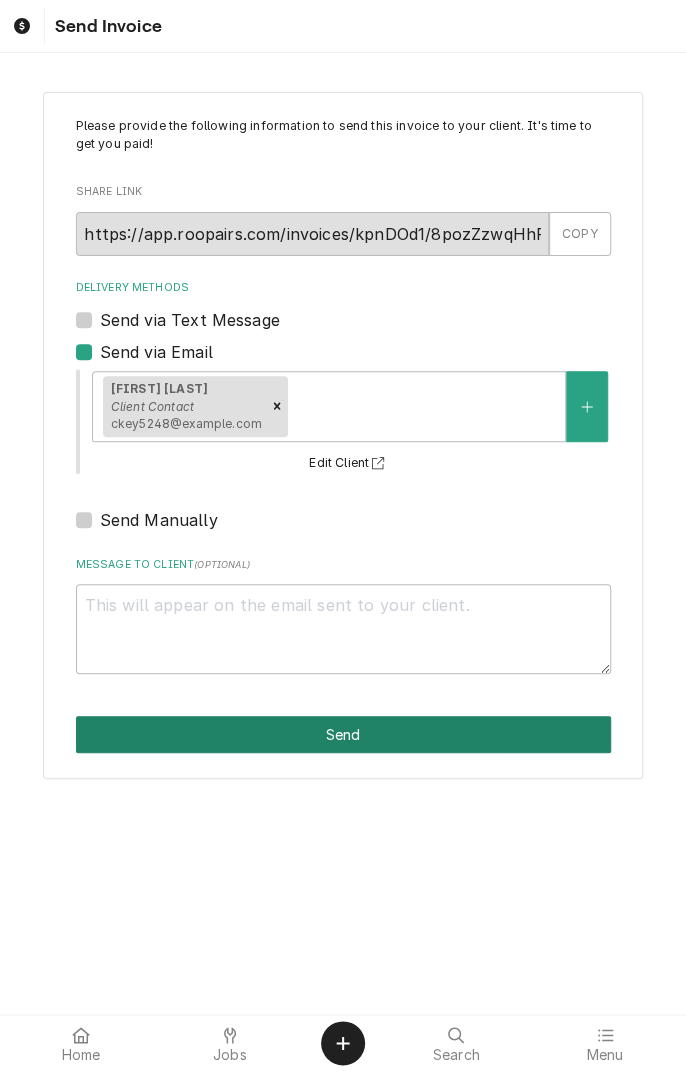 click on "Send" at bounding box center (343, 734) 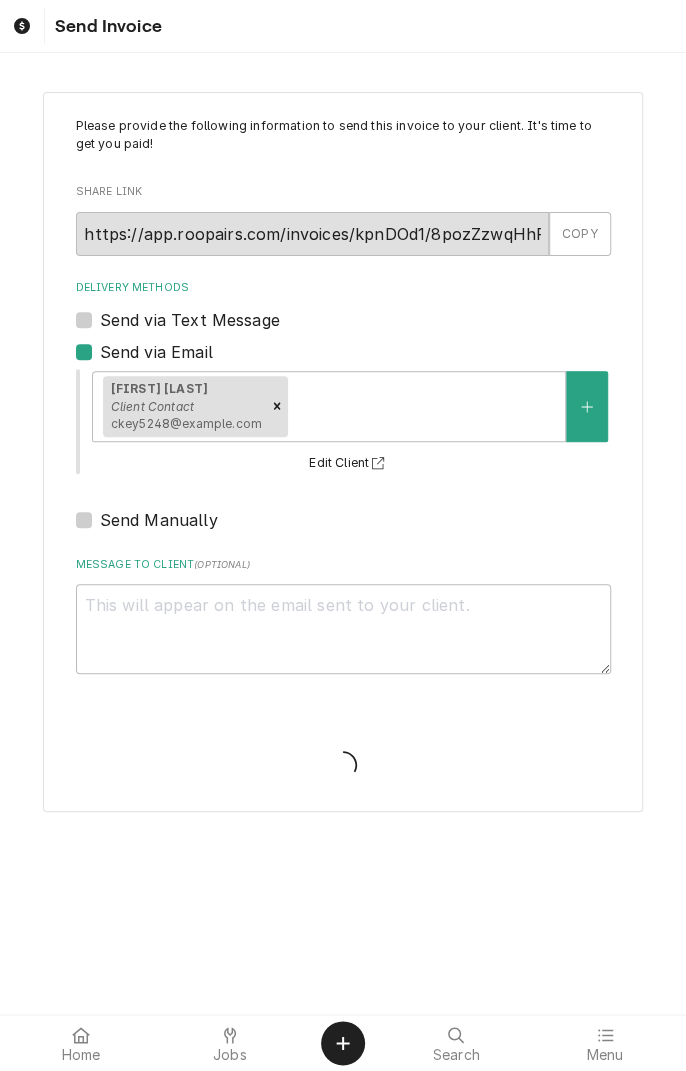 type on "x" 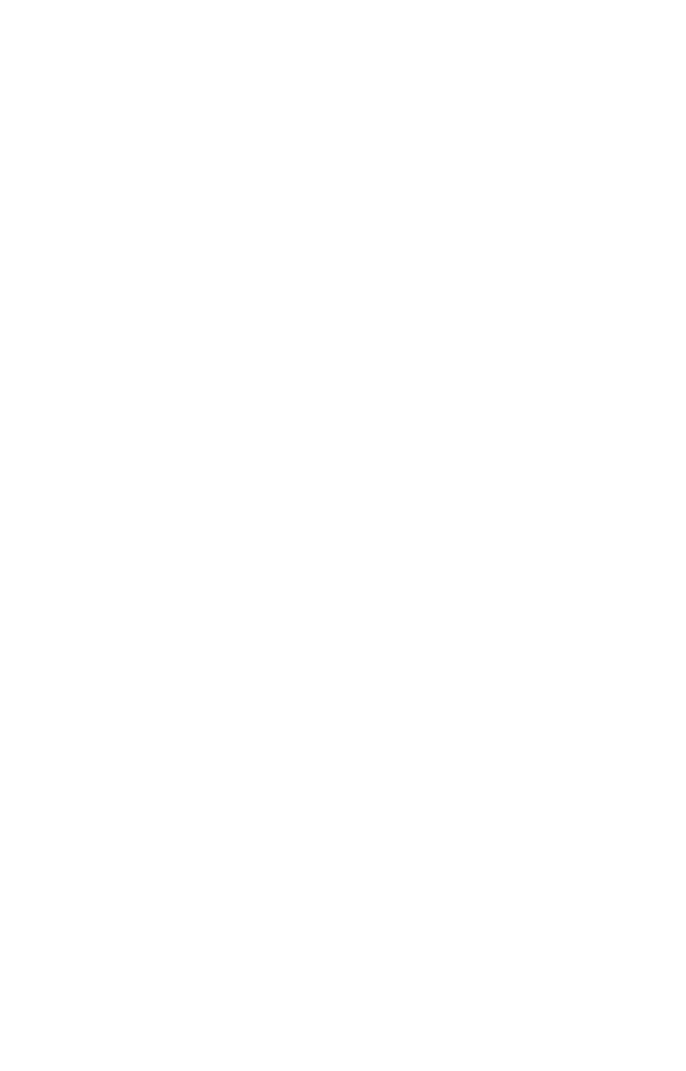 scroll, scrollTop: 0, scrollLeft: 0, axis: both 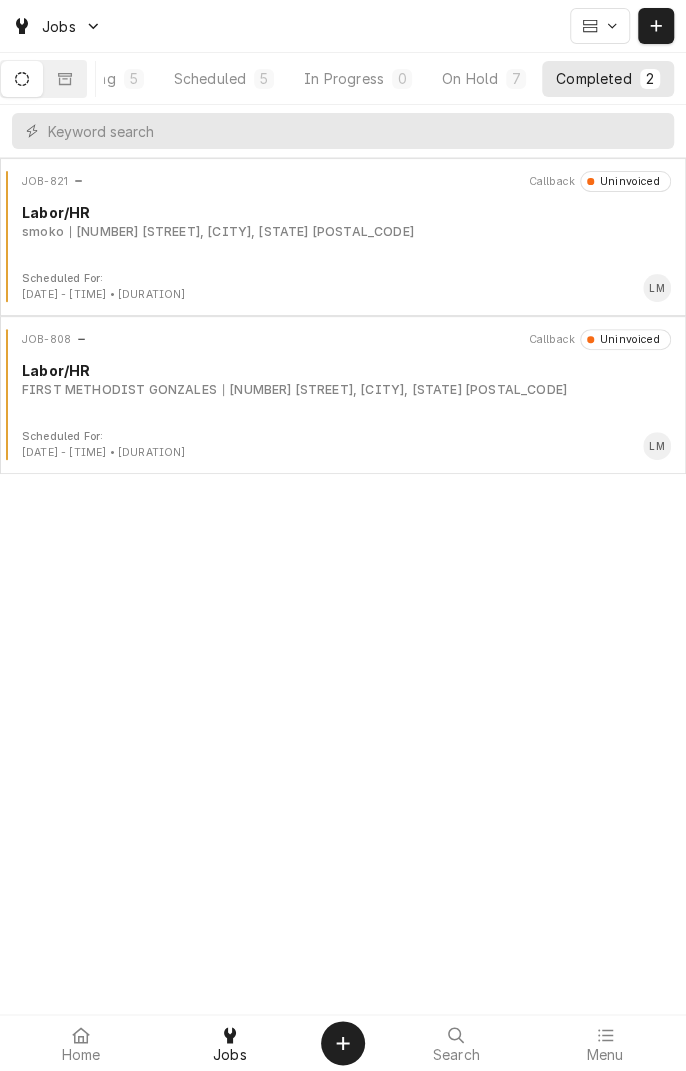 click on "On Hold" at bounding box center [470, 78] 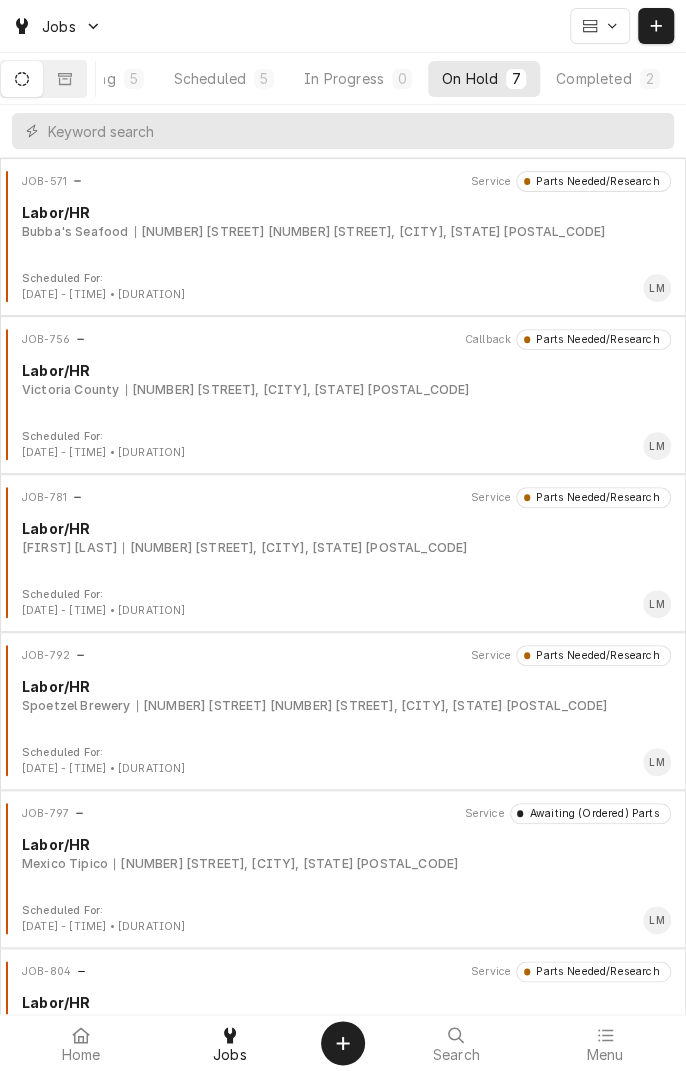 click on "Scheduled" at bounding box center (210, 78) 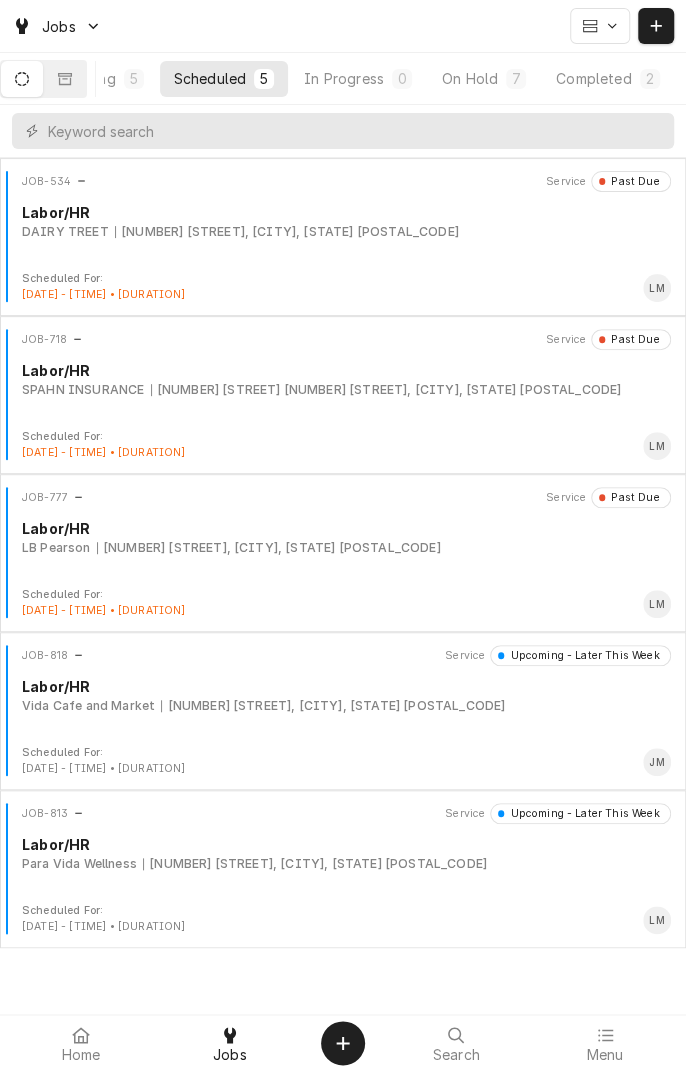 click on "1405 E Airline Rd, Victoria, TX 77901" at bounding box center [315, 864] 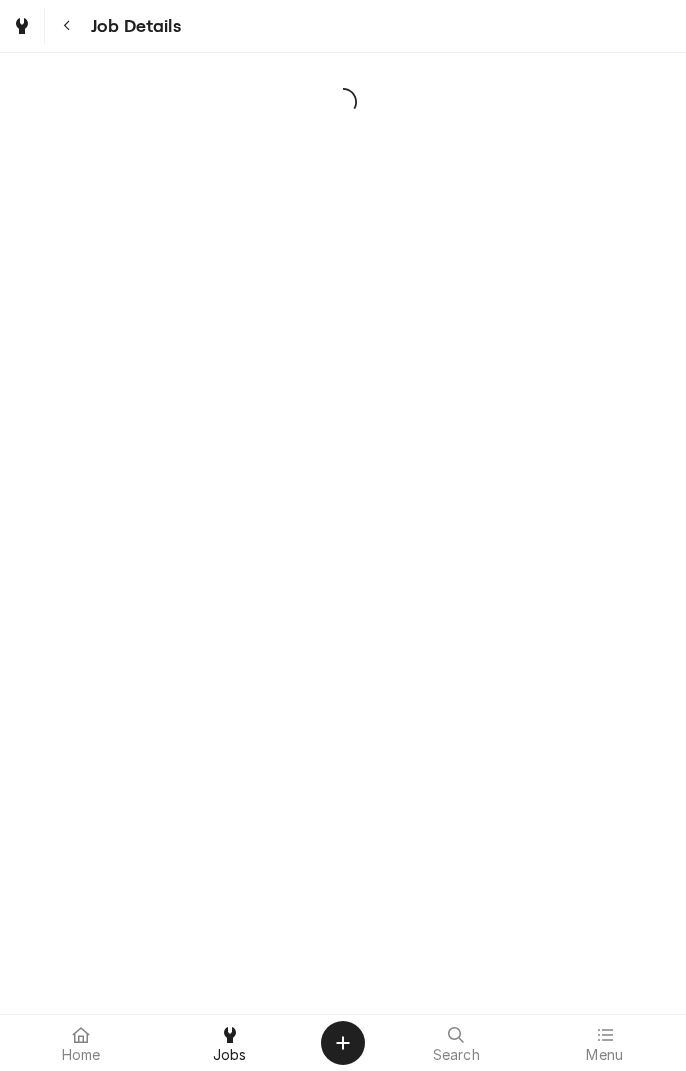 scroll, scrollTop: 0, scrollLeft: 0, axis: both 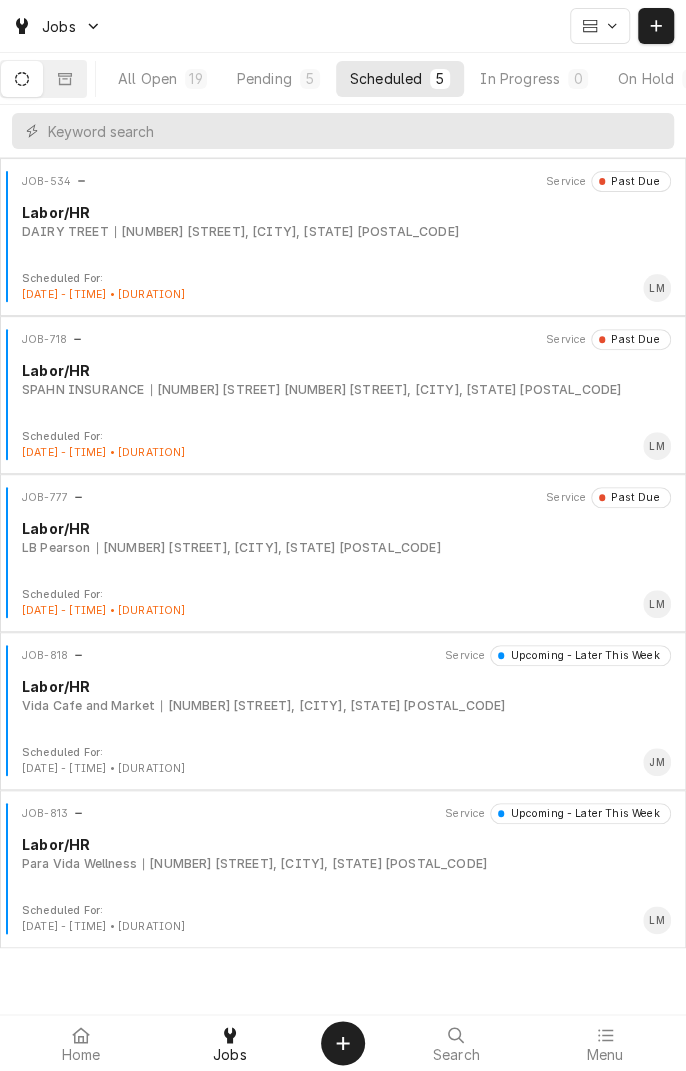 click on "[NUMBER] [STREET], [CITY], [STATE] [POSTAL_CODE]" at bounding box center [333, 706] 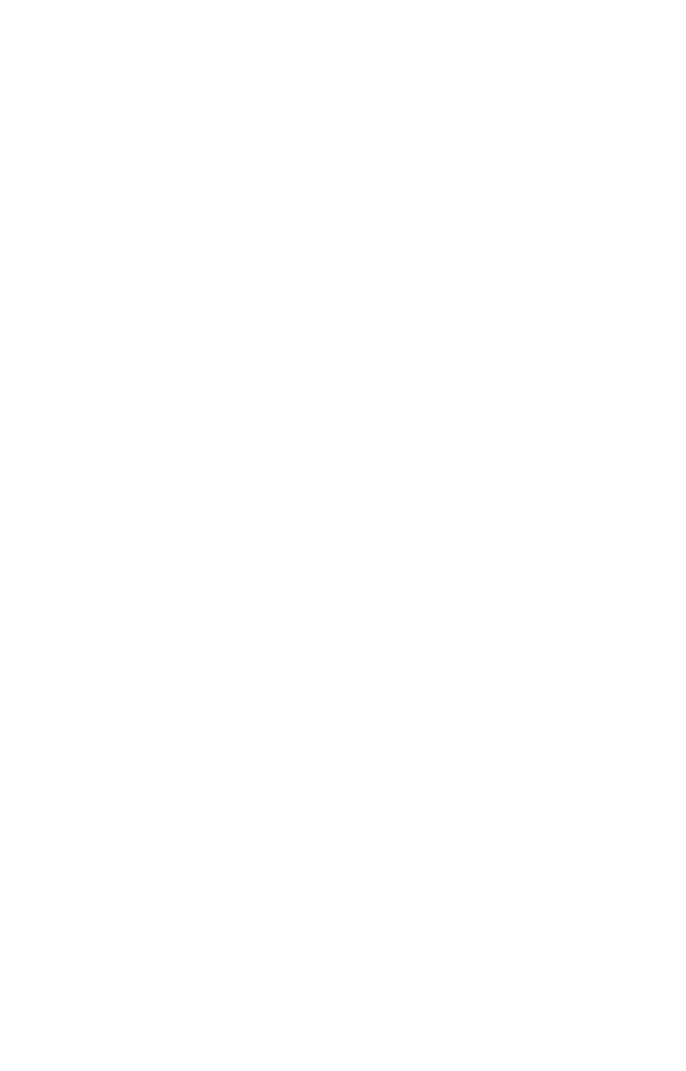 scroll, scrollTop: 0, scrollLeft: 0, axis: both 